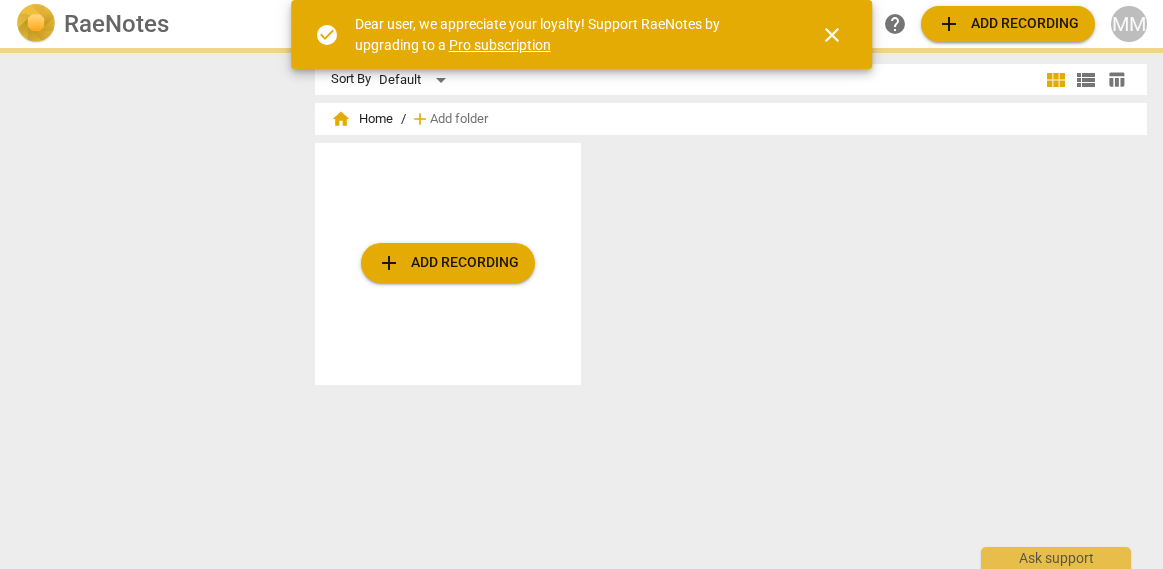 scroll, scrollTop: 0, scrollLeft: 0, axis: both 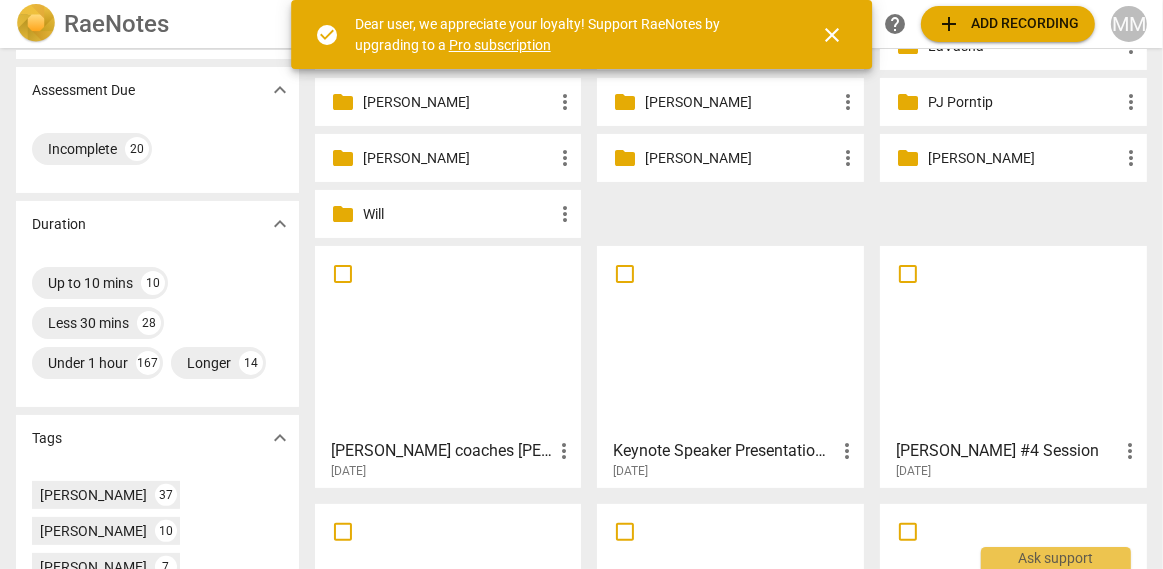 click at bounding box center [448, 341] 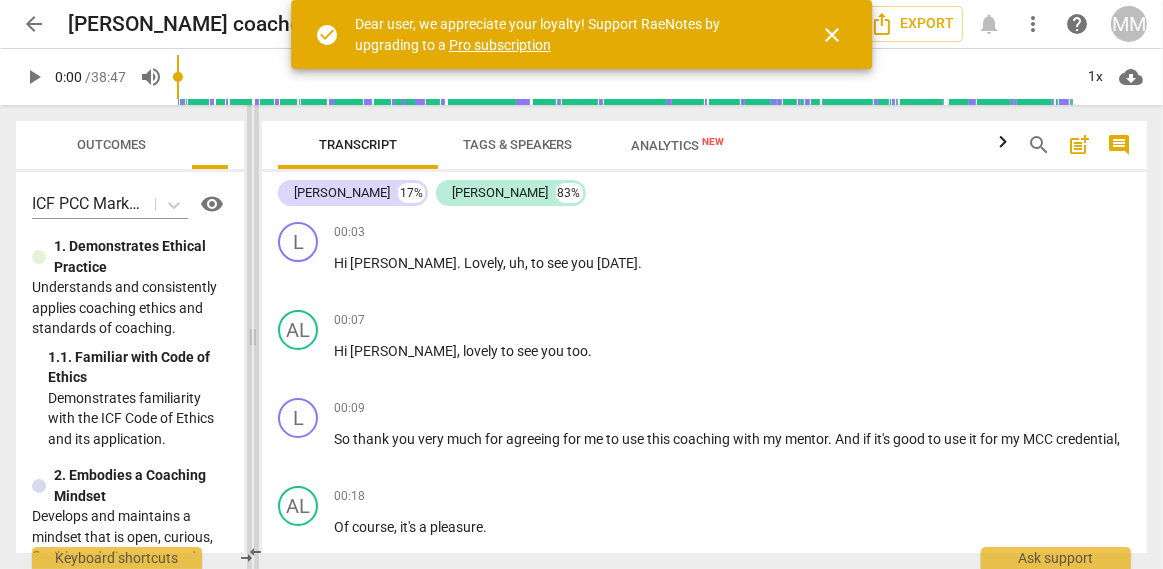 drag, startPoint x: 585, startPoint y: 334, endPoint x: 260, endPoint y: 315, distance: 325.5549 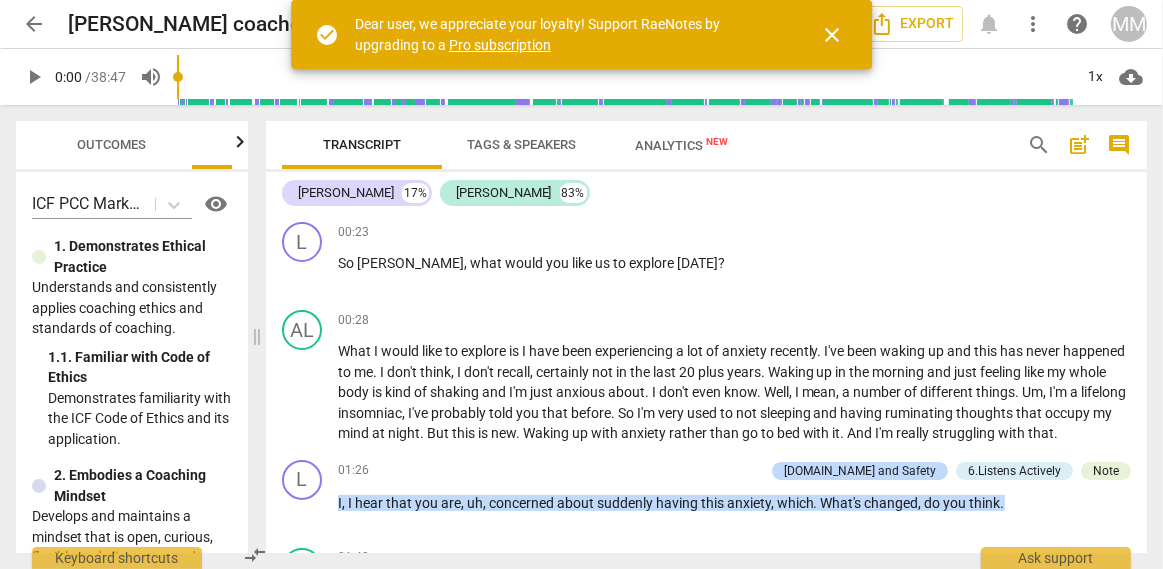 scroll, scrollTop: 356, scrollLeft: 0, axis: vertical 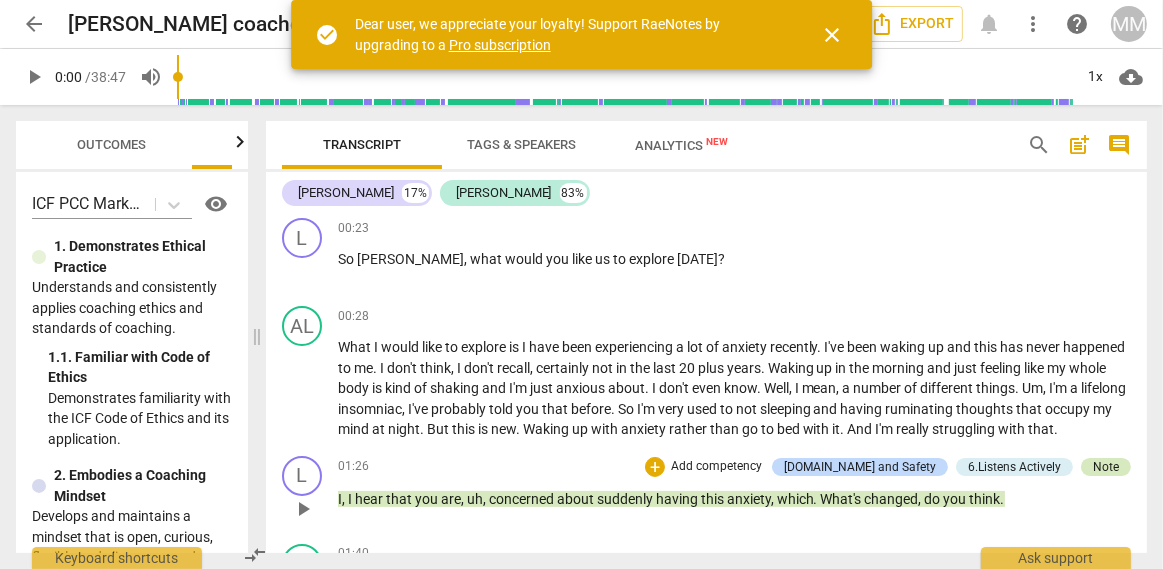 click on "Note" at bounding box center [1106, 467] 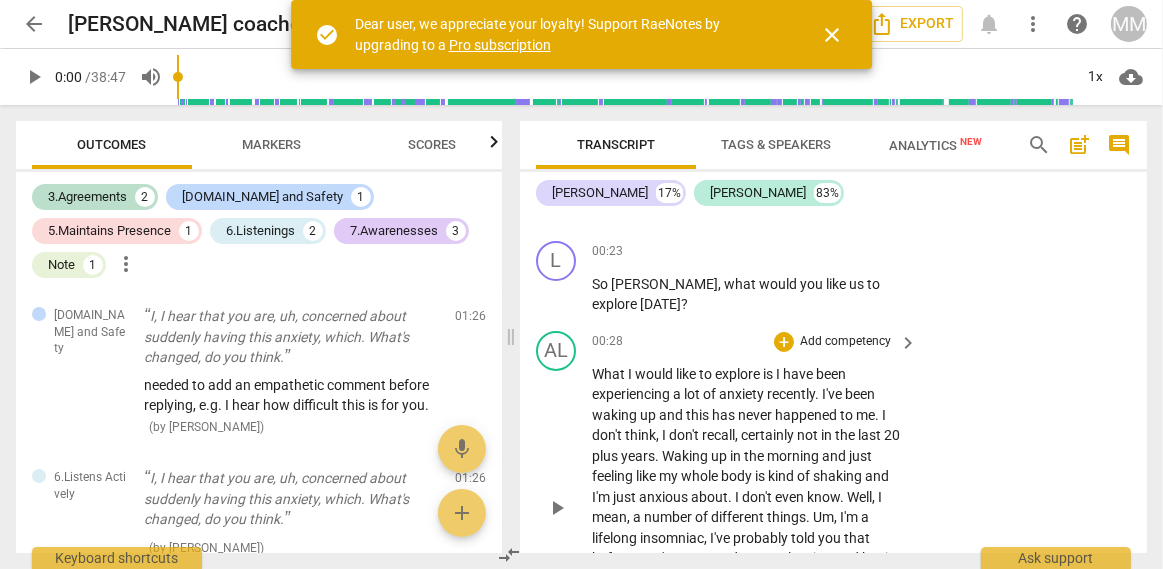scroll, scrollTop: 379, scrollLeft: 0, axis: vertical 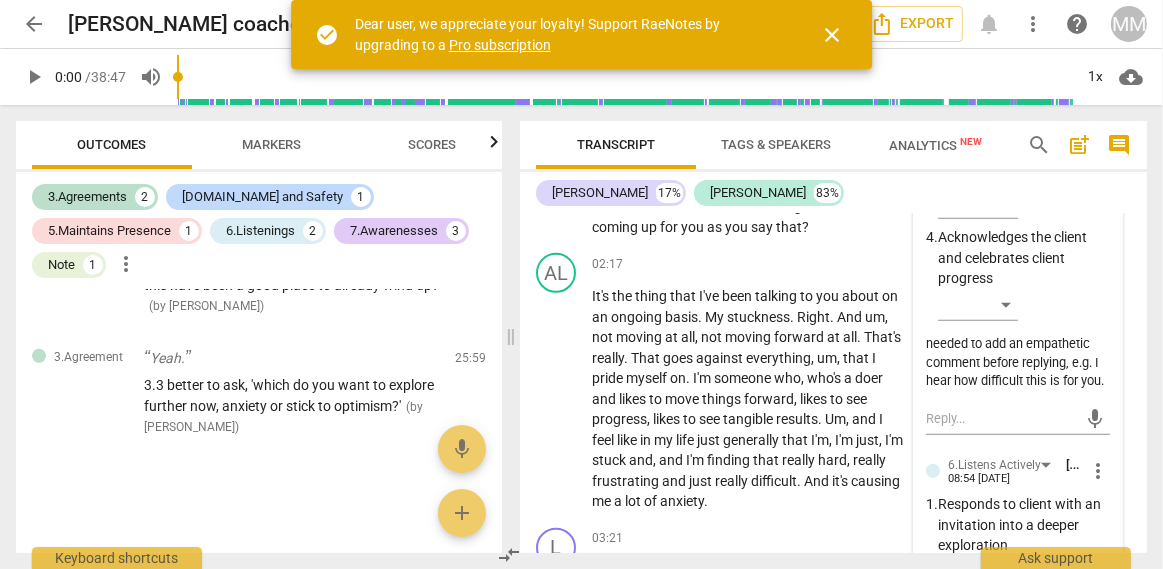 click on "[PERSON_NAME]  17% [PERSON_NAME] 83%" at bounding box center [833, 193] 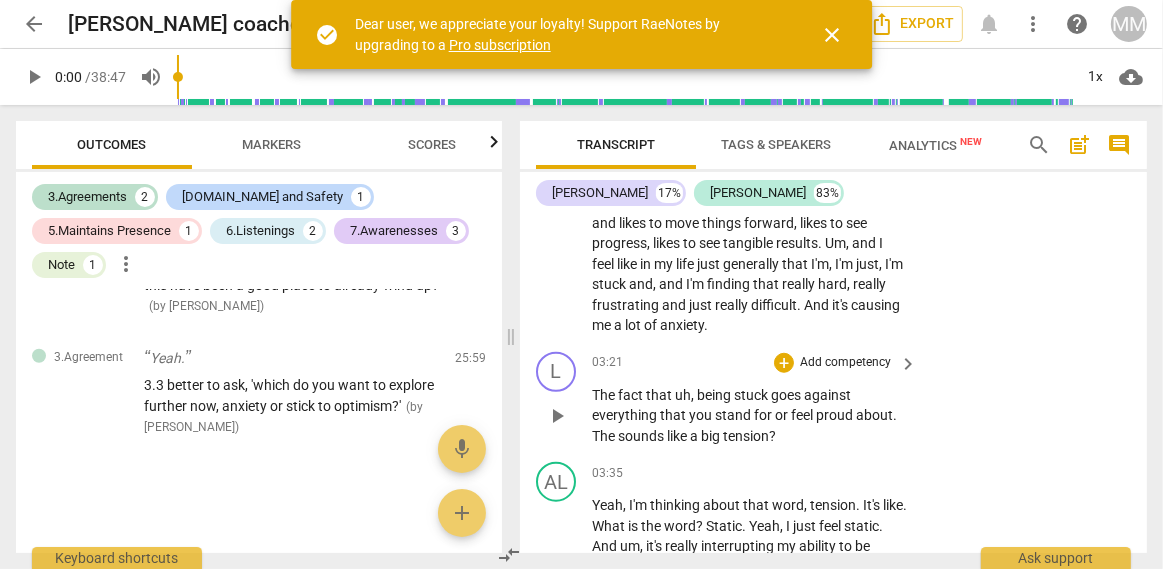 scroll, scrollTop: 1321, scrollLeft: 0, axis: vertical 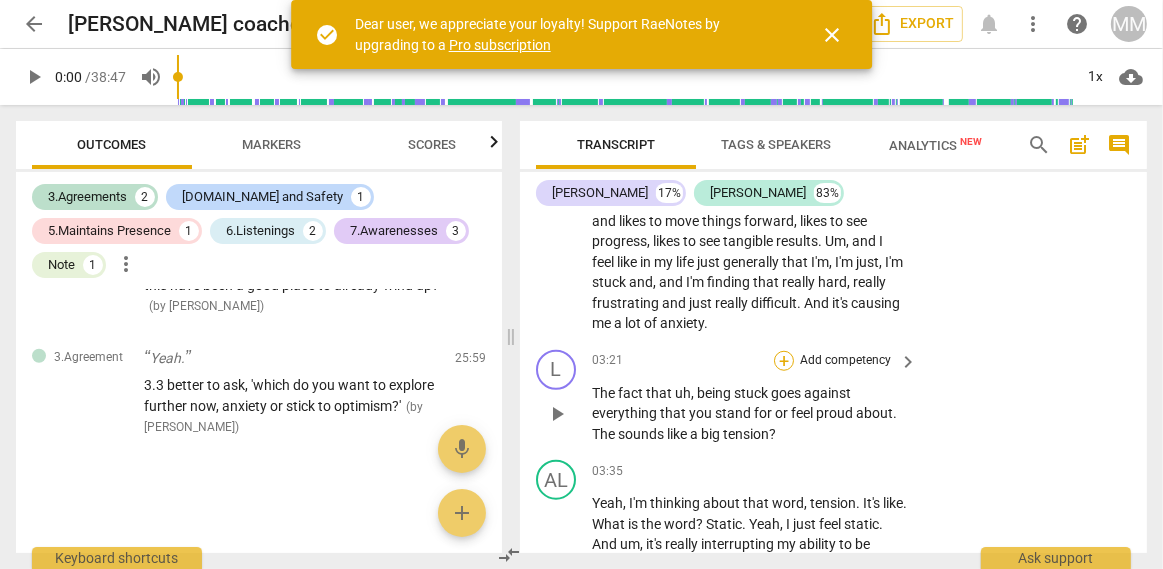 click on "+" at bounding box center (784, 361) 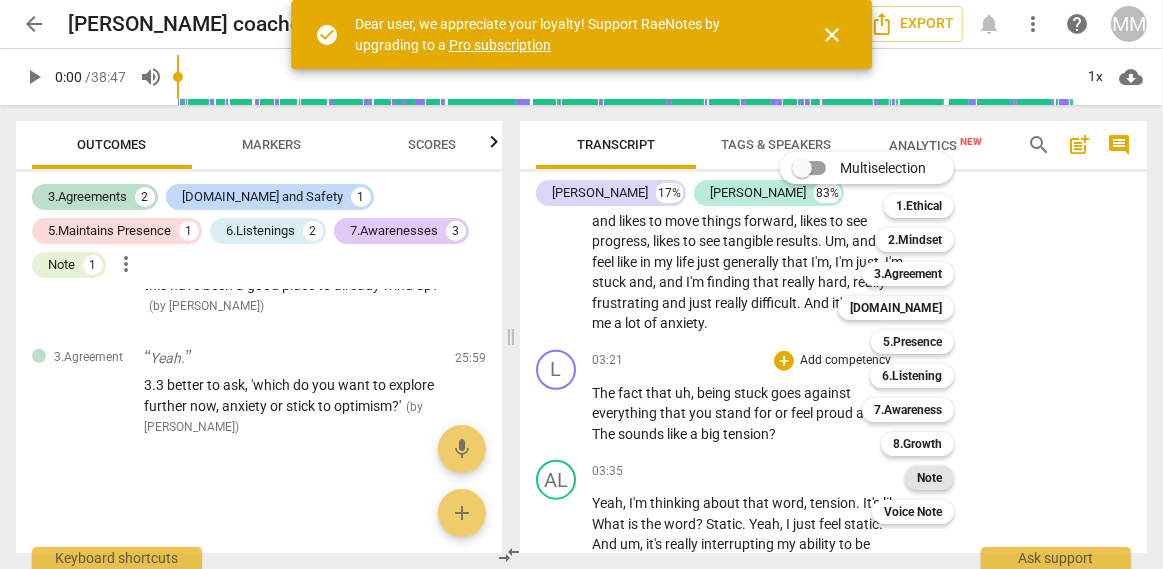 click on "Note" at bounding box center (929, 478) 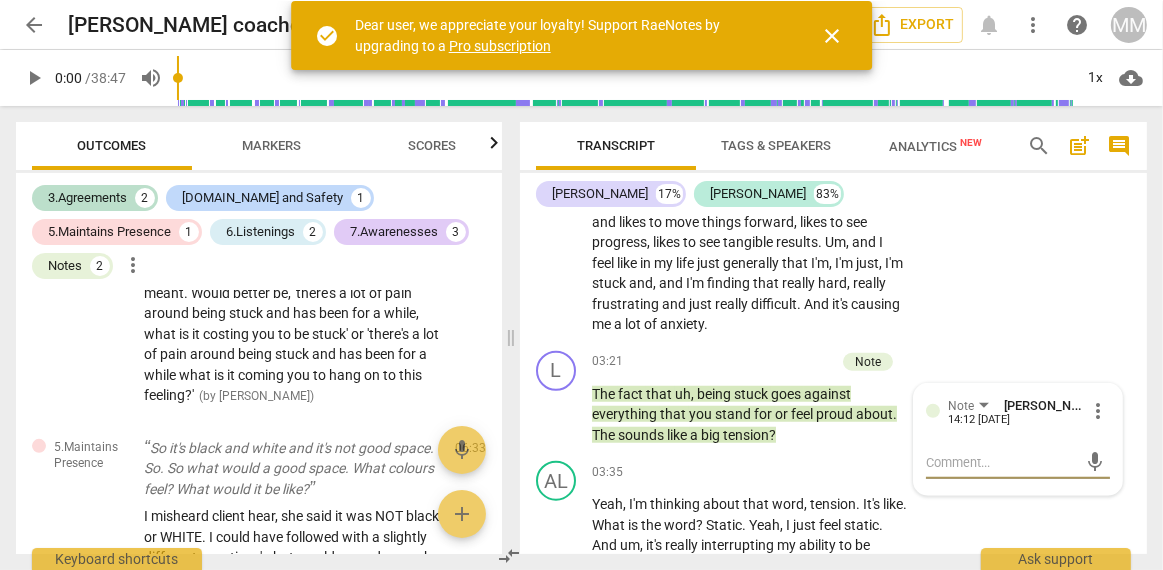 scroll, scrollTop: 385, scrollLeft: 0, axis: vertical 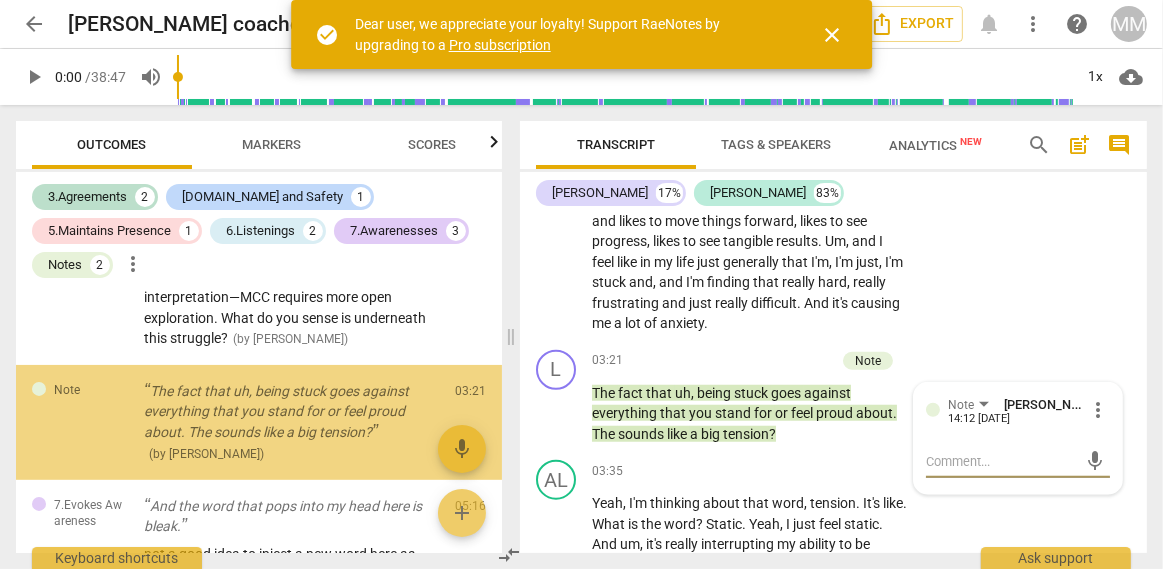 type on "i" 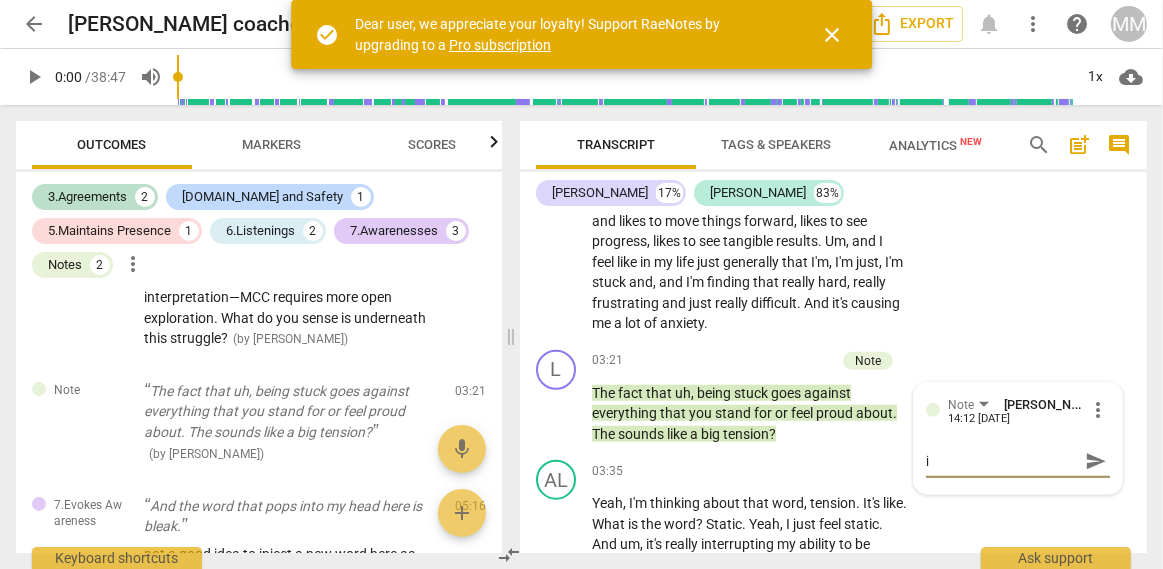 type on "it" 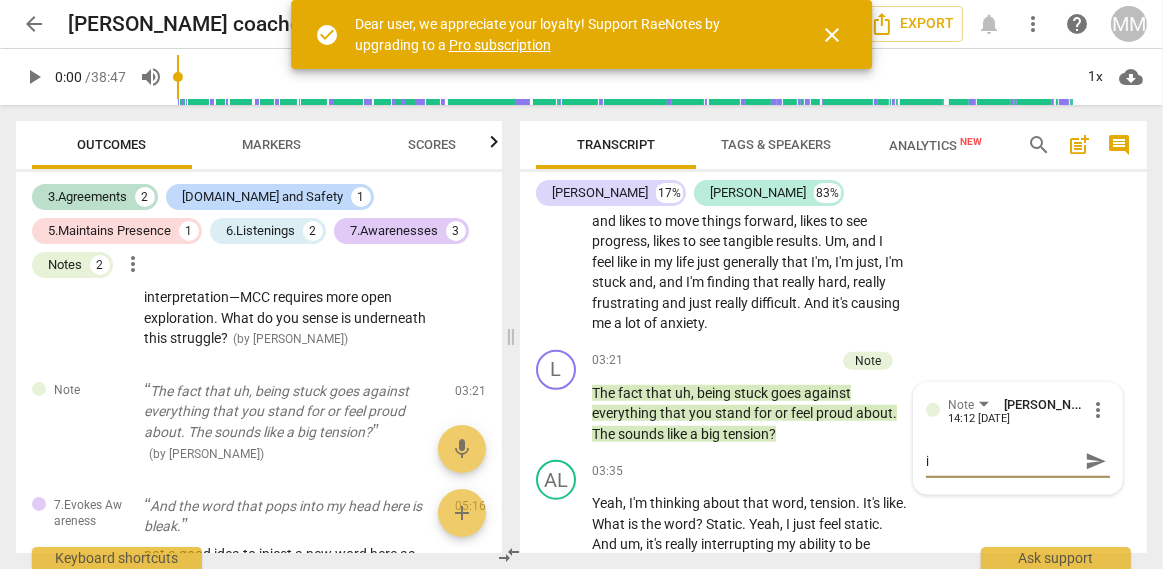 type on "it" 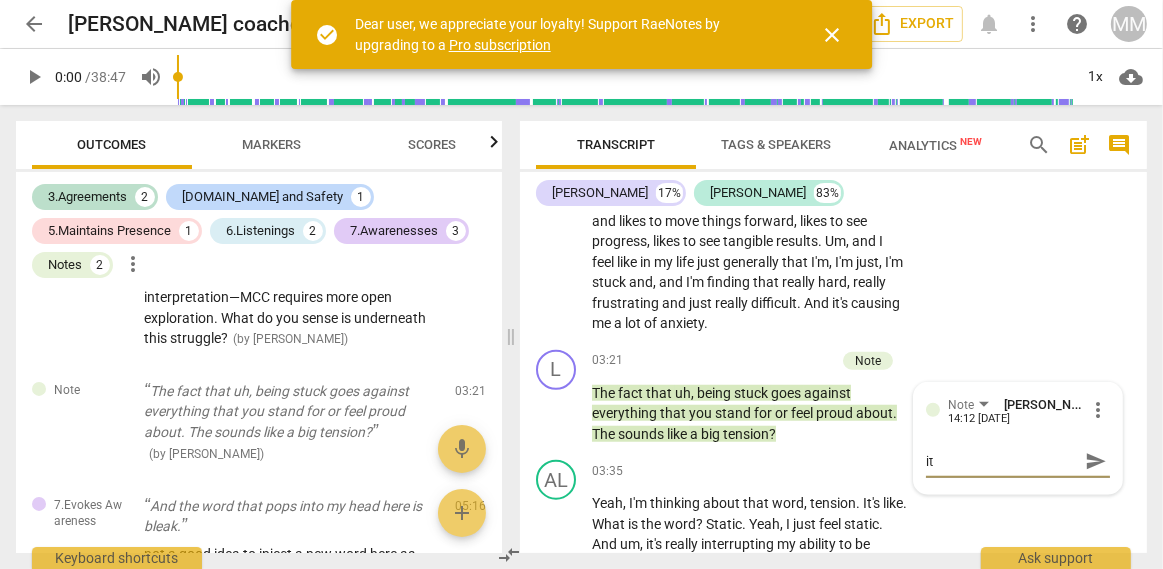 type on "its" 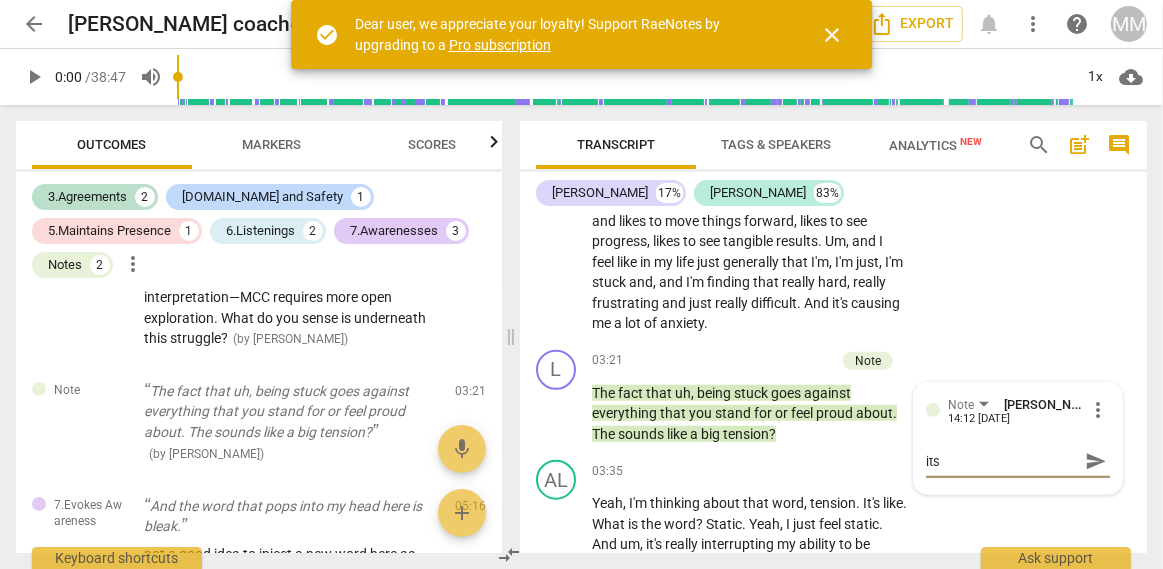 type on "its" 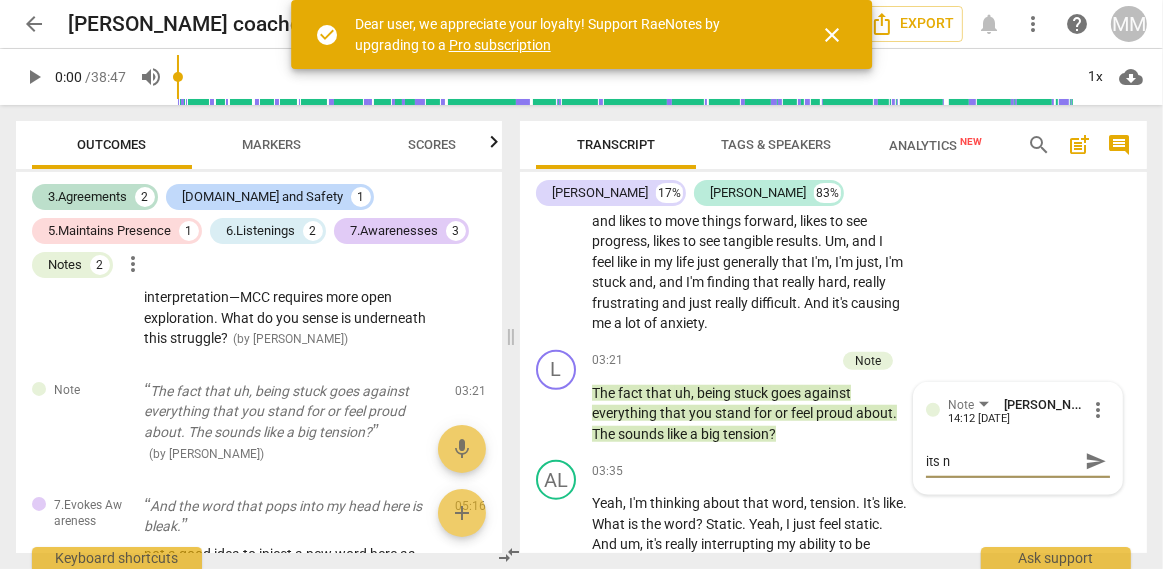 type on "its no" 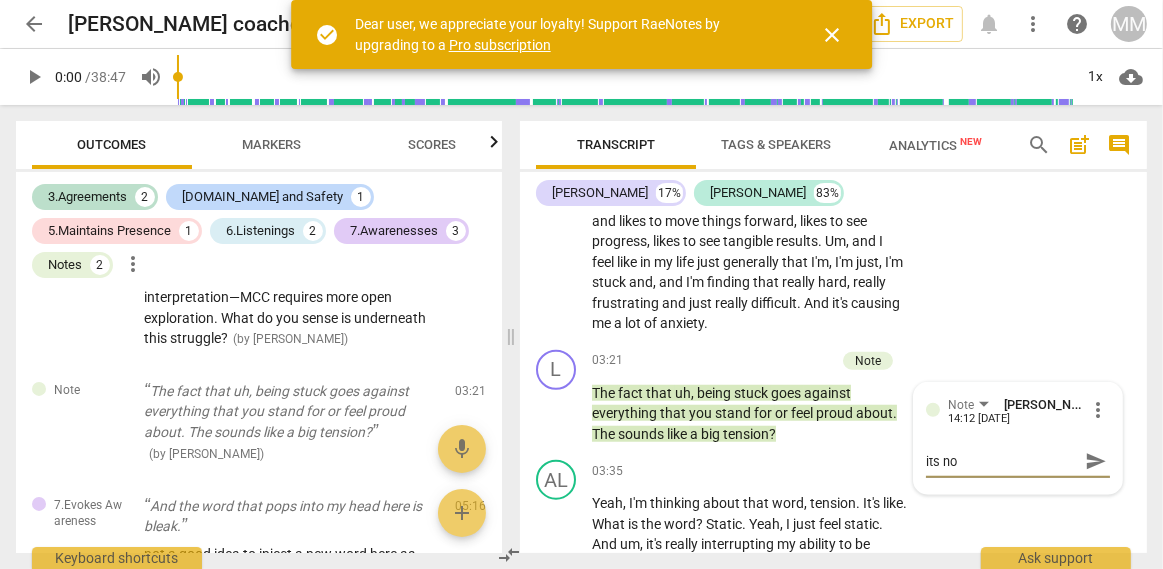 type on "its not" 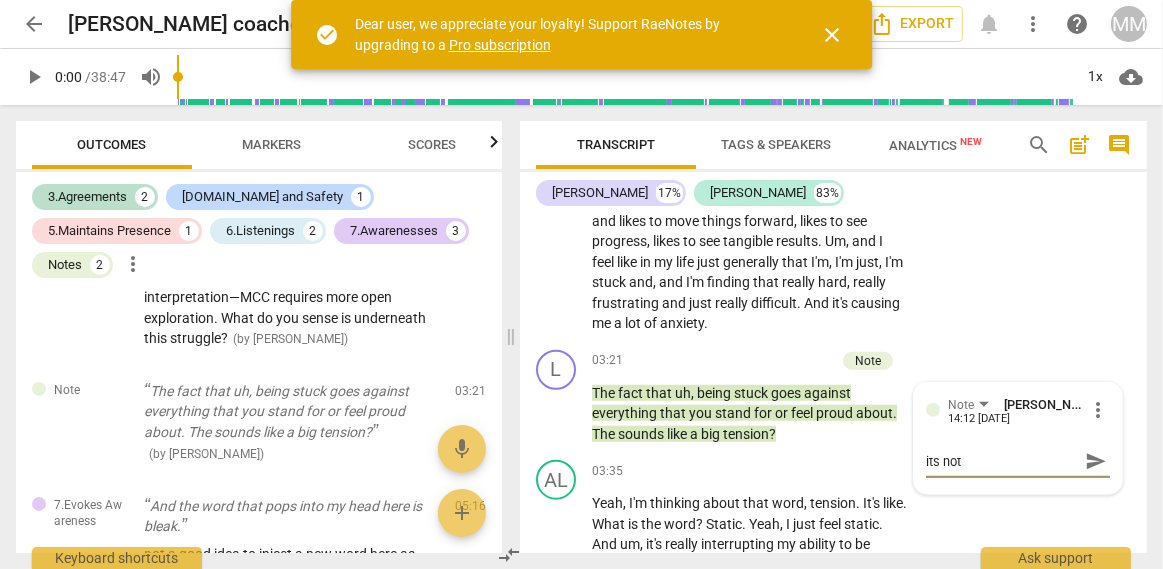 type on "its not" 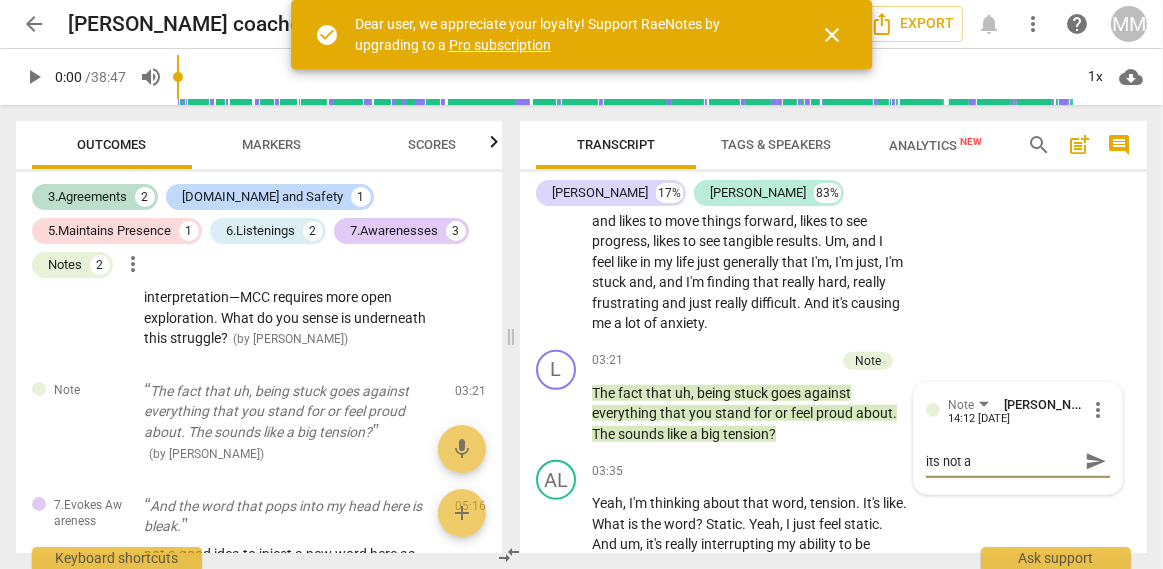 type on "its not a" 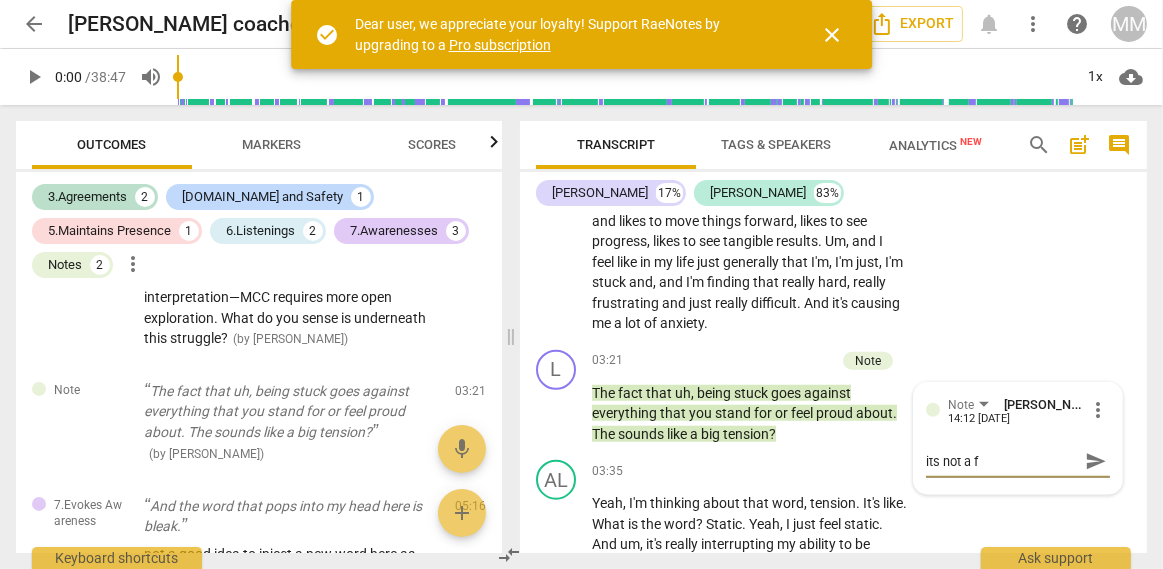 type on "its not a fa" 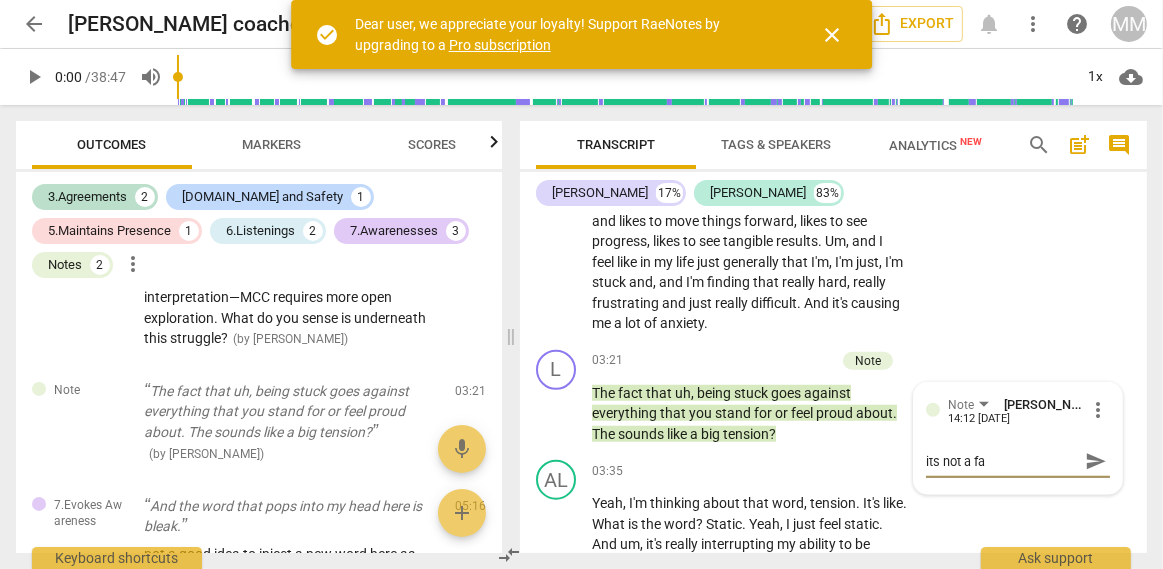 type on "its not a fac" 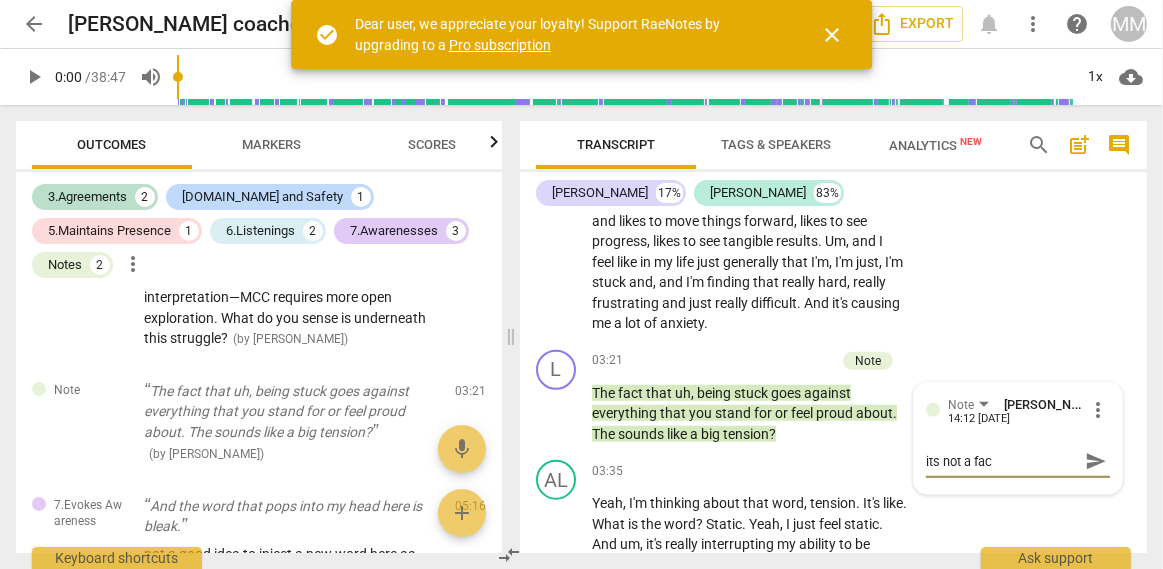 type on "its not a fact" 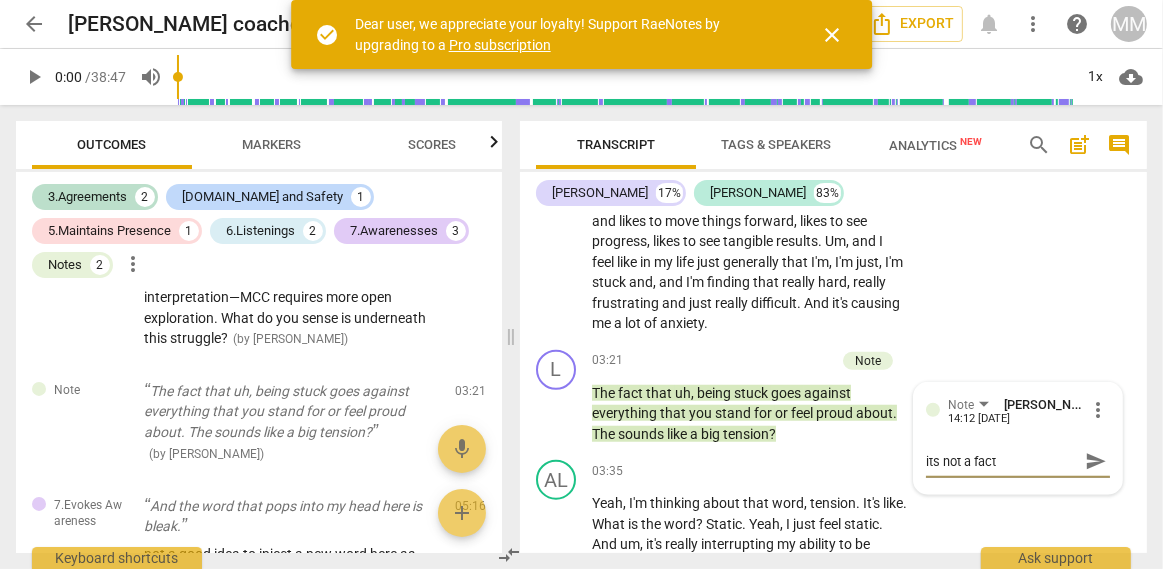 type on "its not a fact." 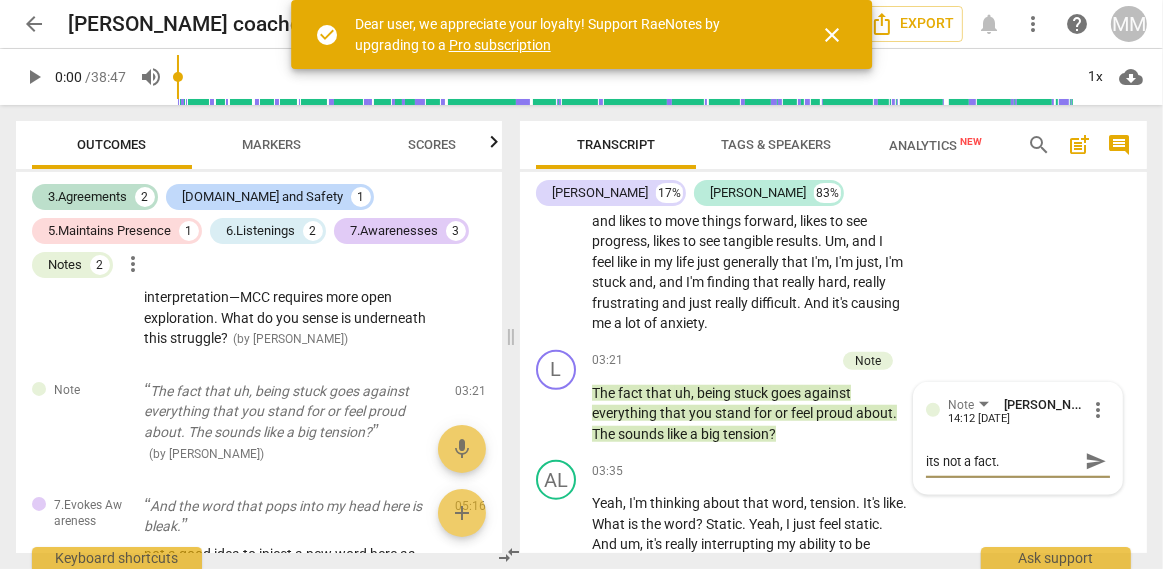 type on "its not a fact." 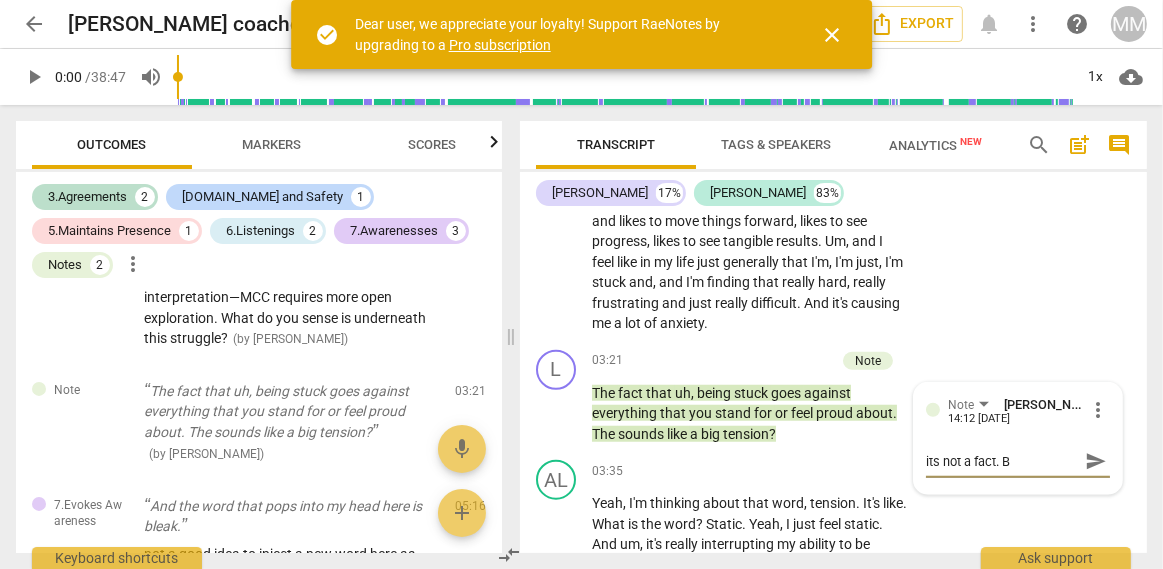 type on "its not a fact. Be" 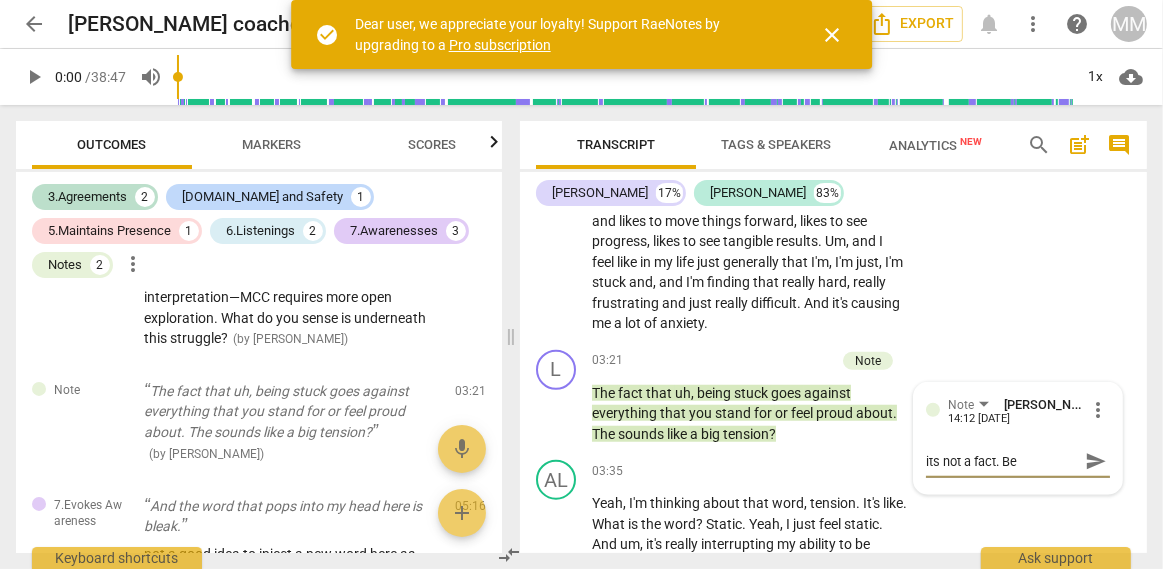 type on "its not a fact. Bet" 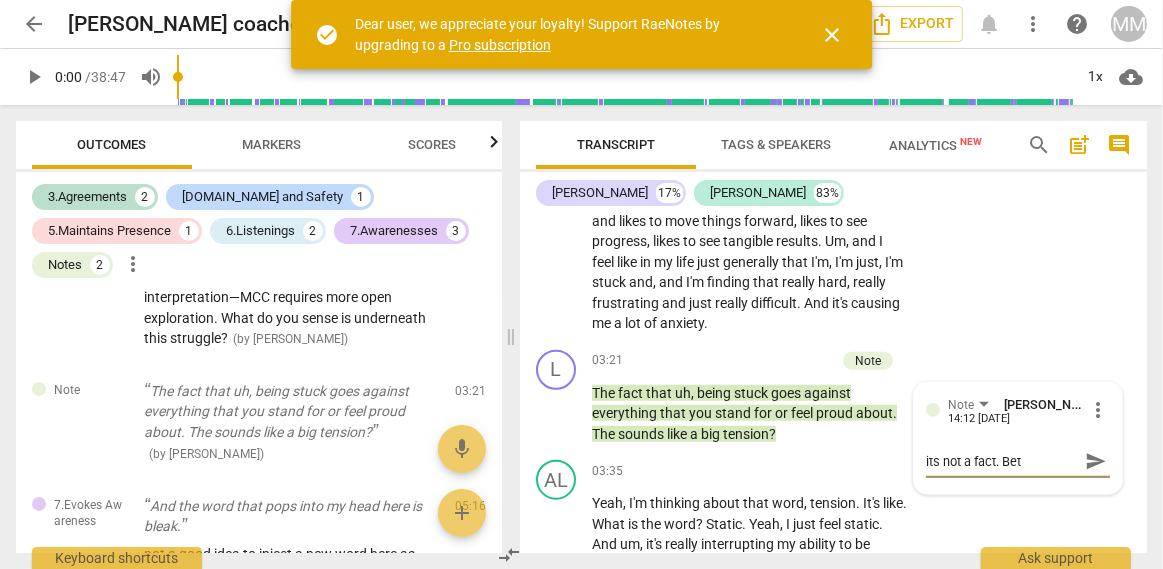type on "its not a fact. Bett" 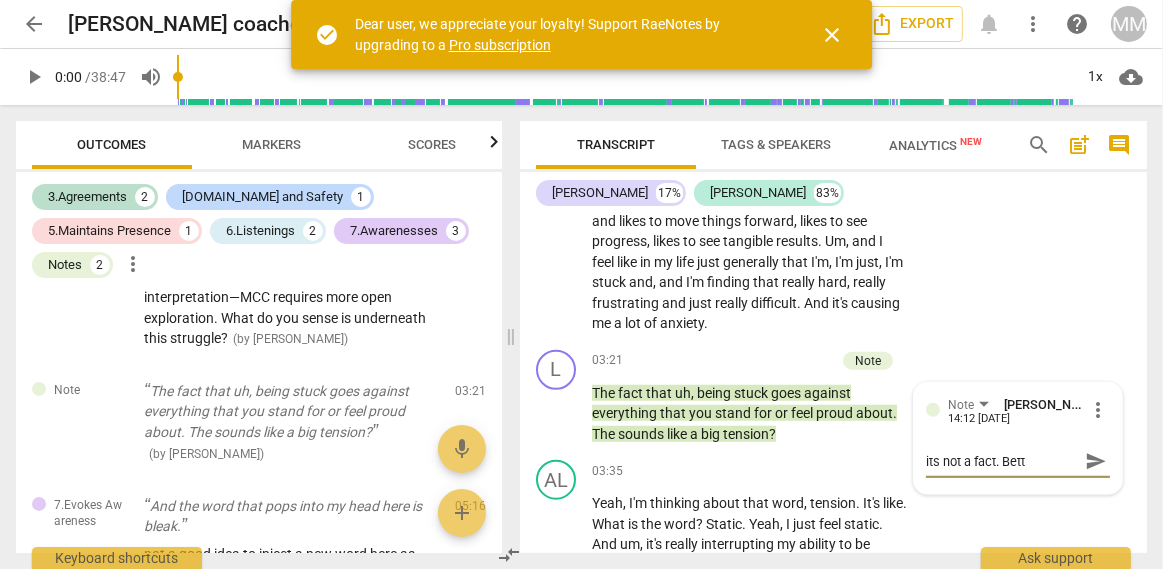 type on "its not a fact. [PERSON_NAME]" 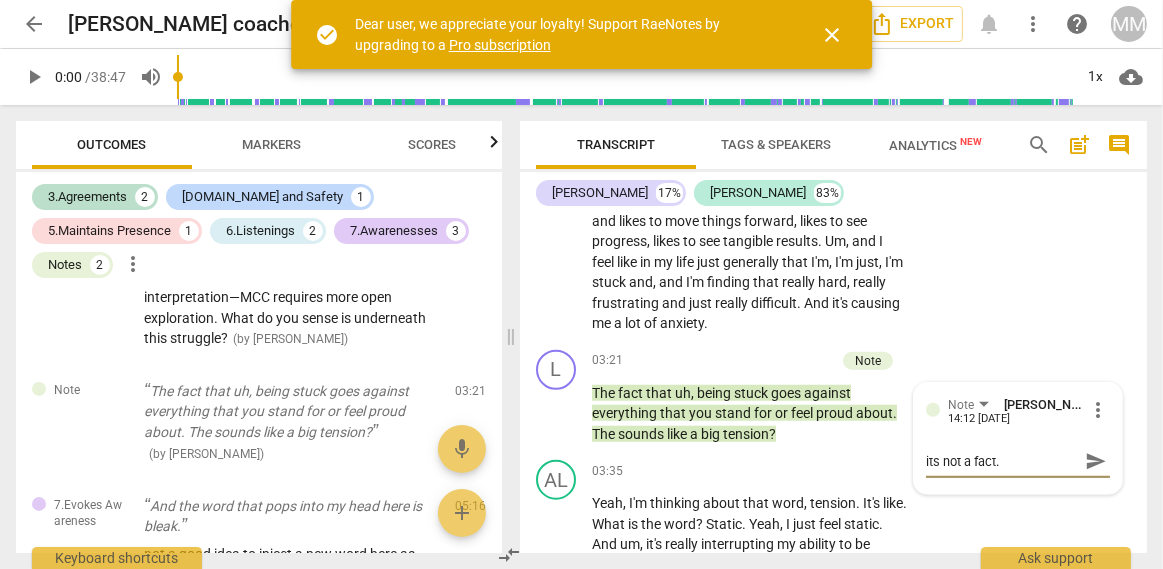 type on "its not a fact. Better" 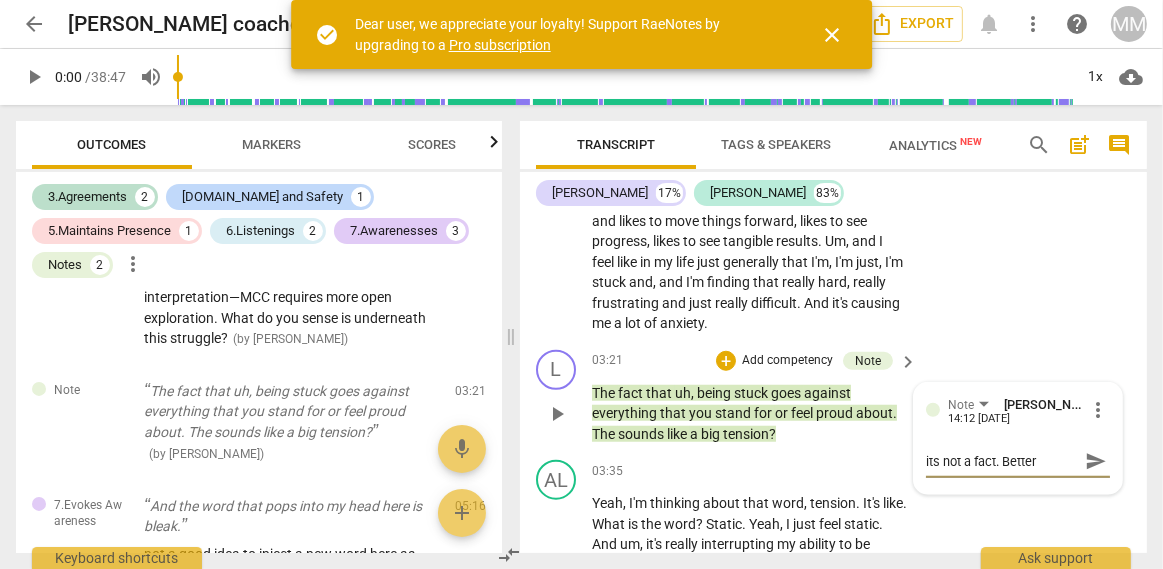 type on "its not a fact. Better" 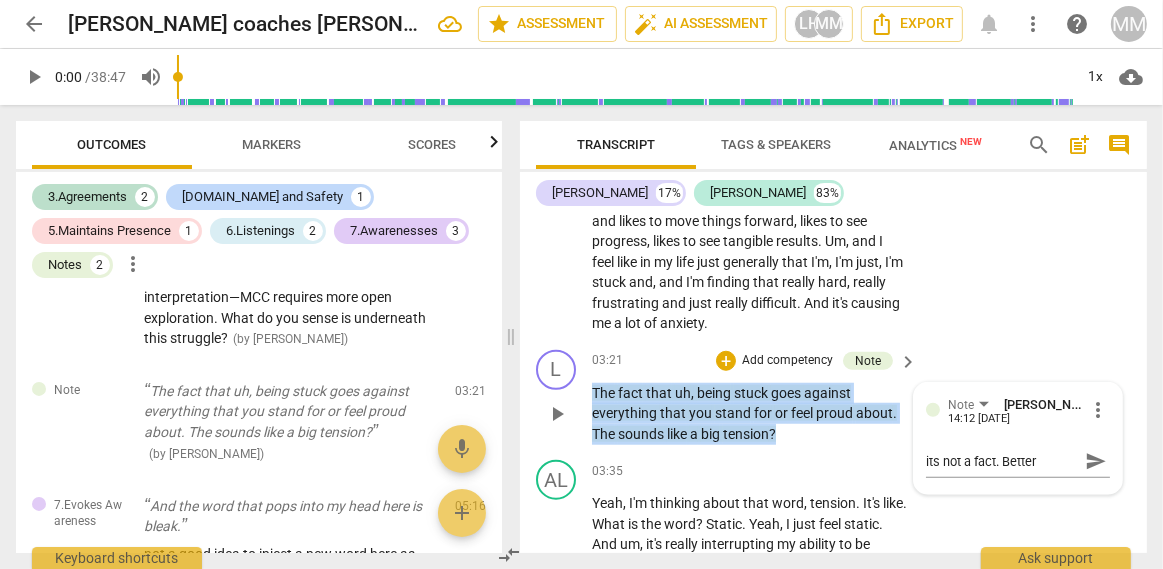 drag, startPoint x: 789, startPoint y: 412, endPoint x: 594, endPoint y: 371, distance: 199.26364 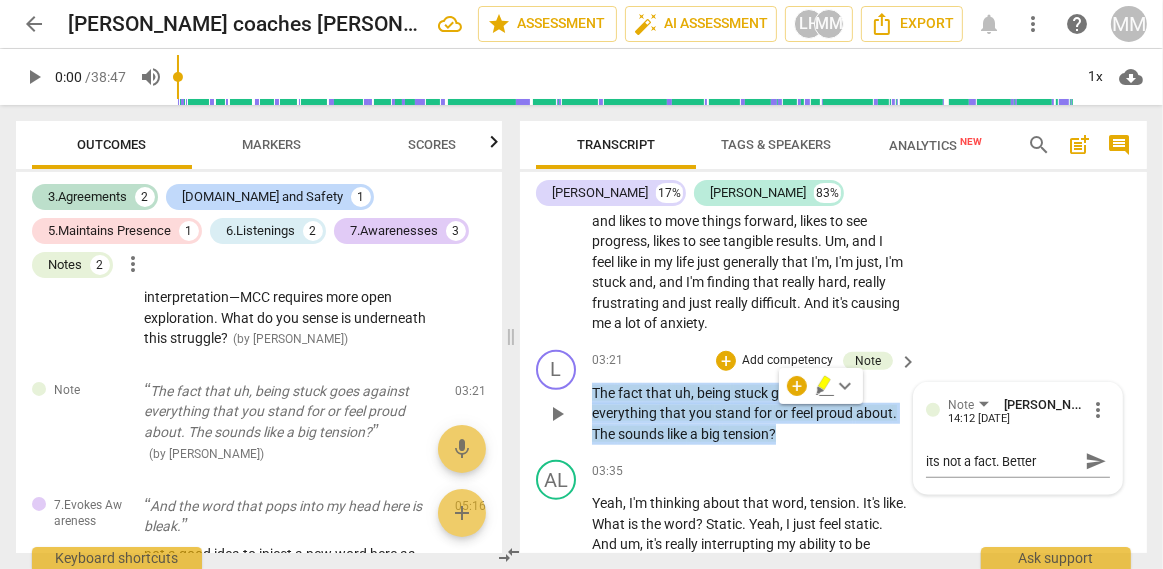 copy on "The   fact   that   uh ,   being   stuck   goes   against   everything   that   you   stand   for   or   feel   proud   about .   The   sounds   like   a   big   tension ?" 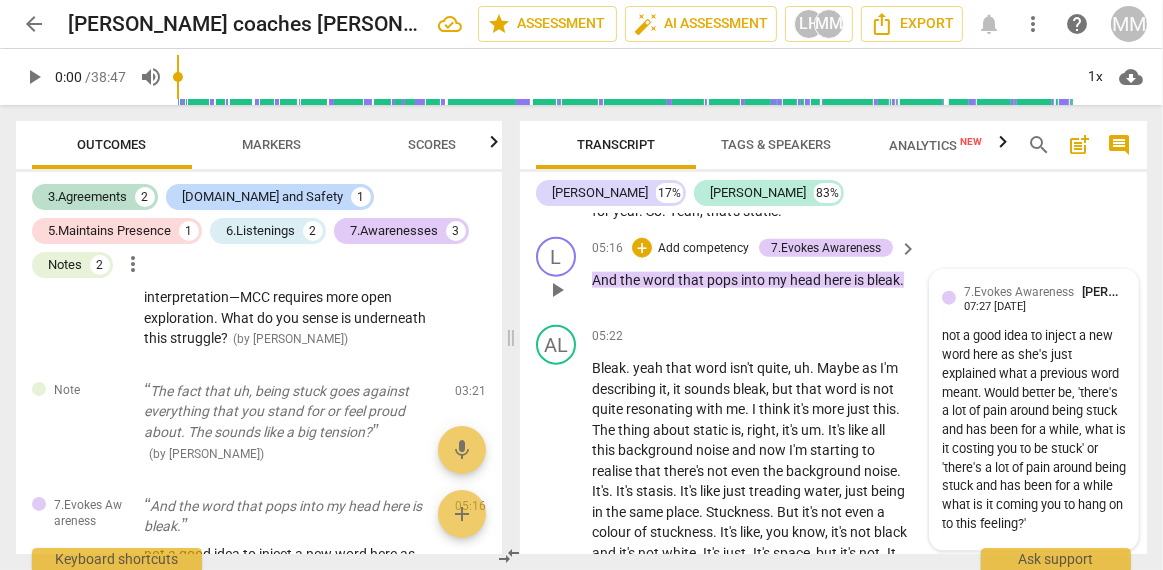 scroll, scrollTop: 1980, scrollLeft: 0, axis: vertical 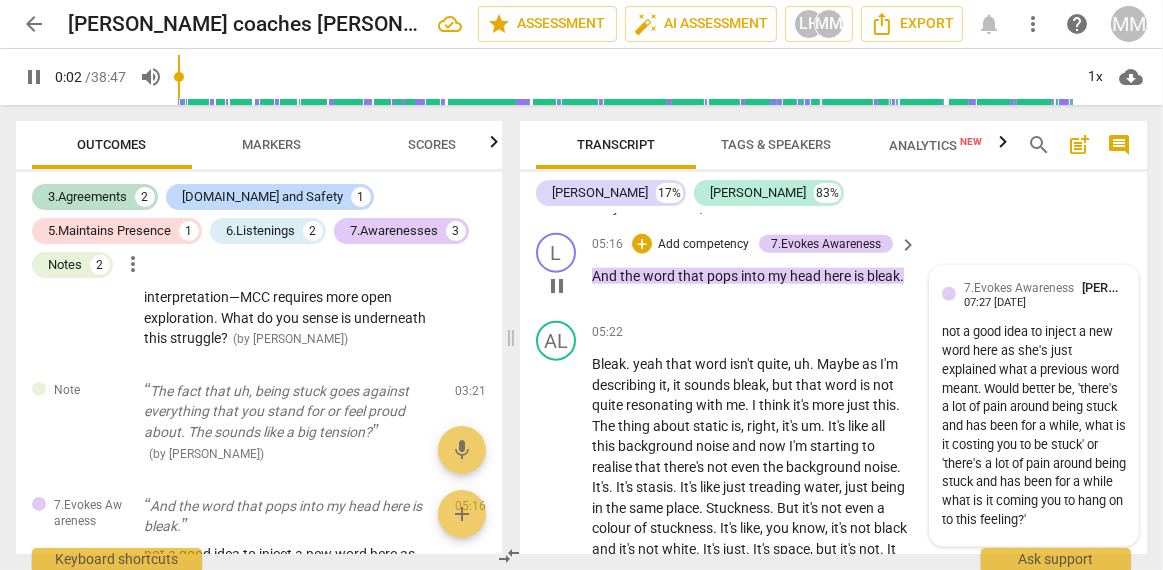 click on "7.Evokes Awareness [PERSON_NAME] 07:27 [DATE]" at bounding box center [1045, 293] 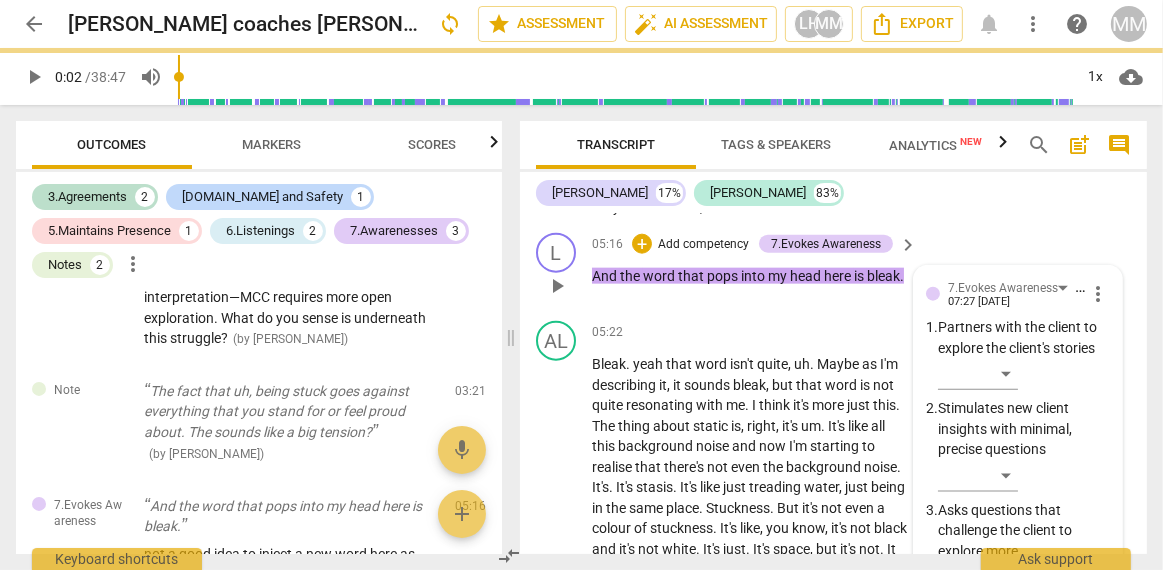 type on "3" 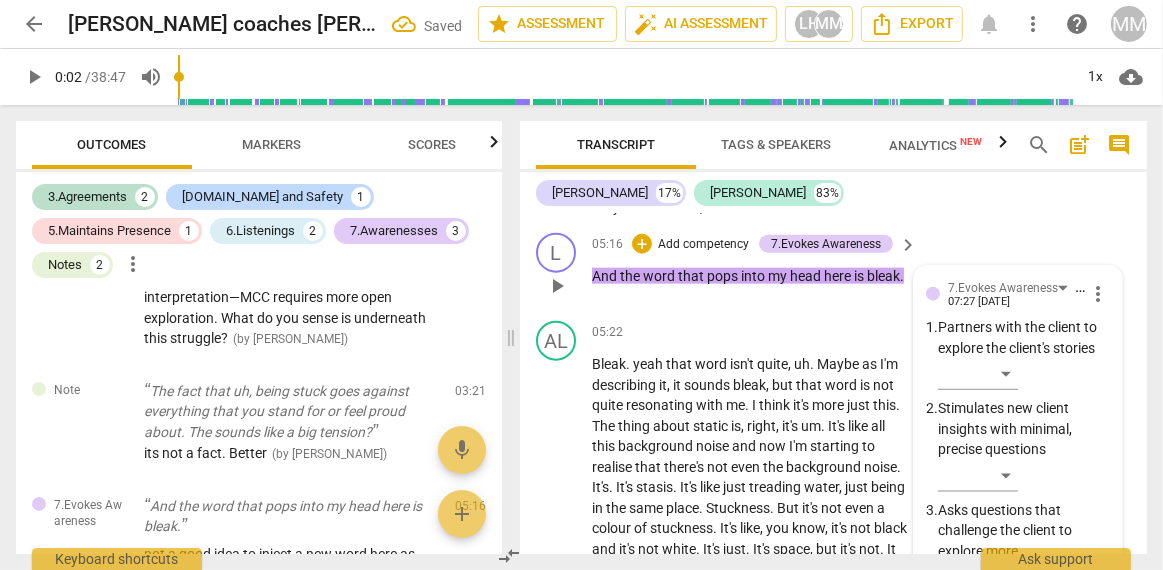 click on "more_vert" at bounding box center [1098, 294] 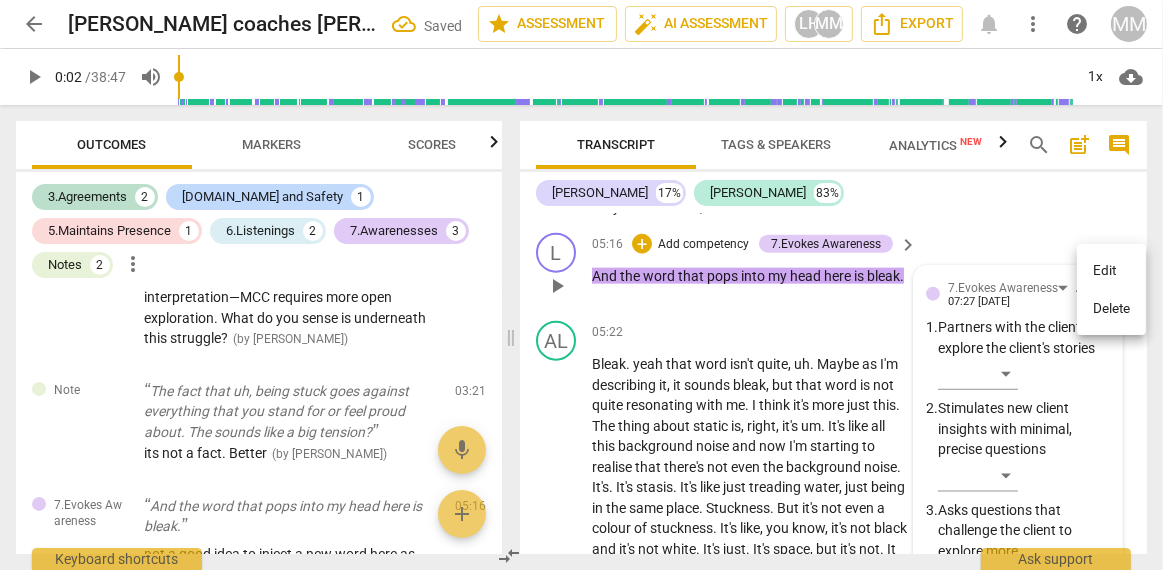 click on "Edit" at bounding box center (1111, 271) 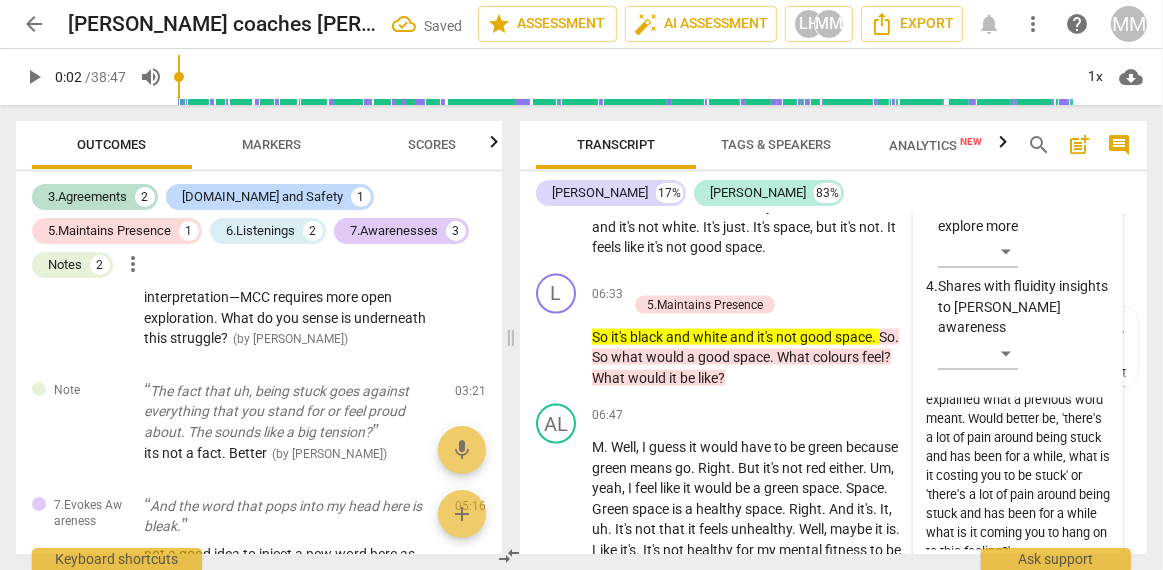 scroll, scrollTop: 0, scrollLeft: 0, axis: both 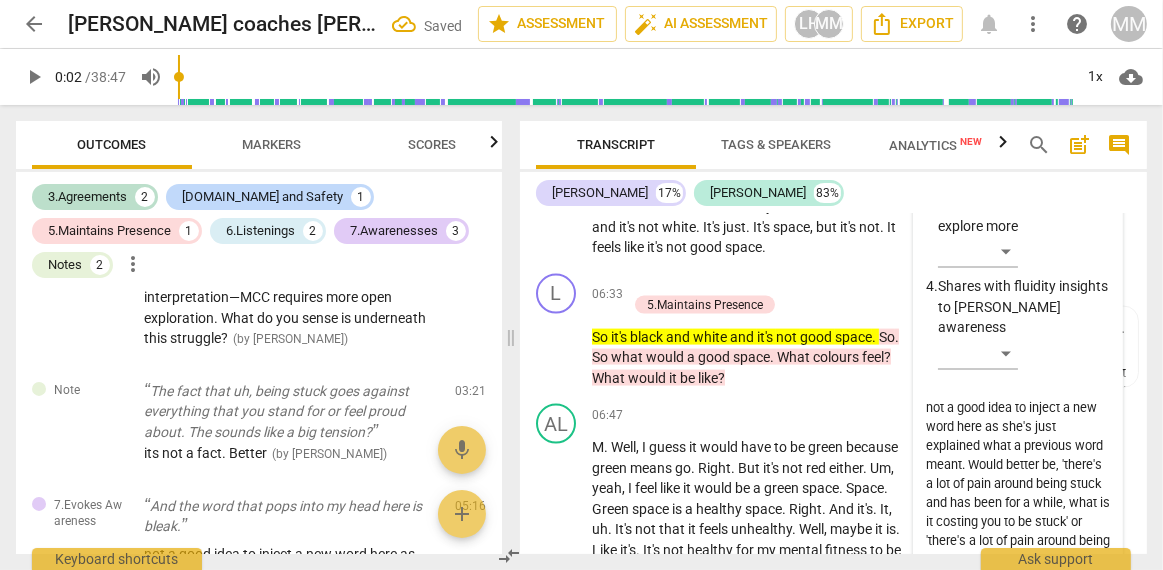 drag, startPoint x: 942, startPoint y: 390, endPoint x: 924, endPoint y: 389, distance: 18.027756 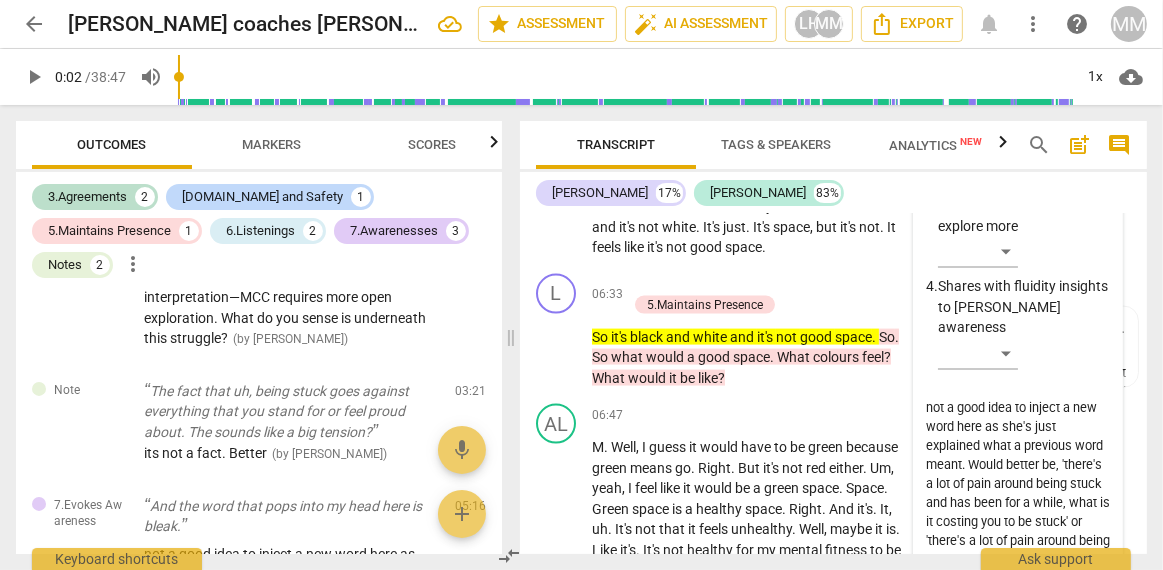 type on "Ta good idea to inject a new word here as she's just explained what a previous word meant. Would better be, 'there's a lot of pain around being stuck and has been for a while, what is it costing you to be stuck' or 'there's a lot of pain around being stuck and has been for a while what is it coming you to hang on to this feeling?'" 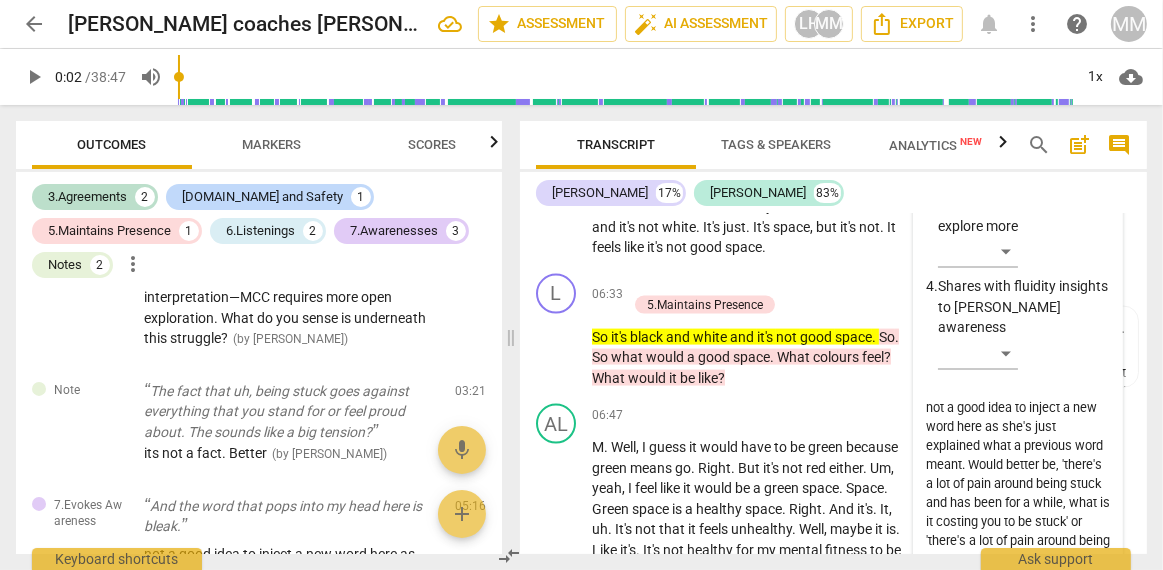 type on "Ta good idea to inject a new word here as she's just explained what a previous word meant. Would better be, 'there's a lot of pain around being stuck and has been for a while, what is it costing you to be stuck' or 'there's a lot of pain around being stuck and has been for a while what is it coming you to hang on to this feeling?'" 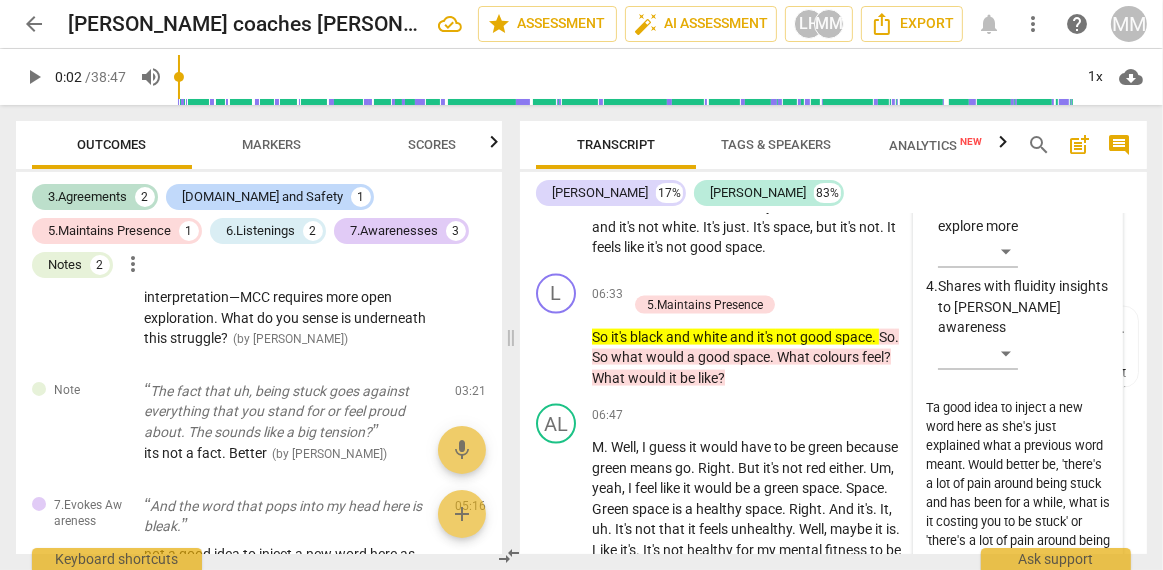 type on "Tha good idea to inject a new word here as she's just explained what a previous word meant. Would better be, 'there's a lot of pain around being stuck and has been for a while, what is it costing you to be stuck' or 'there's a lot of pain around being stuck and has been for a while what is it coming you to hang on to this feeling?'" 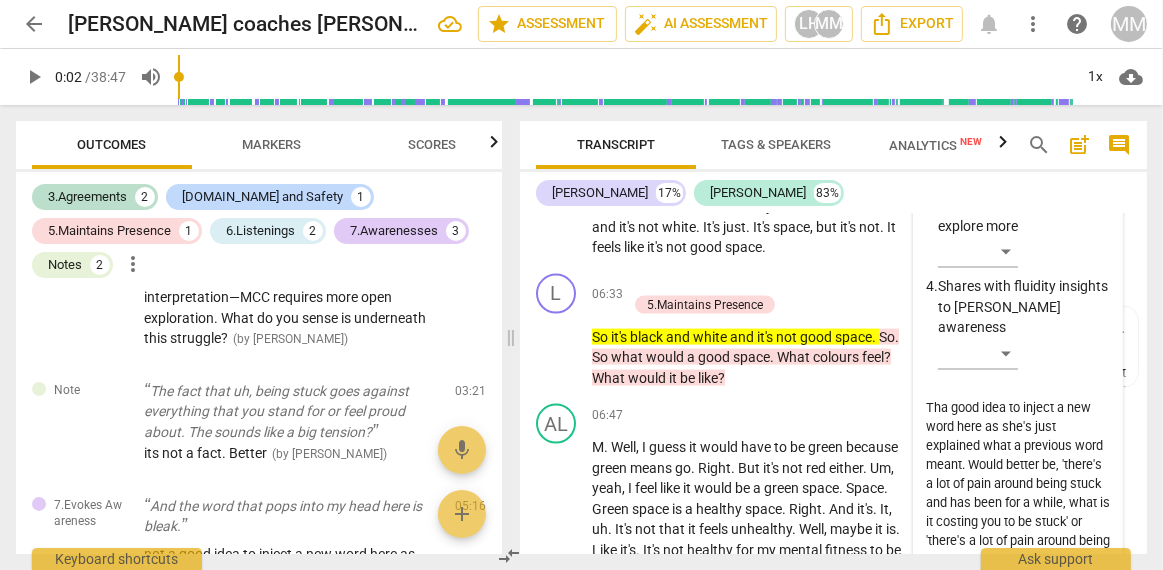 type on "Thea good idea to inject a new word here as she's just explained what a previous word meant. Would better be, 'there's a lot of pain around being stuck and has been for a while, what is it costing you to be stuck' or 'there's a lot of pain around being stuck and has been for a while what is it coming you to hang on to this feeling?'" 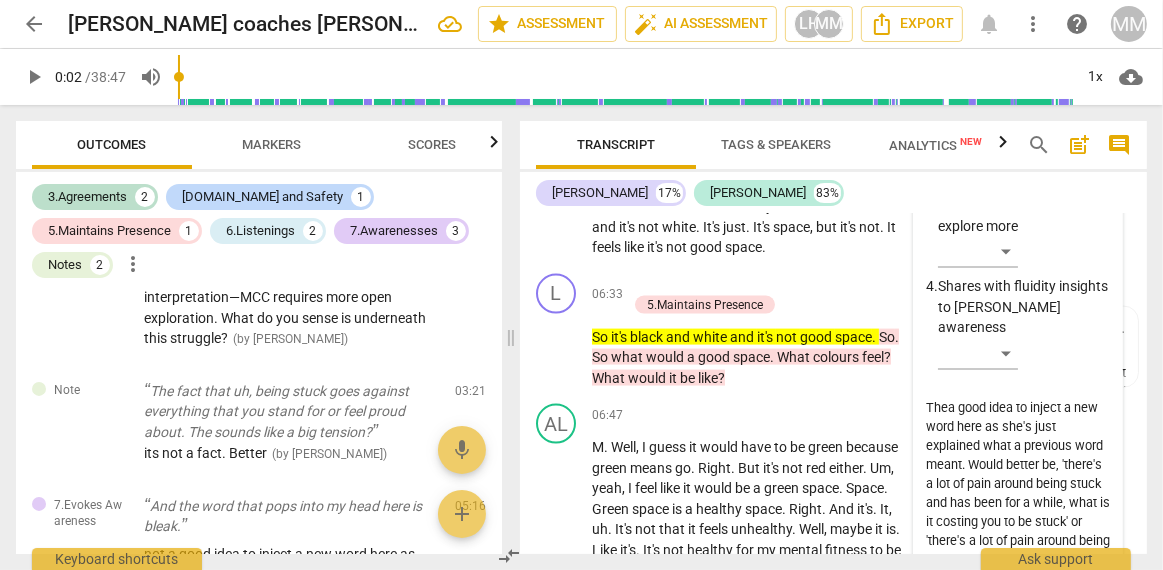 type on "Thera good idea to inject a new word here as she's just explained what a previous word meant. Would better be, 'there's a lot of pain around being stuck and has been for a while, what is it costing you to be stuck' or 'there's a lot of pain around being stuck and has been for a while what is it coming you to hang on to this feeling?'" 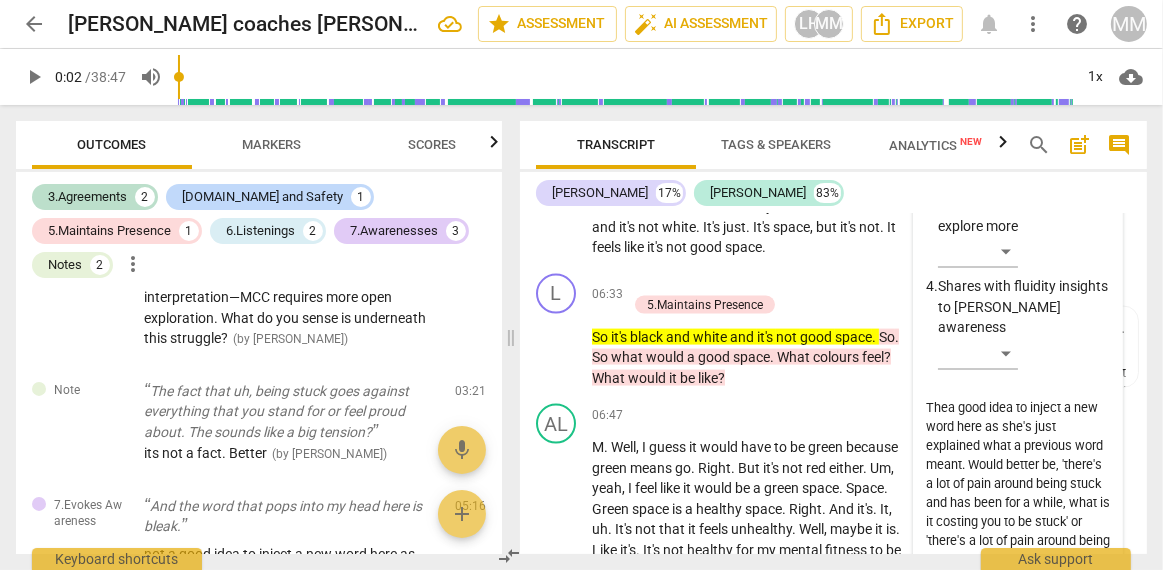 type on "Thera good idea to inject a new word here as she's just explained what a previous word meant. Would better be, 'there's a lot of pain around being stuck and has been for a while, what is it costing you to be stuck' or 'there's a lot of pain around being stuck and has been for a while what is it coming you to hang on to this feeling?'" 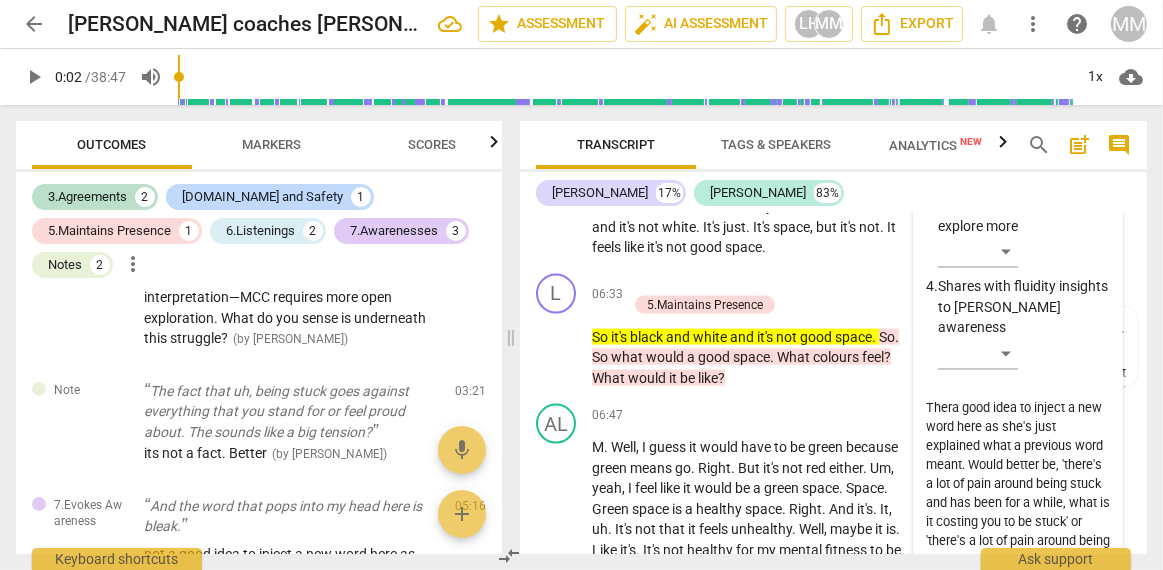type on "Ther'a good idea to inject a new word here as she's just explained what a previous word meant. Would better be, 'there's a lot of pain around being stuck and has been for a while, what is it costing you to be stuck' or 'there's a lot of pain around being stuck and has been for a while what is it coming you to hang on to this feeling?'" 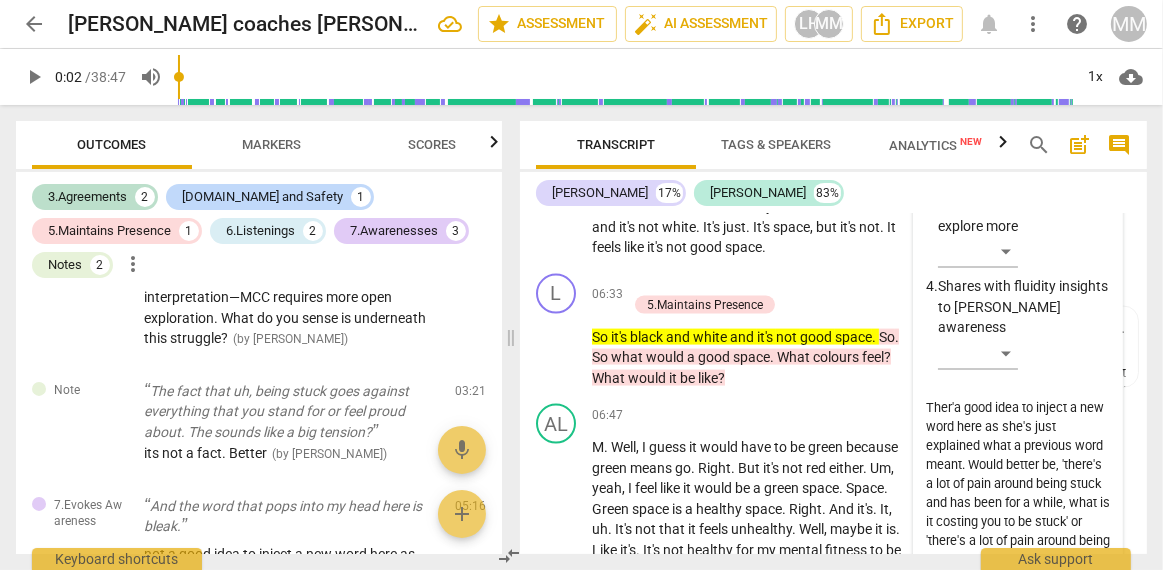 type on "Ther'sa good idea to inject a new word here as she's just explained what a previous word meant. Would better be, 'there's a lot of pain around being stuck and has been for a while, what is it costing you to be stuck' or 'there's a lot of pain around being stuck and has been for a while what is it coming you to hang on to this feeling?'" 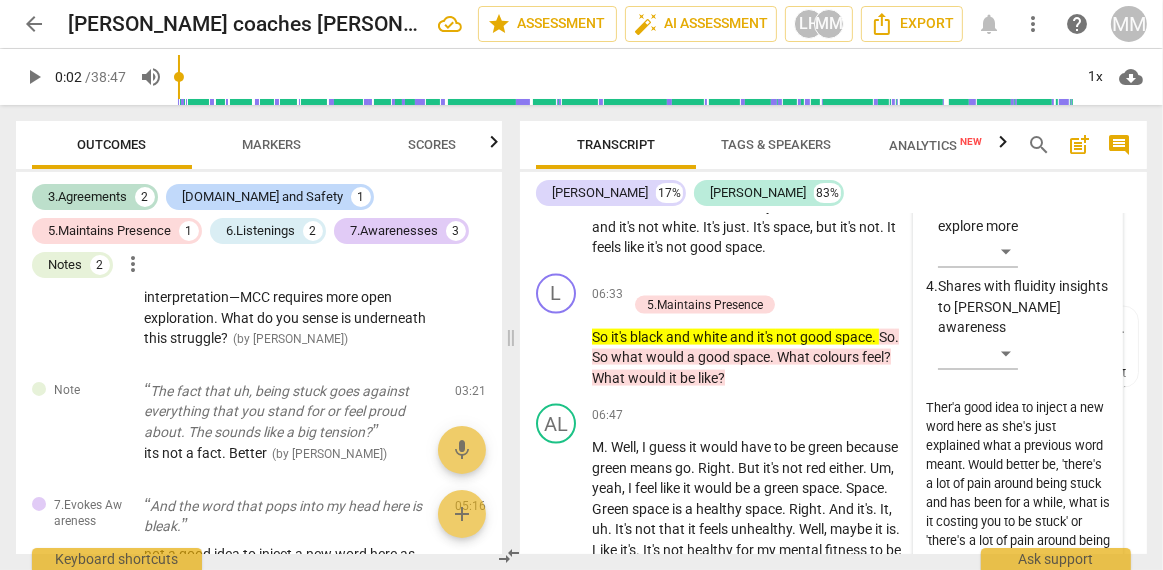type on "Ther'sa good idea to inject a new word here as she's just explained what a previous word meant. Would better be, 'there's a lot of pain around being stuck and has been for a while, what is it costing you to be stuck' or 'there's a lot of pain around being stuck and has been for a while what is it coming you to hang on to this feeling?'" 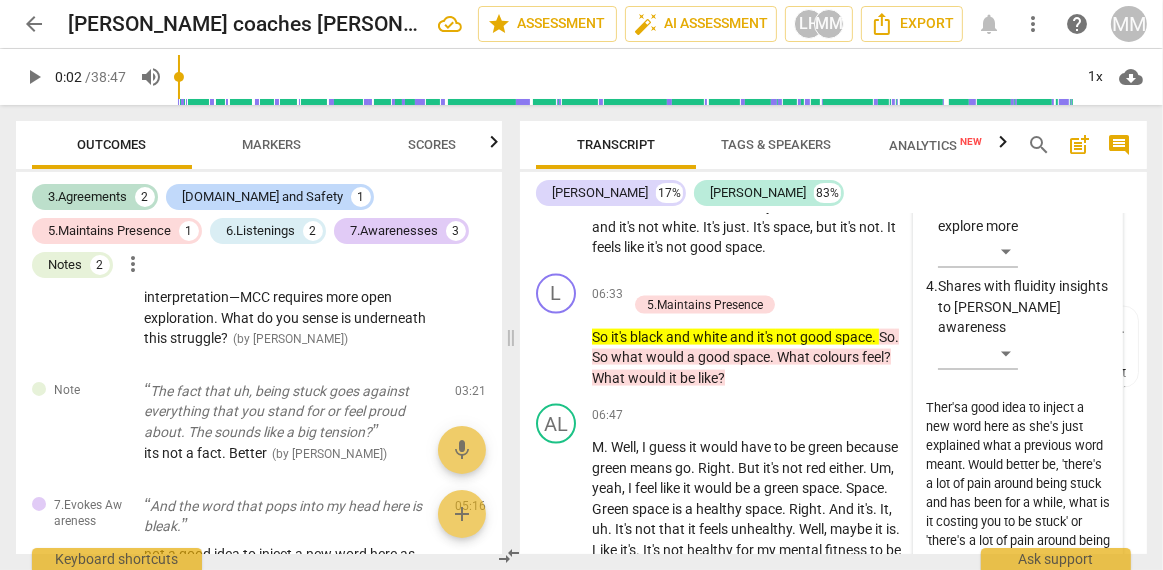 type on "Ther's a good idea to inject a new word here as she's just explained what a previous word meant. Would better be, 'there's a lot of pain around being stuck and has been for a while, what is it costing you to be stuck' or 'there's a lot of pain around being stuck and has been for a while what is it coming you to hang on to this feeling?'" 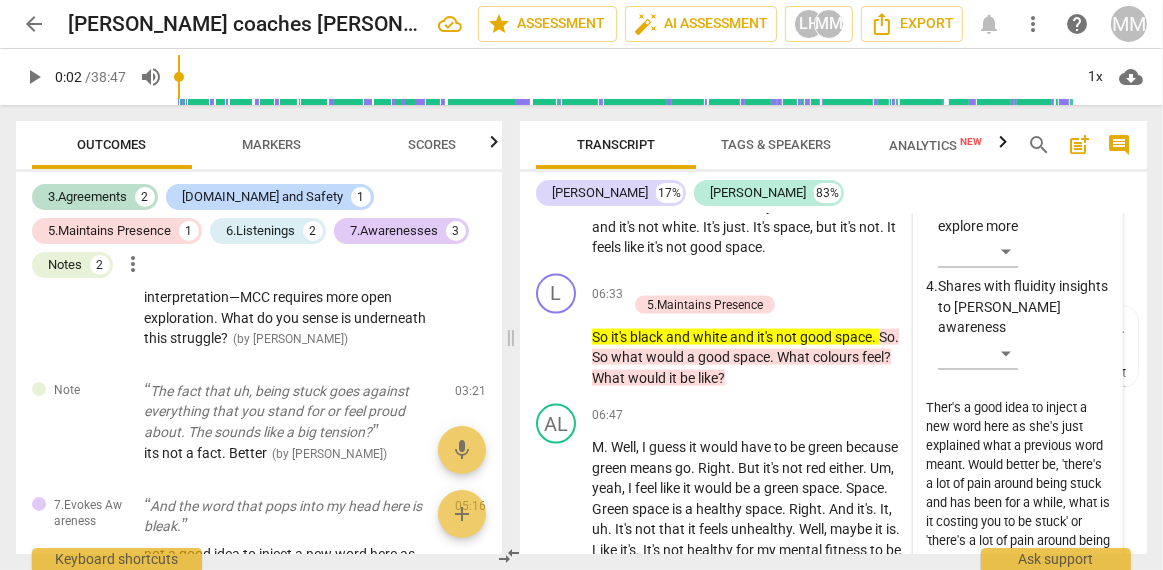 type on "Ther's na good idea to inject a new word here as she's just explained what a previous word meant. Would better be, 'there's a lot of pain around being stuck and has been for a while, what is it costing you to be stuck' or 'there's a lot of pain around being stuck and has been for a while what is it coming you to hang on to this feeling?'" 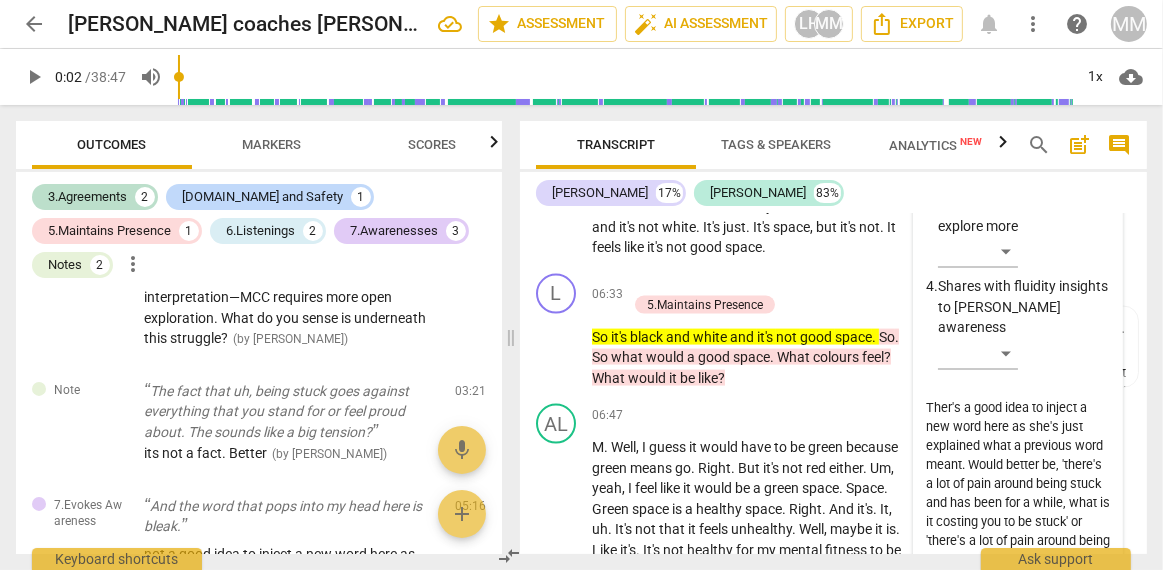 type on "Ther's na good idea to inject a new word here as she's just explained what a previous word meant. Would better be, 'there's a lot of pain around being stuck and has been for a while, what is it costing you to be stuck' or 'there's a lot of pain around being stuck and has been for a while what is it coming you to hang on to this feeling?'" 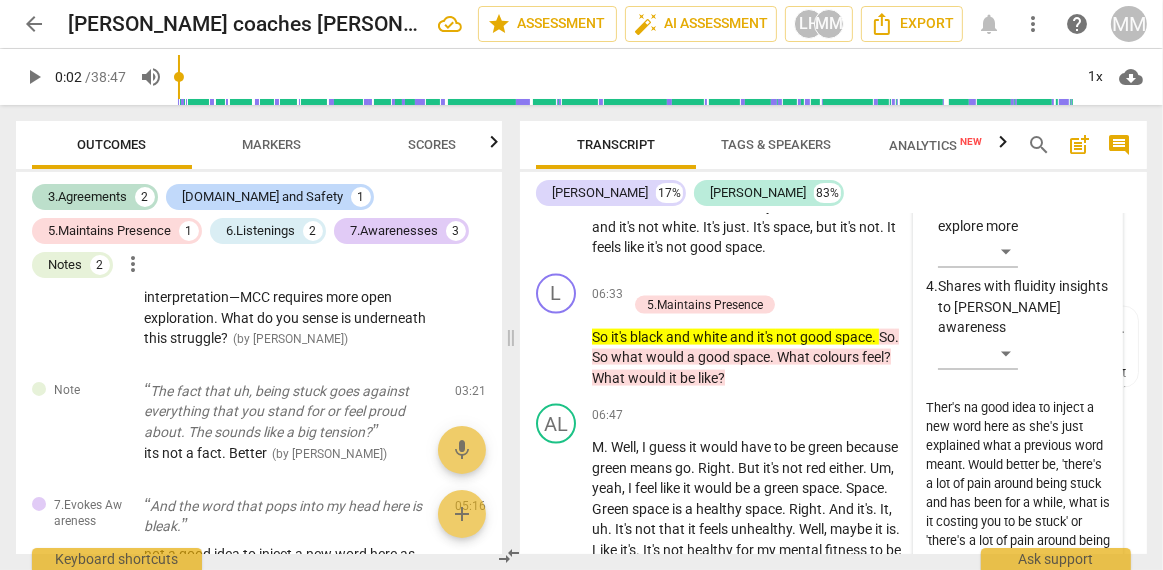 type on "Ther's noa good idea to inject a new word here as she's just explained what a previous word meant. Would better be, 'there's a lot of pain around being stuck and has been for a while, what is it costing you to be stuck' or 'there's a lot of pain around being stuck and has been for a while what is it coming you to hang on to this feeling?'" 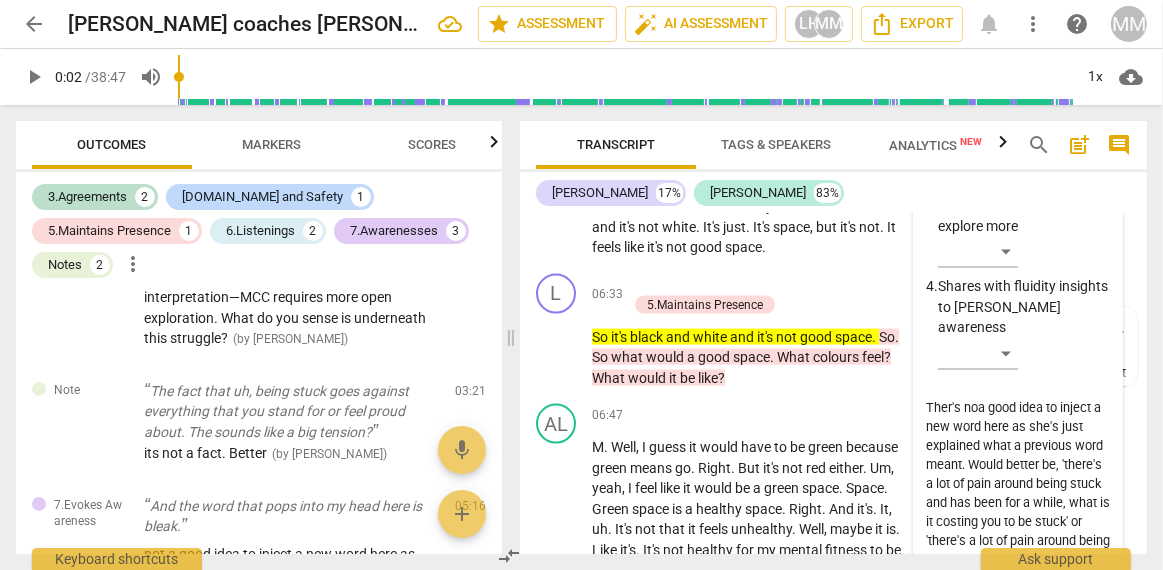 type on "Ther's no a good idea to inject a new word here as she's just explained what a previous word meant. Would better be, 'there's a lot of pain around being stuck and has been for a while, what is it costing you to be stuck' or 'there's a lot of pain around being stuck and has been for a while what is it coming you to hang on to this feeling?'" 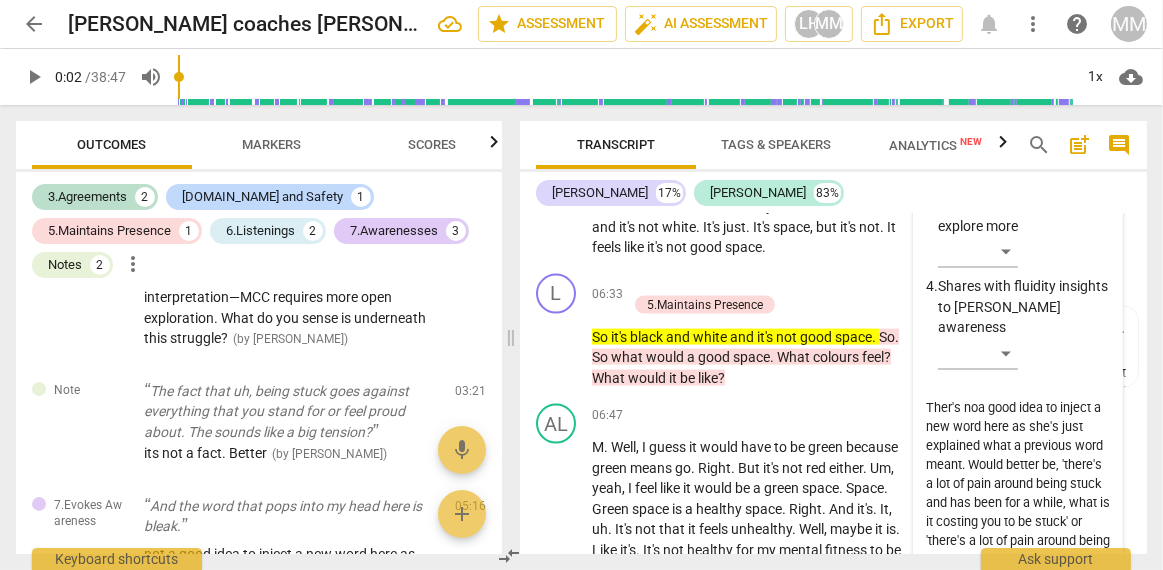 type on "Ther's no a good idea to inject a new word here as she's just explained what a previous word meant. Would better be, 'there's a lot of pain around being stuck and has been for a while, what is it costing you to be stuck' or 'there's a lot of pain around being stuck and has been for a while what is it coming you to hang on to this feeling?'" 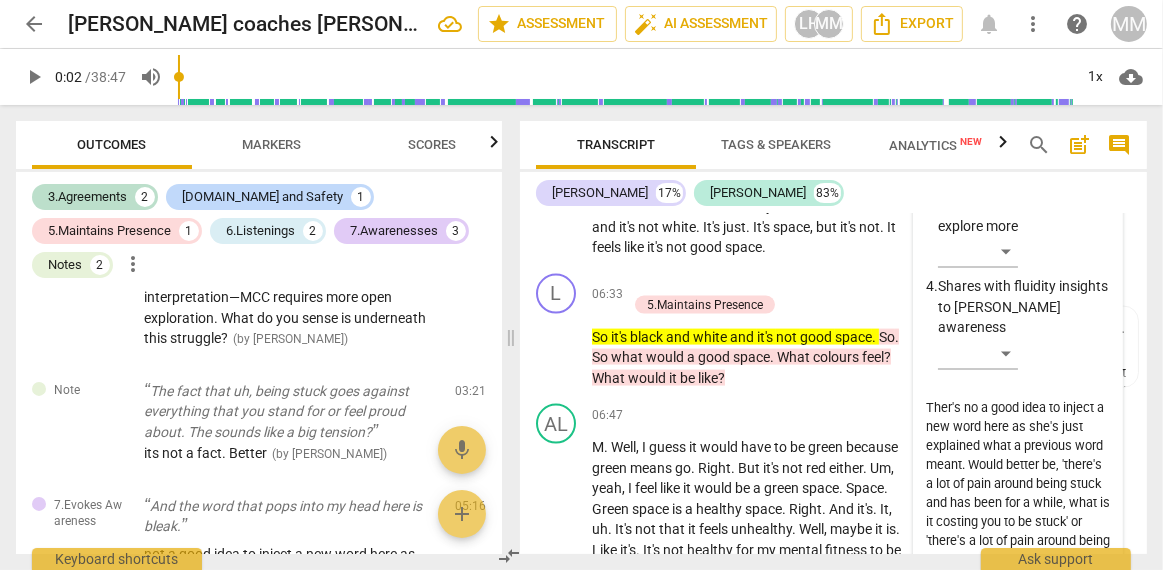 type on "Ther's no qa good idea to inject a new word here as she's just explained what a previous word meant. Would better be, 'there's a lot of pain around being stuck and has been for a while, what is it costing you to be stuck' or 'there's a lot of pain around being stuck and has been for a while what is it coming you to hang on to this feeling?'" 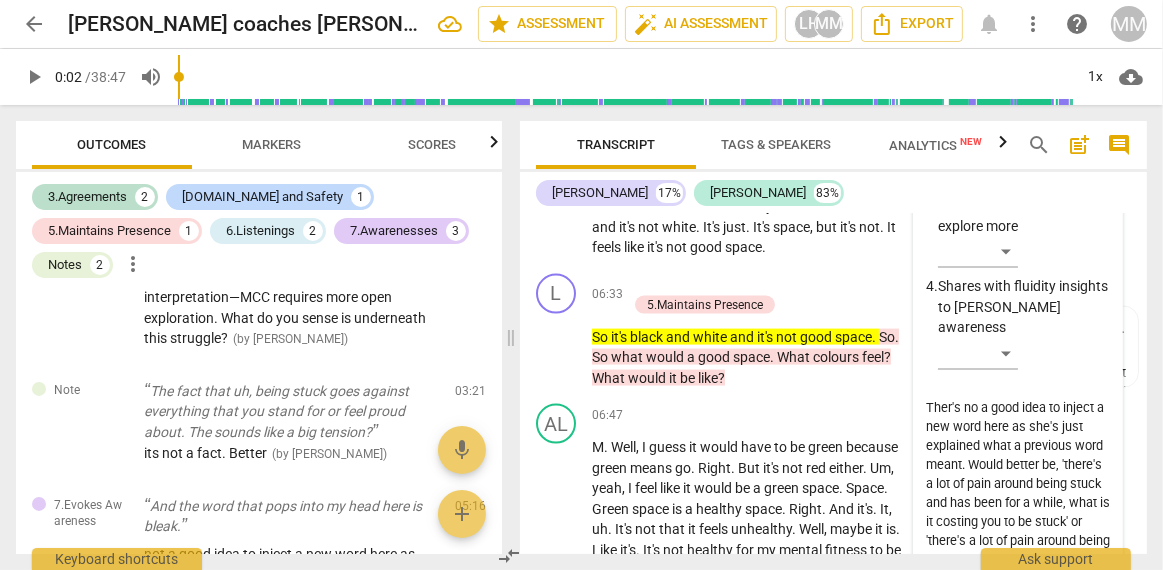 type on "Ther's no qa good idea to inject a new word here as she's just explained what a previous word meant. Would better be, 'there's a lot of pain around being stuck and has been for a while, what is it costing you to be stuck' or 'there's a lot of pain around being stuck and has been for a while what is it coming you to hang on to this feeling?'" 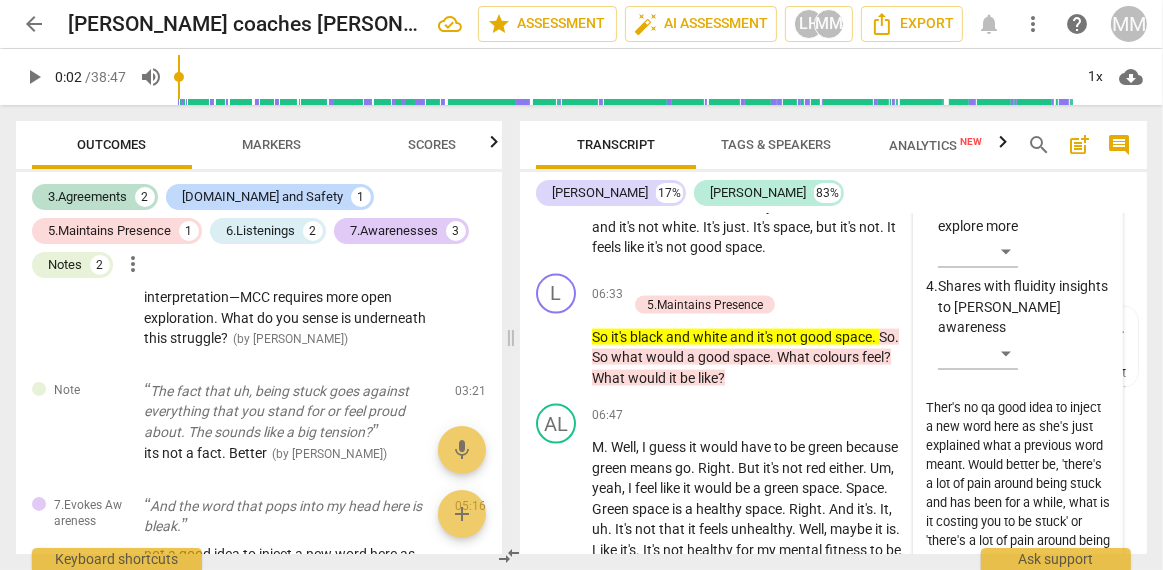 type on "Ther's no qua good idea to inject a new word here as she's just explained what a previous word meant. Would better be, 'there's a lot of pain around being stuck and has been for a while, what is it costing you to be stuck' or 'there's a lot of pain around being stuck and has been for a while what is it coming you to hang on to this feeling?'" 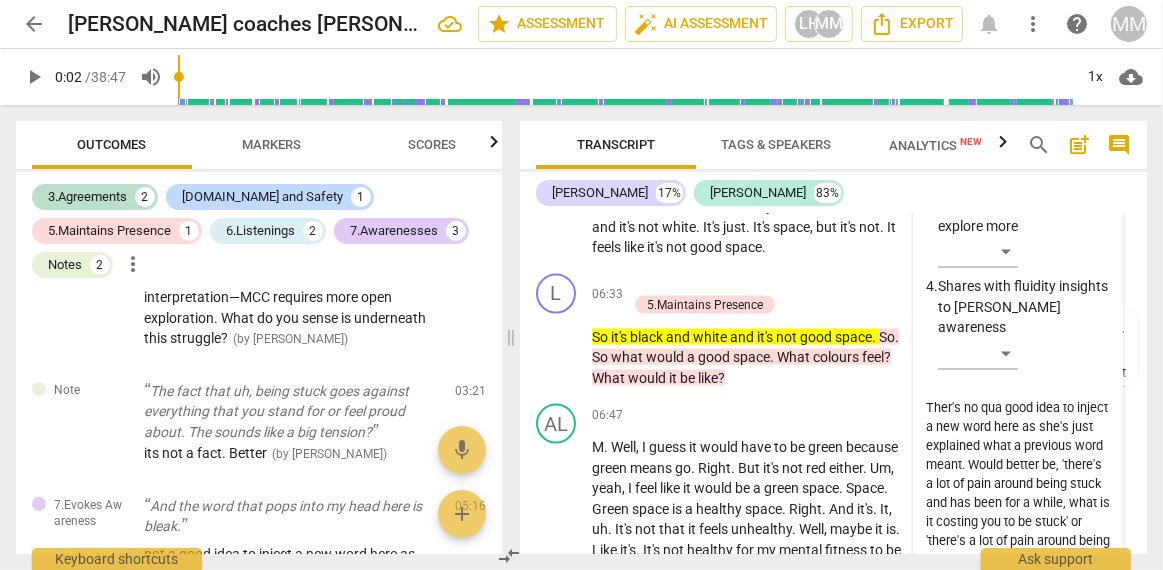 type on "Ther's no quea good idea to inject a new word here as she's just explained what a previous word meant. Would better be, 'there's a lot of pain around being stuck and has been for a while, what is it costing you to be stuck' or 'there's a lot of pain around being stuck and has been for a while what is it coming you to hang on to this feeling?'" 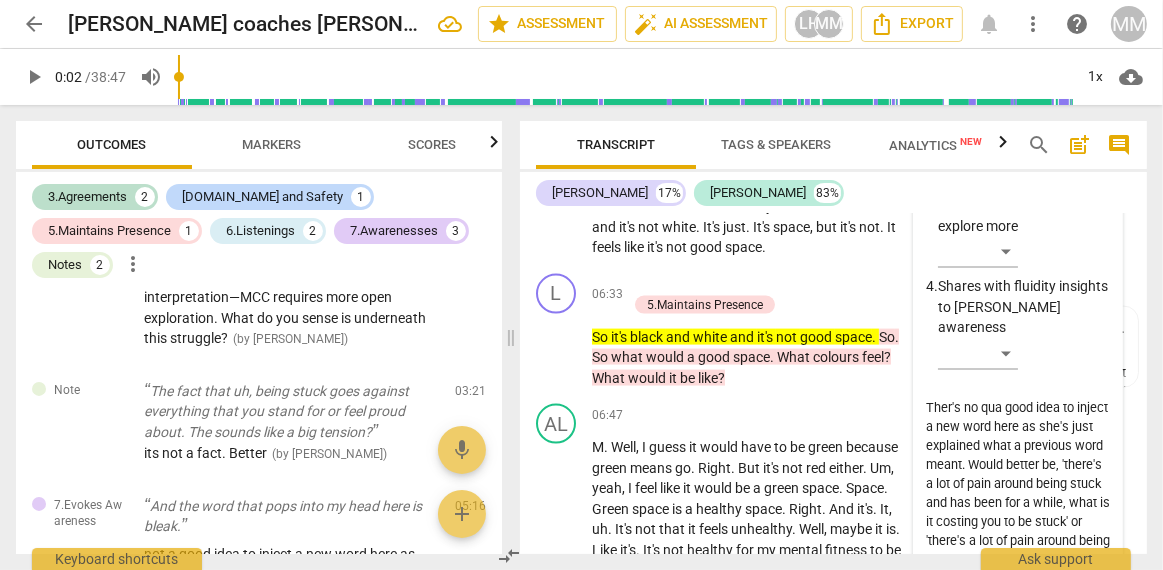 type on "Ther's no quea good idea to inject a new word here as she's just explained what a previous word meant. Would better be, 'there's a lot of pain around being stuck and has been for a while, what is it costing you to be stuck' or 'there's a lot of pain around being stuck and has been for a while what is it coming you to hang on to this feeling?'" 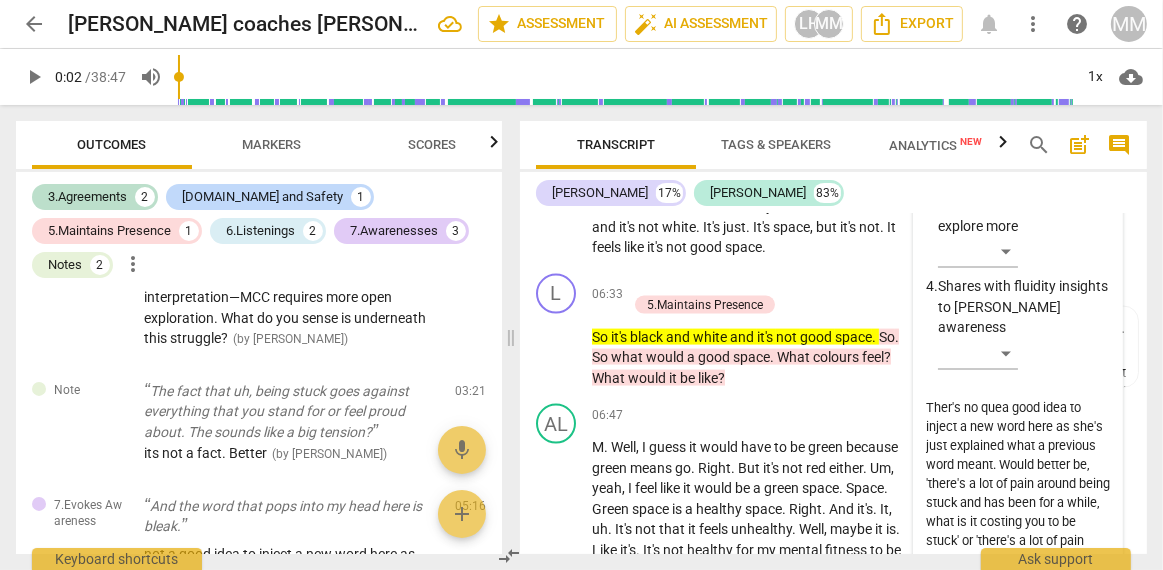 type on "Ther's no quesa good idea to inject a new word here as she's just explained what a previous word meant. Would better be, 'there's a lot of pain around being stuck and has been for a while, what is it costing you to be stuck' or 'there's a lot of pain around being stuck and has been for a while what is it coming you to hang on to this feeling?'" 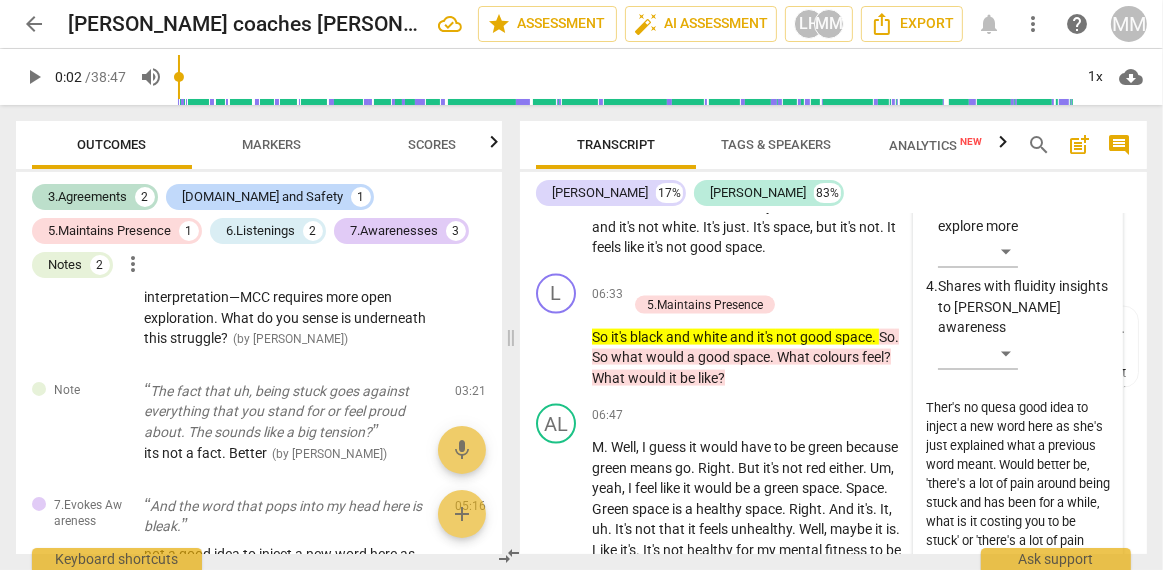 type on "Ther's no questa good idea to inject a new word here as she's just explained what a previous word meant. Would better be, 'there's a lot of pain around being stuck and has been for a while, what is it costing you to be stuck' or 'there's a lot of pain around being stuck and has been for a while what is it coming you to hang on to this feeling?'" 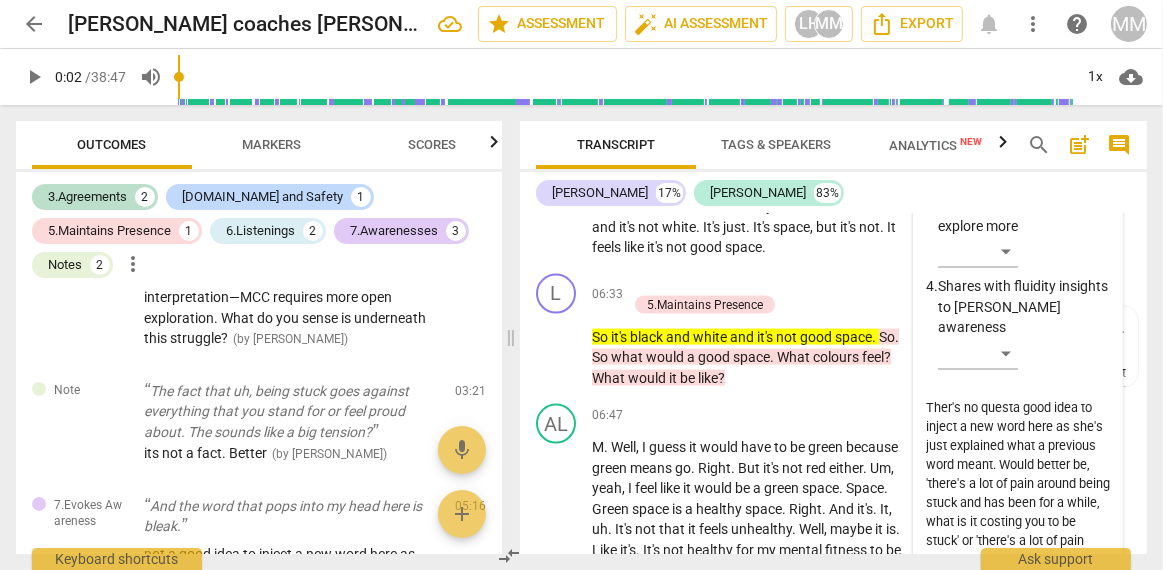 type on "Ther's no questia good idea to inject a new word here as she's just explained what a previous word meant. Would better be, 'there's a lot of pain around being stuck and has been for a while, what is it costing you to be stuck' or 'there's a lot of pain around being stuck and has been for a while what is it coming you to hang on to this feeling?'" 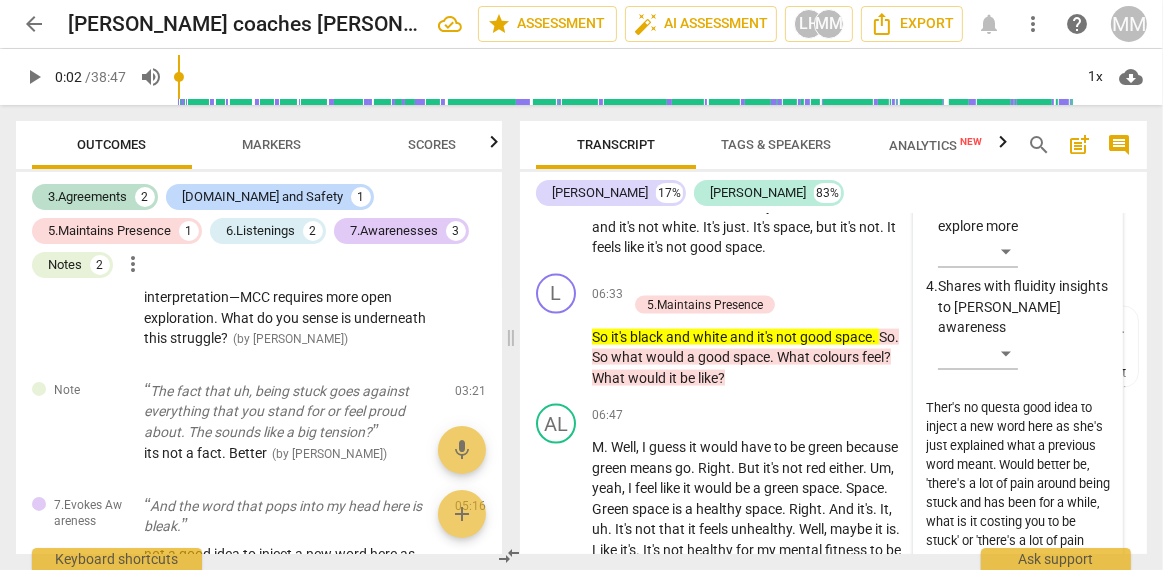 type on "Ther's no questia good idea to inject a new word here as she's just explained what a previous word meant. Would better be, 'there's a lot of pain around being stuck and has been for a while, what is it costing you to be stuck' or 'there's a lot of pain around being stuck and has been for a while what is it coming you to hang on to this feeling?'" 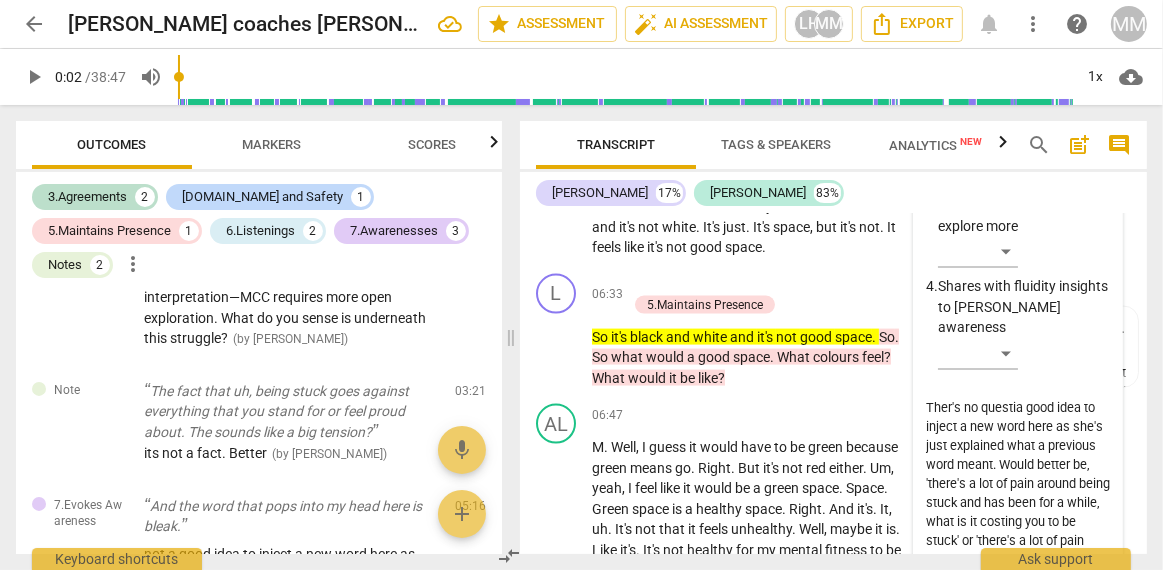 type on "Ther's no questioa good idea to inject a new word here as she's just explained what a previous word meant. Would better be, 'there's a lot of pain around being stuck and has been for a while, what is it costing you to be stuck' or 'there's a lot of pain around being stuck and has been for a while what is it coming you to hang on to this feeling?'" 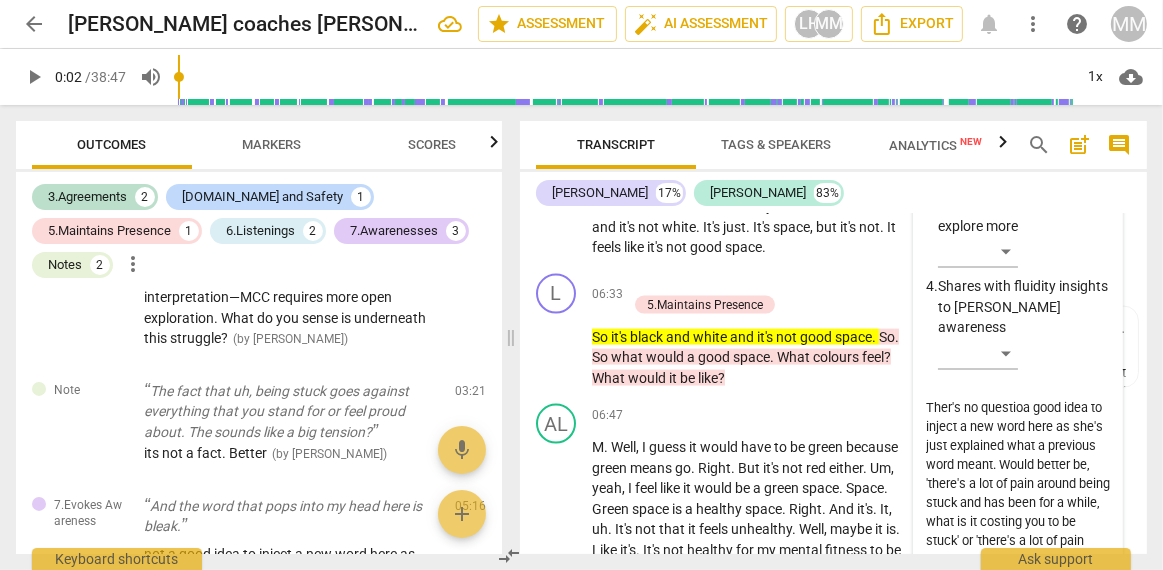 type on "Ther's no questiona good idea to inject a new word here as she's just explained what a previous word meant. Would better be, 'there's a lot of pain around being stuck and has been for a while, what is it costing you to be stuck' or 'there's a lot of pain around being stuck and has been for a while what is it coming you to hang on to this feeling?'" 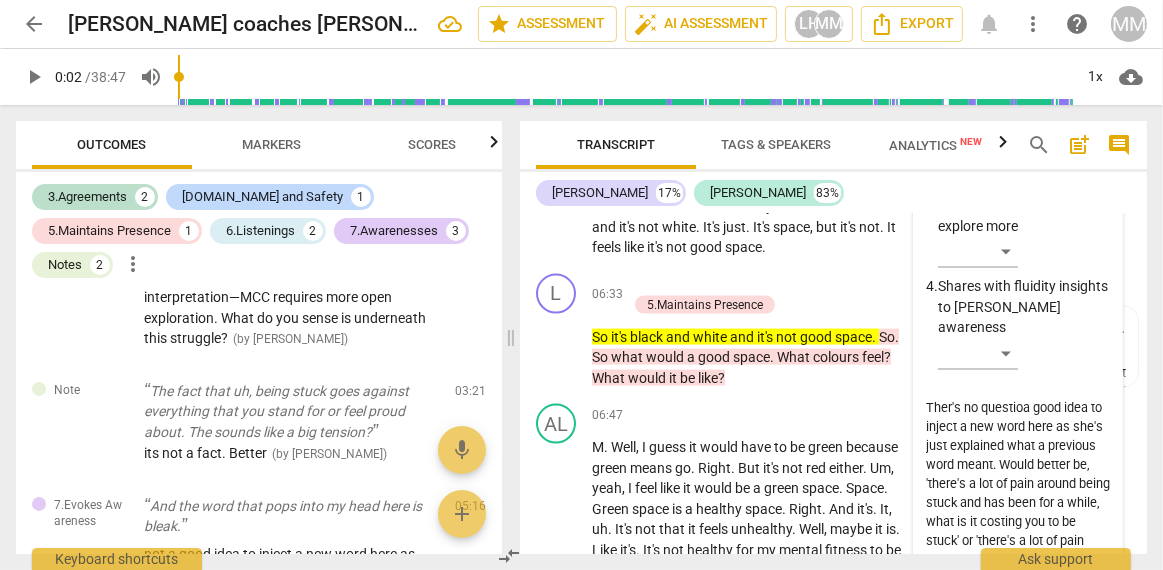 type on "Ther's no questiona good idea to inject a new word here as she's just explained what a previous word meant. Would better be, 'there's a lot of pain around being stuck and has been for a while, what is it costing you to be stuck' or 'there's a lot of pain around being stuck and has been for a while what is it coming you to hang on to this feeling?'" 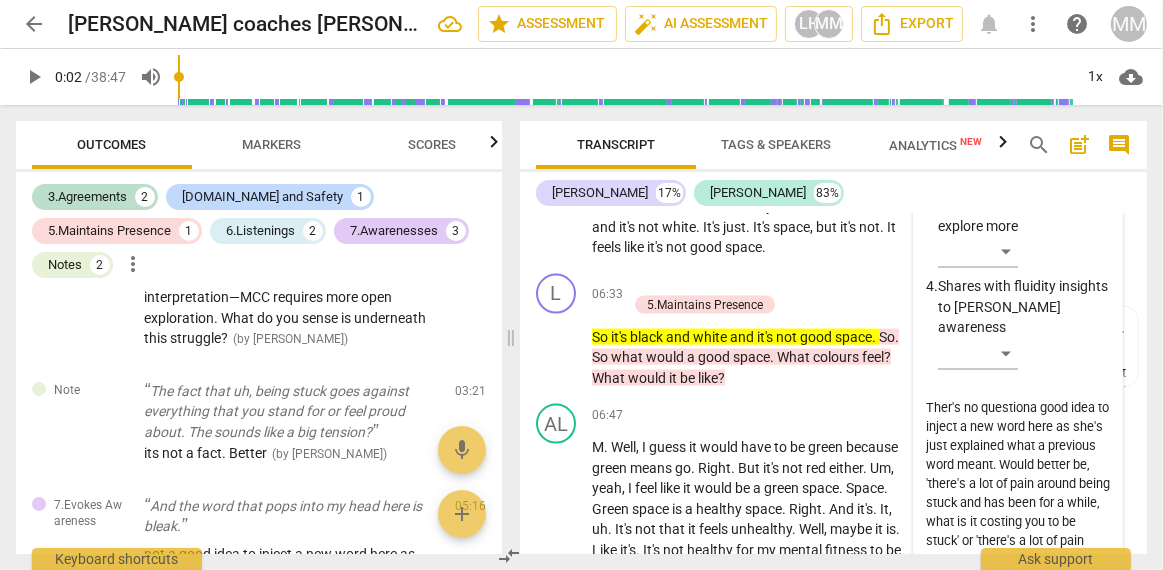 type on "Ther's no question a good idea to inject a new word here as she's just explained what a previous word meant. Would better be, 'there's a lot of pain around being stuck and has been for a while, what is it costing you to be stuck' or 'there's a lot of pain around being stuck and has been for a while what is it coming you to hang on to this feeling?'" 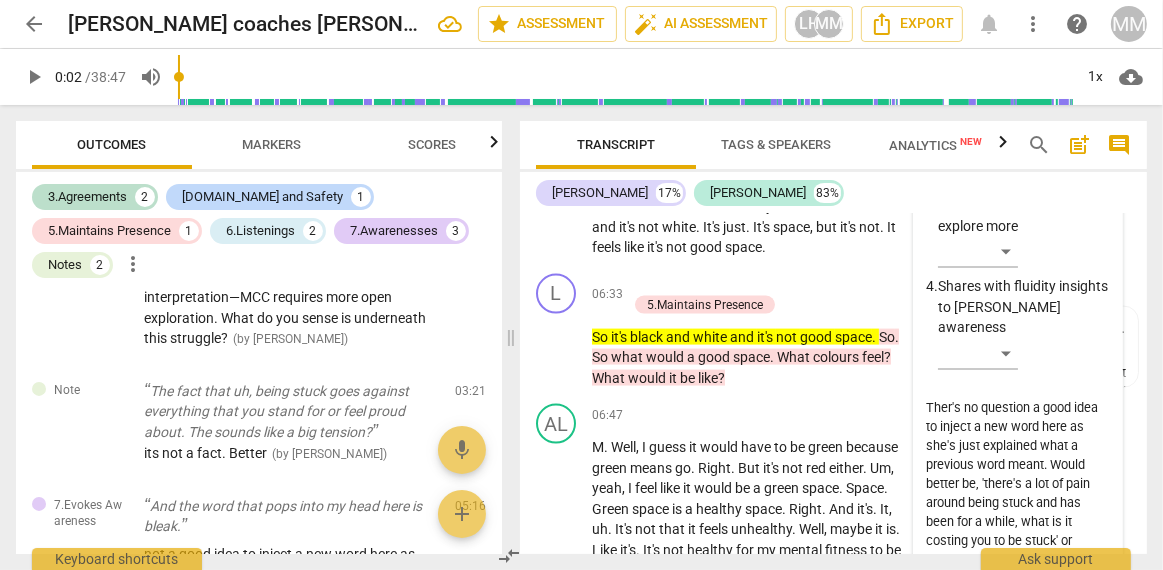 type on "Ther's no question ha good idea to inject a new word here as she's just explained what a previous word meant. Would better be, 'there's a lot of pain around being stuck and has been for a while, what is it costing you to be stuck' or 'there's a lot of pain around being stuck and has been for a while what is it coming you to hang on to this feeling?'" 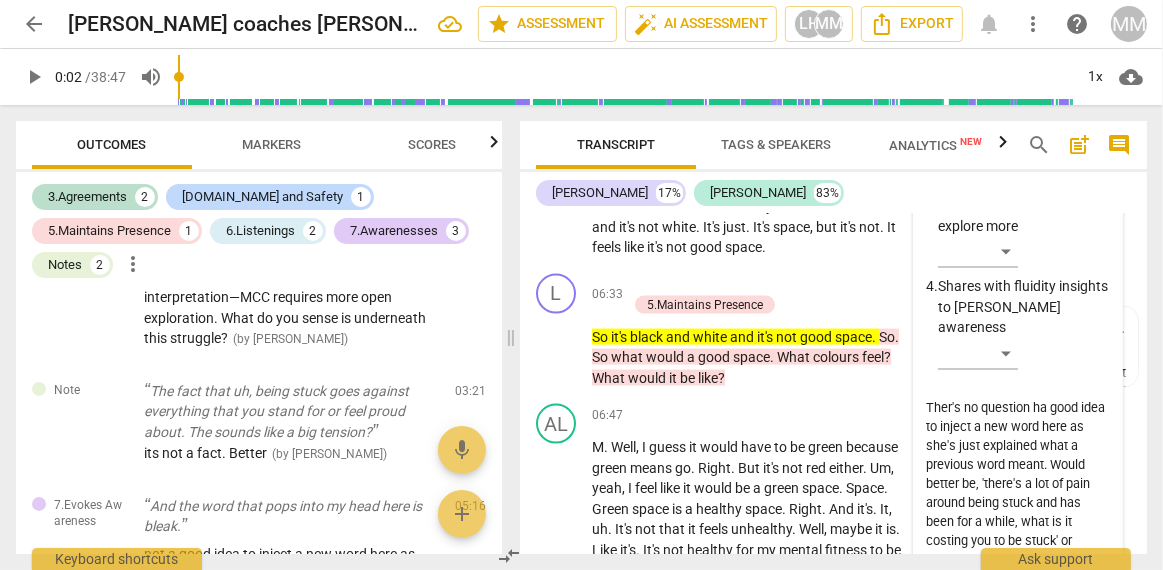 type on "Ther's no question hea good idea to inject a new word here as she's just explained what a previous word meant. Would better be, 'there's a lot of pain around being stuck and has been for a while, what is it costing you to be stuck' or 'there's a lot of pain around being stuck and has been for a while what is it coming you to hang on to this feeling?'" 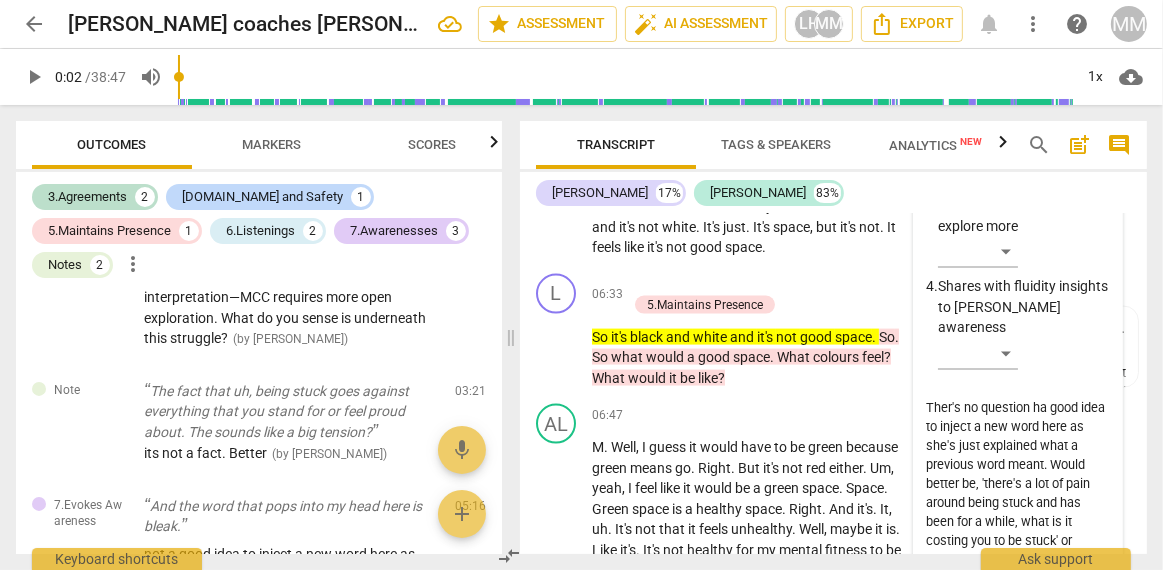 type on "Ther's no question hea good idea to inject a new word here as she's just explained what a previous word meant. Would better be, 'there's a lot of pain around being stuck and has been for a while, what is it costing you to be stuck' or 'there's a lot of pain around being stuck and has been for a while what is it coming you to hang on to this feeling?'" 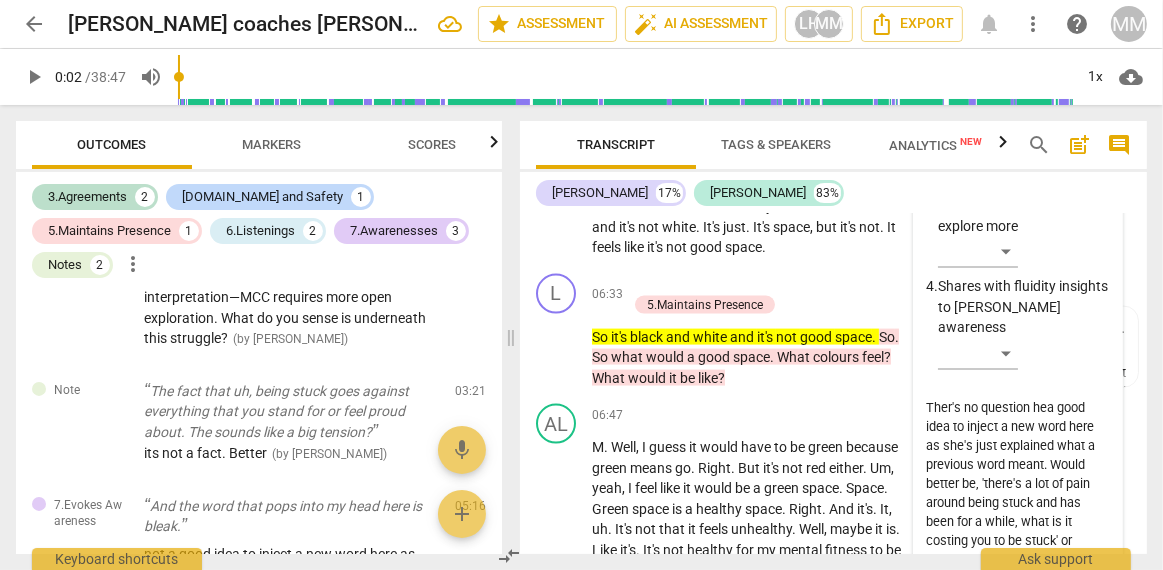 type on "Ther's no question [PERSON_NAME] good idea to inject a new word here as she's just explained what a previous word meant. Would better be, 'there's a lot of pain around being stuck and has been for a while, what is it costing you to be stuck' or 'there's a lot of pain around being stuck and has been for a while what is it coming you to hang on to this feeling?'" 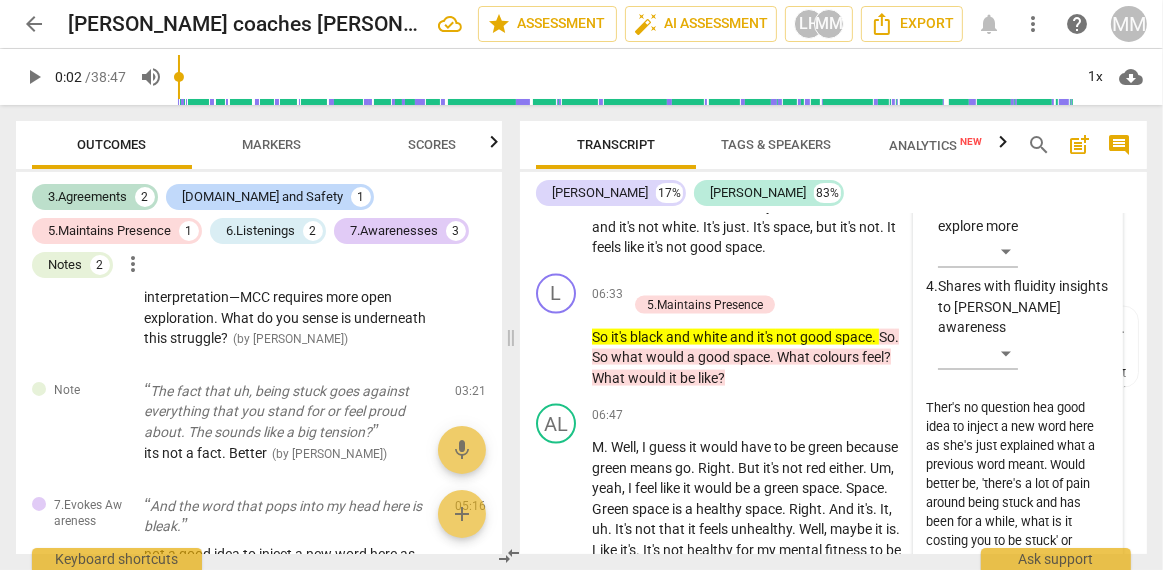 type on "Ther's no question [PERSON_NAME] good idea to inject a new word here as she's just explained what a previous word meant. Would better be, 'there's a lot of pain around being stuck and has been for a while, what is it costing you to be stuck' or 'there's a lot of pain around being stuck and has been for a while what is it coming you to hang on to this feeling?'" 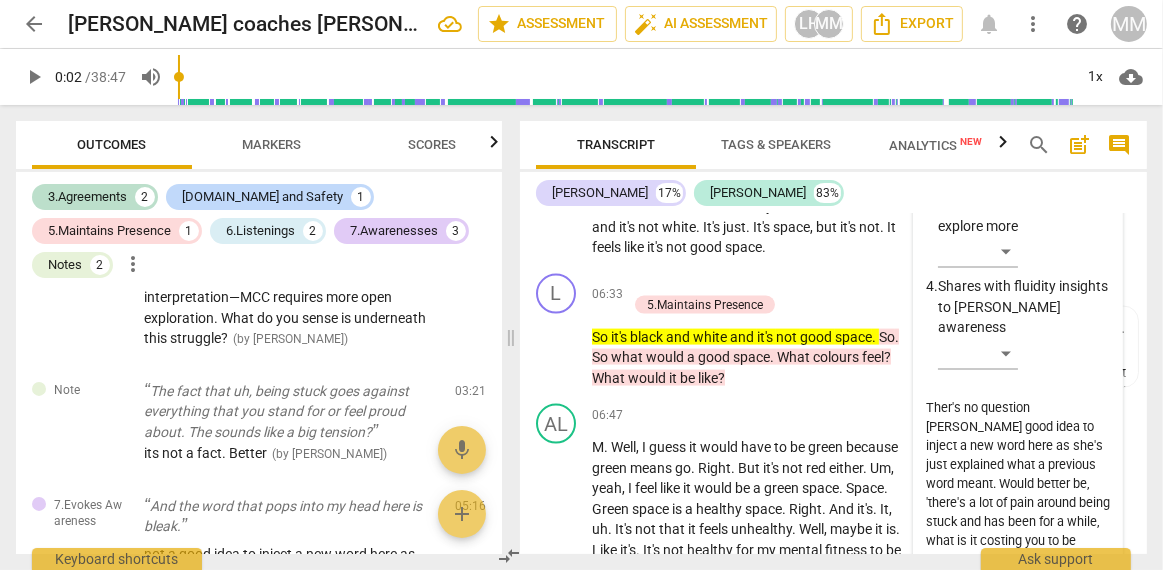 type on "Ther's no question herea good idea to inject a new word here as she's just explained what a previous word meant. Would better be, 'there's a lot of pain around being stuck and has been for a while, what is it costing you to be stuck' or 'there's a lot of pain around being stuck and has been for a while what is it coming you to hang on to this feeling?'" 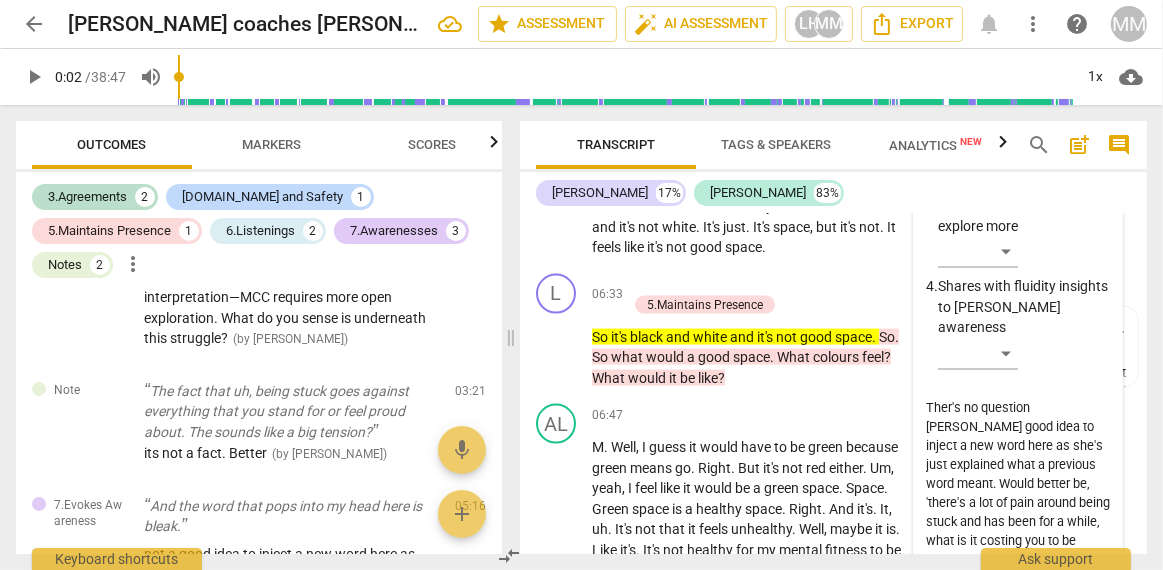 type on "Ther's no question herea good idea to inject a new word here as she's just explained what a previous word meant. Would better be, 'there's a lot of pain around being stuck and has been for a while, what is it costing you to be stuck' or 'there's a lot of pain around being stuck and has been for a while what is it coming you to hang on to this feeling?'" 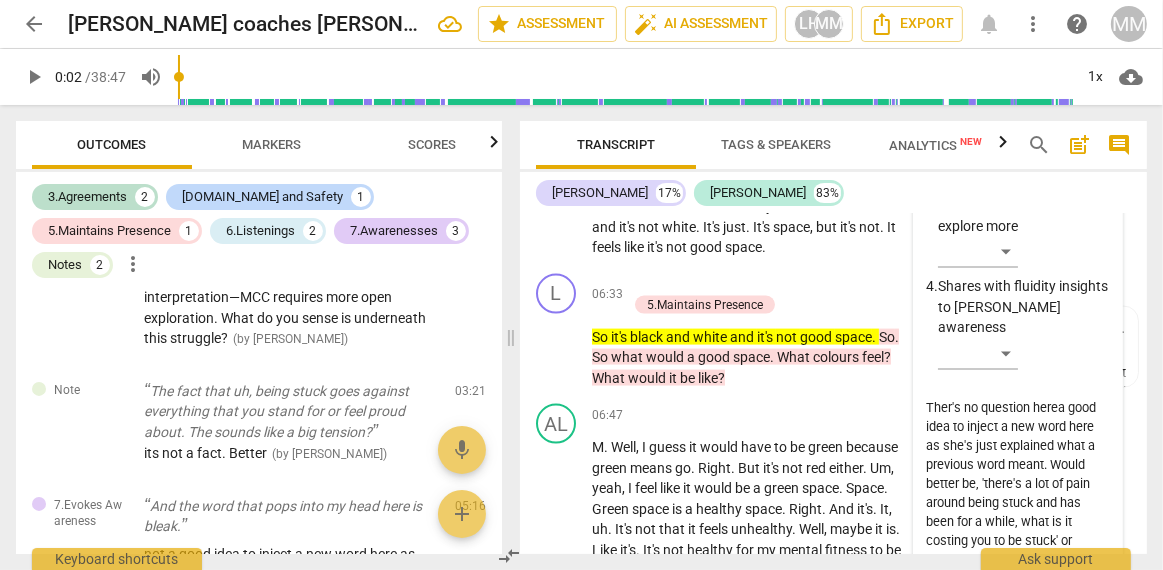type on "Ther's no question here.a good idea to inject a new word here as she's just explained what a previous word meant. Would better be, 'there's a lot of pain around being stuck and has been for a while, what is it costing you to be stuck' or 'there's a lot of pain around being stuck and has been for a while what is it coming you to hang on to this feeling?'" 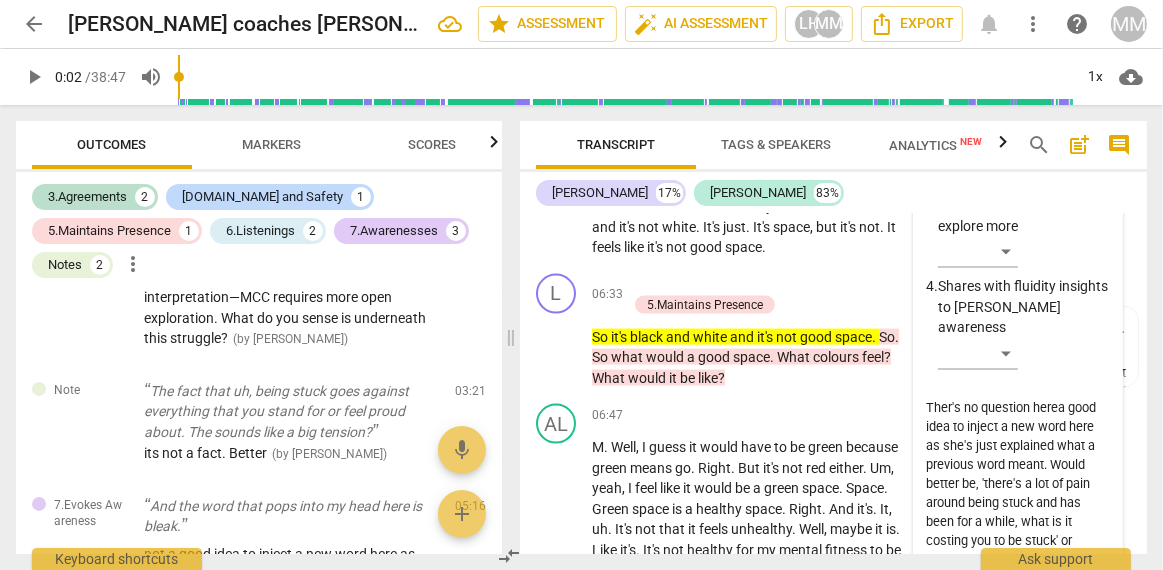 type on "Ther's no question here.a good idea to inject a new word here as she's just explained what a previous word meant. Would better be, 'there's a lot of pain around being stuck and has been for a while, what is it costing you to be stuck' or 'there's a lot of pain around being stuck and has been for a while what is it coming you to hang on to this feeling?'" 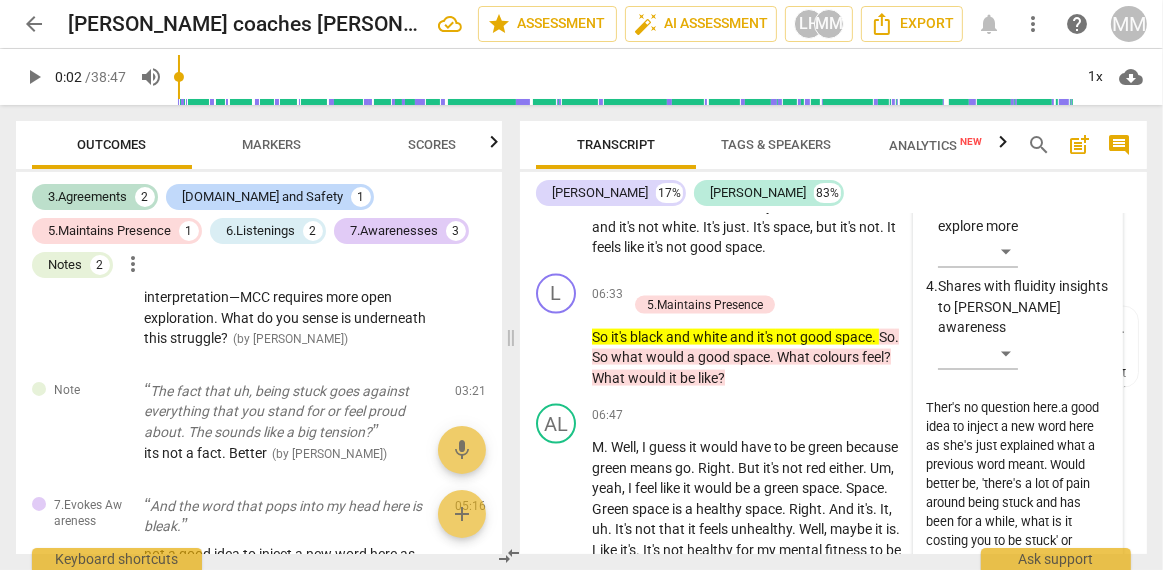 type on "Ther's no question here. a good idea to inject a new word here as she's just explained what a previous word meant. Would better be, 'there's a lot of pain around being stuck and has been for a while, what is it costing you to be stuck' or 'there's a lot of pain around being stuck and has been for a while what is it coming you to hang on to this feeling?'" 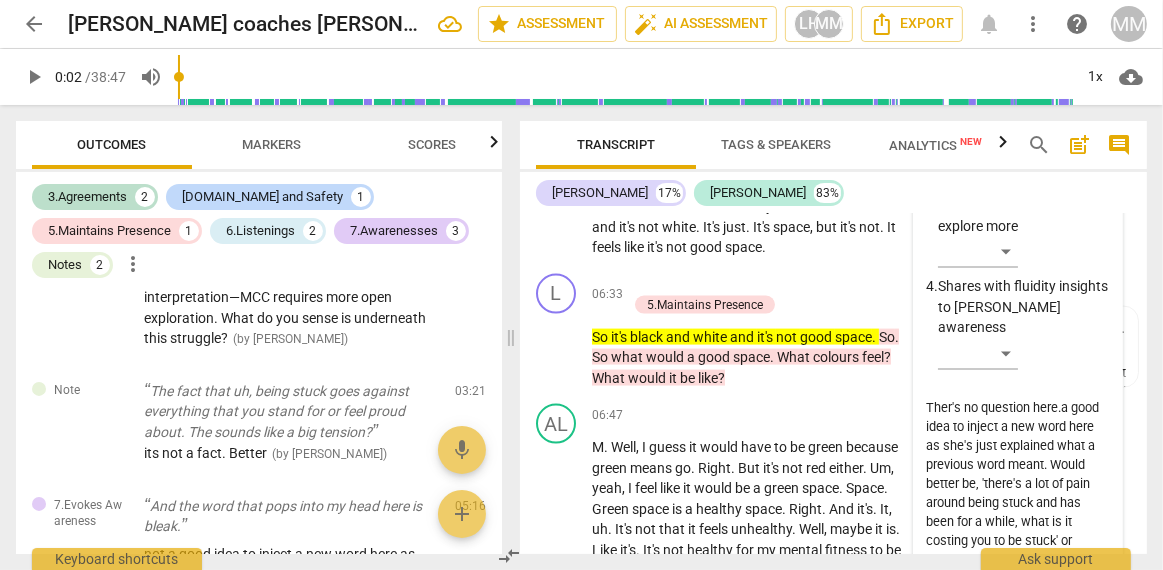 type on "Ther's no question here. a good idea to inject a new word here as she's just explained what a previous word meant. Would better be, 'there's a lot of pain around being stuck and has been for a while, what is it costing you to be stuck' or 'there's a lot of pain around being stuck and has been for a while what is it coming you to hang on to this feeling?'" 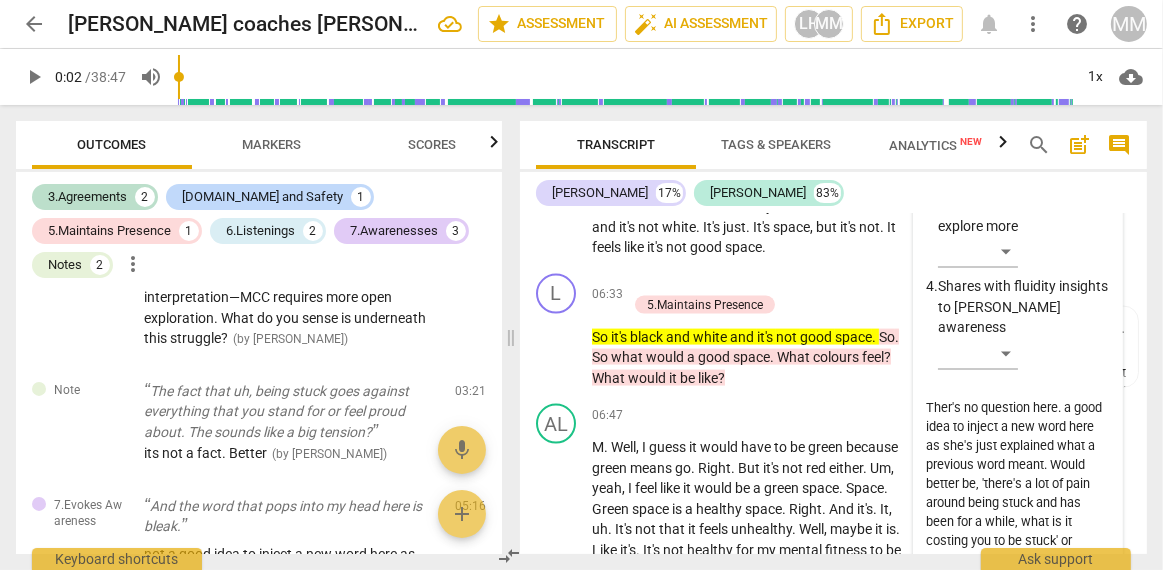 click on "Ther's no question here. a good idea to inject a new word here as she's just explained what a previous word meant. Would better be, 'there's a lot of pain around being stuck and has been for a while, what is it costing you to be stuck' or 'there's a lot of pain around being stuck and has been for a while what is it coming you to hang on to this feeling?'" at bounding box center (1018, 474) 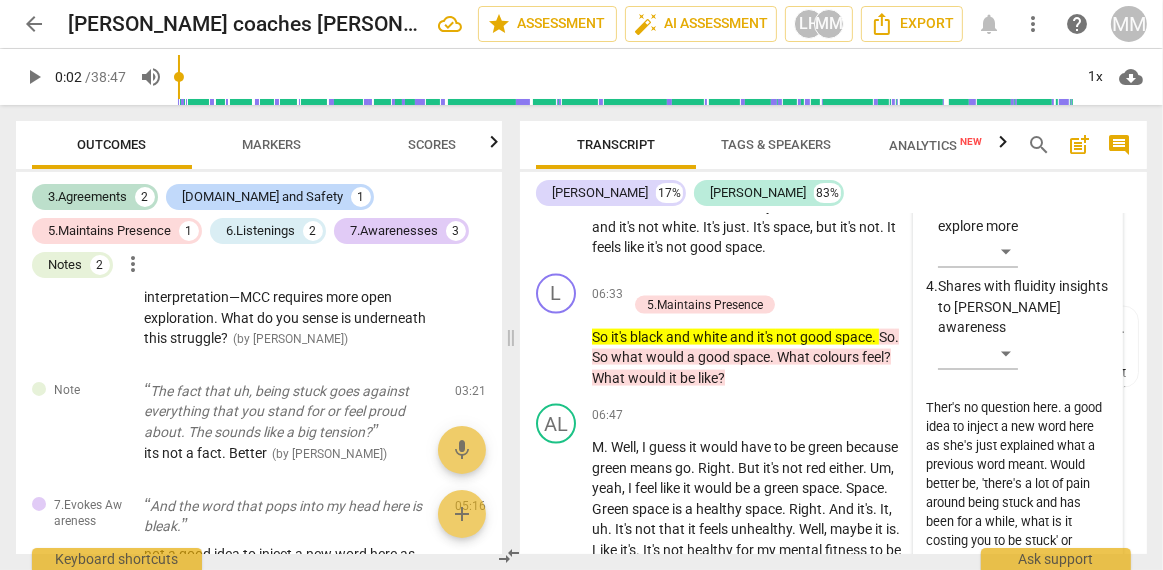 type on "There's no question here. a good idea to inject a new word here as she's just explained what a previous word meant. Would better be, 'there's a lot of pain around being stuck and has been for a while, what is it costing you to be stuck' or 'there's a lot of pain around being stuck and has been for a while what is it coming you to hang on to this feeling?'" 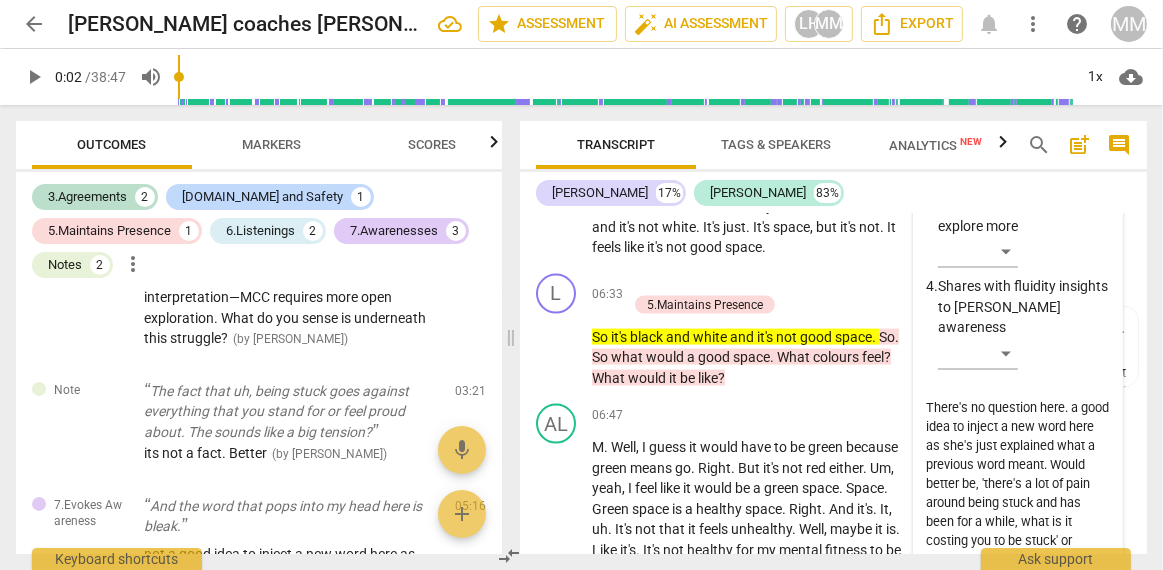 click on "There's no question here. a good idea to inject a new word here as she's just explained what a previous word meant. Would better be, 'there's a lot of pain around being stuck and has been for a while, what is it costing you to be stuck' or 'there's a lot of pain around being stuck and has been for a while what is it coming you to hang on to this feeling?'" at bounding box center [1018, 474] 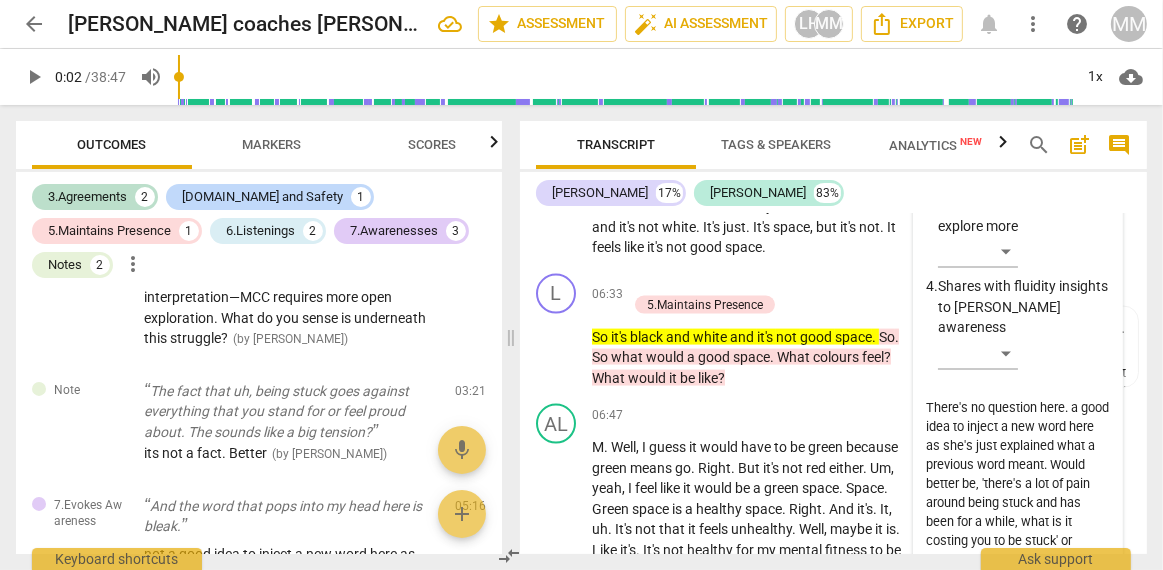 type on "There's no question here. wa good idea to inject a new word here as she's just explained what a previous word meant. Would better be, 'there's a lot of pain around being stuck and has been for a while, what is it costing you to be stuck' or 'there's a lot of pain around being stuck and has been for a while what is it coming you to hang on to this feeling?'" 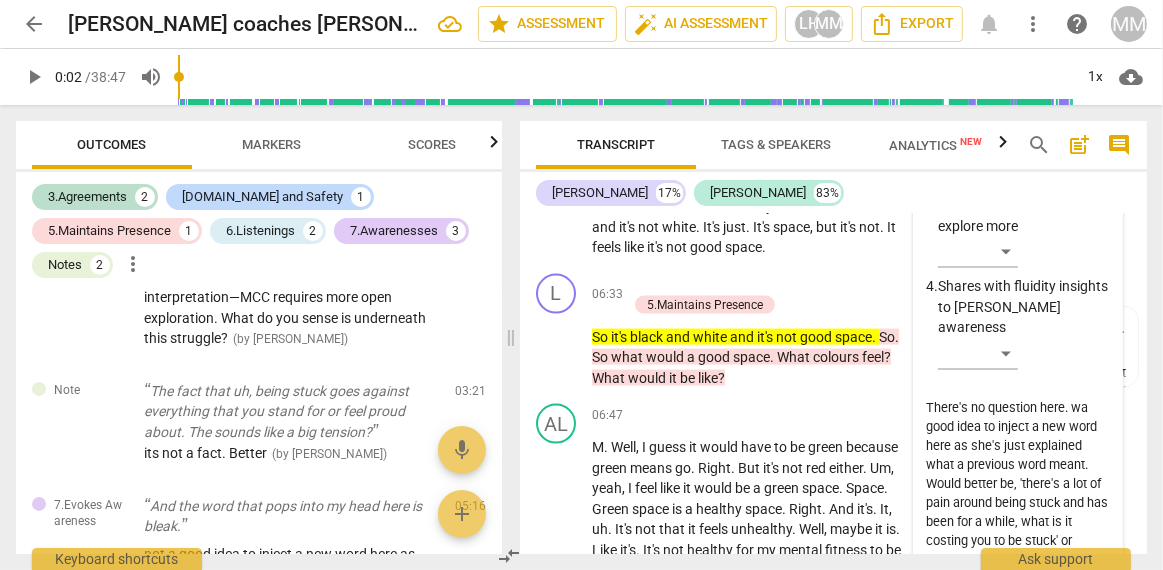 type on "There's no question here. wha good idea to inject a new word here as she's just explained what a previous word meant. Would better be, 'there's a lot of pain around being stuck and has been for a while, what is it costing you to be stuck' or 'there's a lot of pain around being stuck and has been for a while what is it coming you to hang on to this feeling?'" 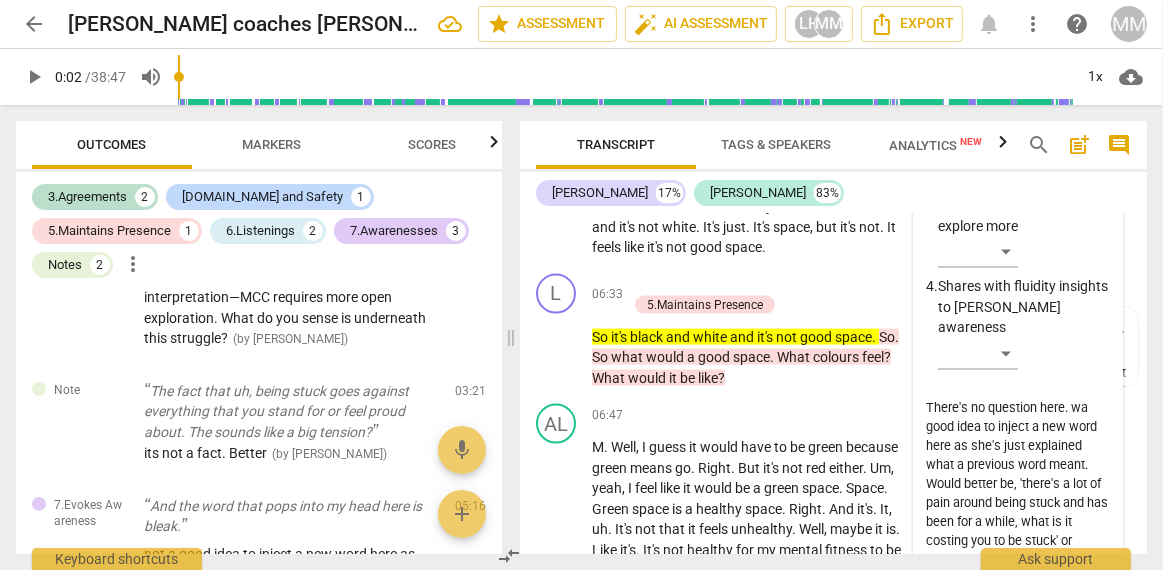 type on "There's no question here. wha good idea to inject a new word here as she's just explained what a previous word meant. Would better be, 'there's a lot of pain around being stuck and has been for a while, what is it costing you to be stuck' or 'there's a lot of pain around being stuck and has been for a while what is it coming you to hang on to this feeling?'" 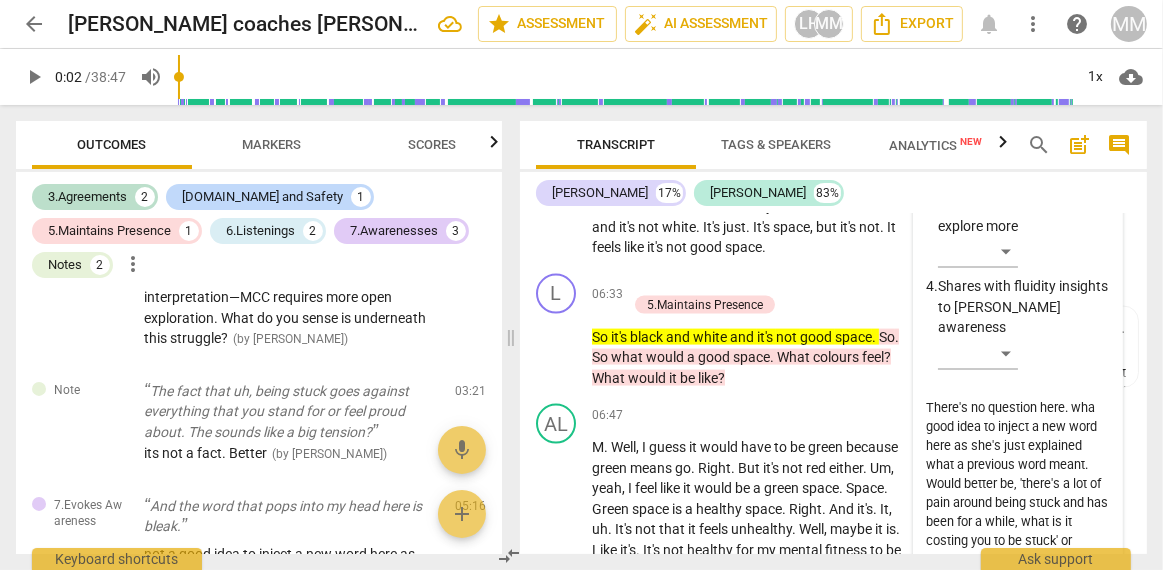 type on "There's no question here. whia good idea to inject a new word here as she's just explained what a previous word meant. Would better be, 'there's a lot of pain around being stuck and has been for a while, what is it costing you to be stuck' or 'there's a lot of pain around being stuck and has been for a while what is it coming you to hang on to this feeling?'" 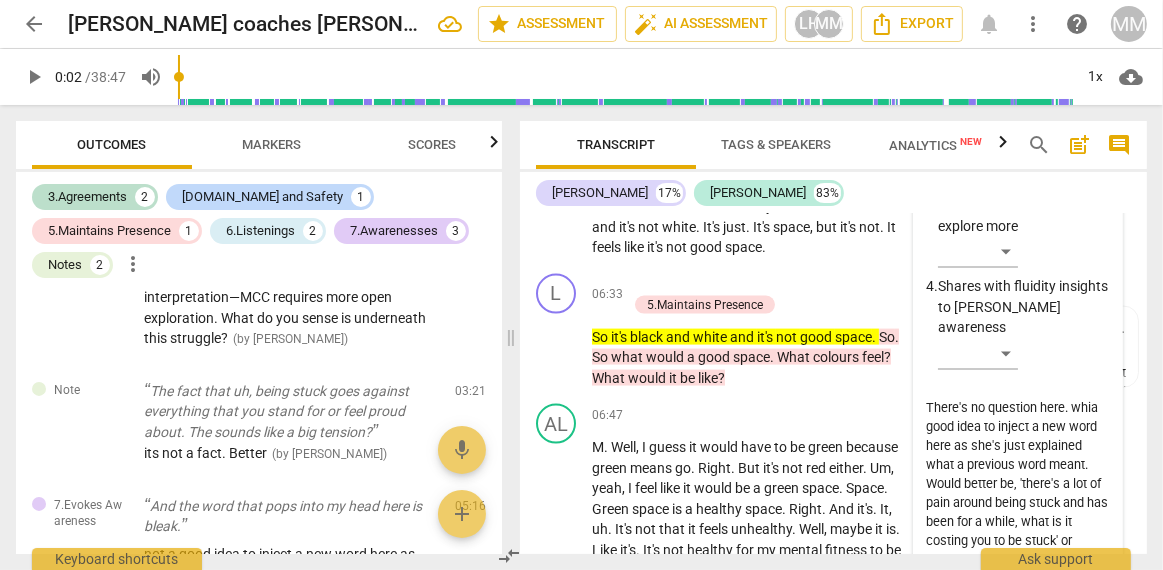 type on "There's no question here. whila good idea to inject a new word here as she's just explained what a previous word meant. Would better be, 'there's a lot of pain around being stuck and has been for a while, what is it costing you to be stuck' or 'there's a lot of pain around being stuck and has been for a while what is it coming you to hang on to this feeling?'" 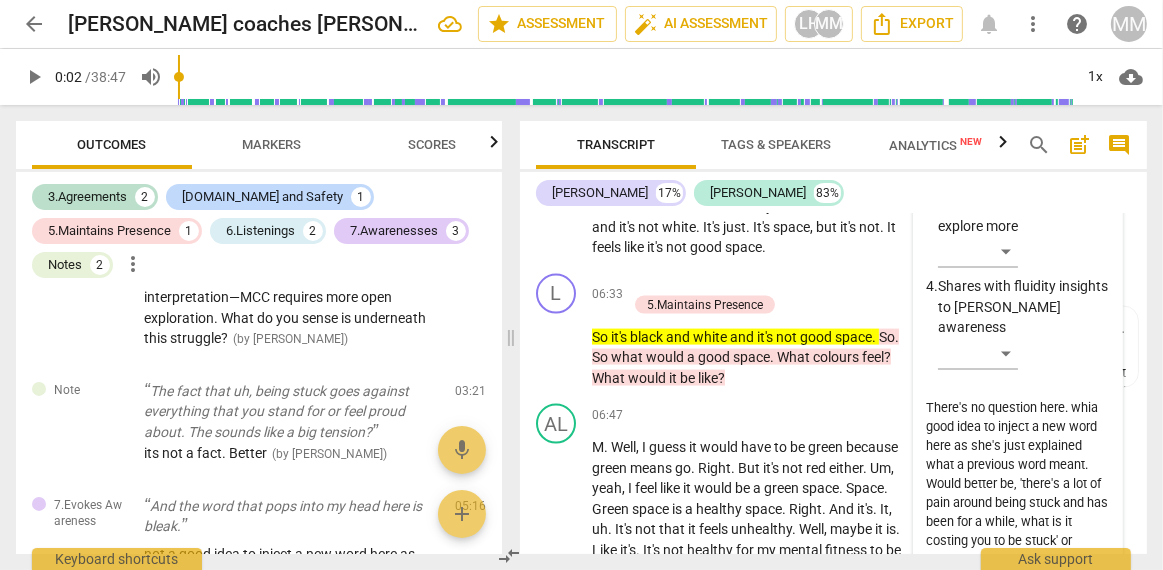 type on "There's no question here. whila good idea to inject a new word here as she's just explained what a previous word meant. Would better be, 'there's a lot of pain around being stuck and has been for a while, what is it costing you to be stuck' or 'there's a lot of pain around being stuck and has been for a while what is it coming you to hang on to this feeling?'" 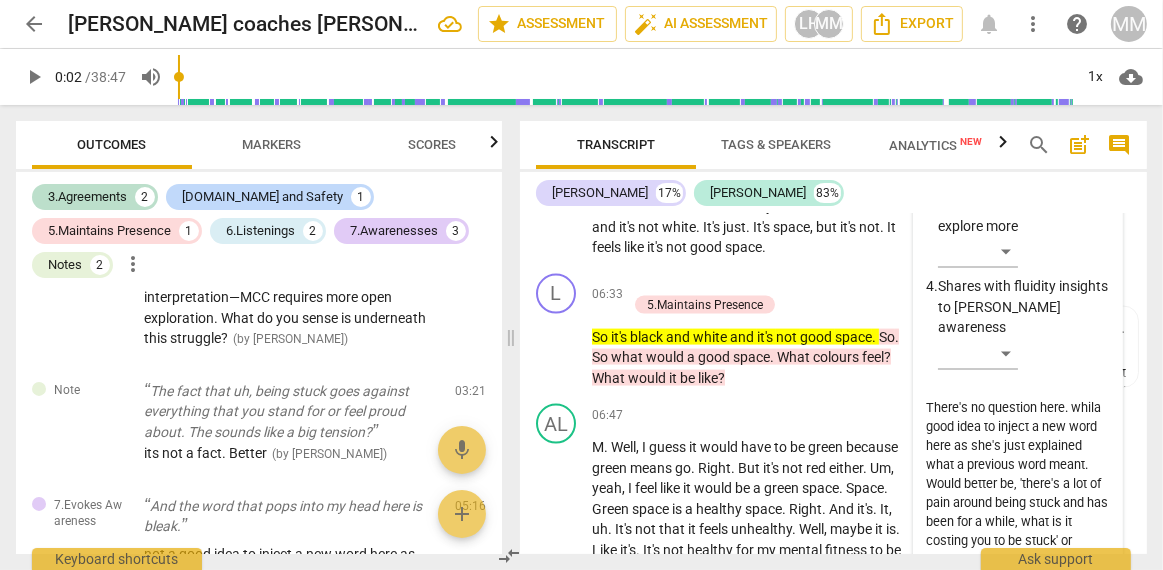 type on "There's no question here. whilea good idea to inject a new word here as she's just explained what a previous word meant. Would better be, 'there's a lot of pain around being stuck and has been for a while, what is it costing you to be stuck' or 'there's a lot of pain around being stuck and has been for a while what is it coming you to hang on to this feeling?'" 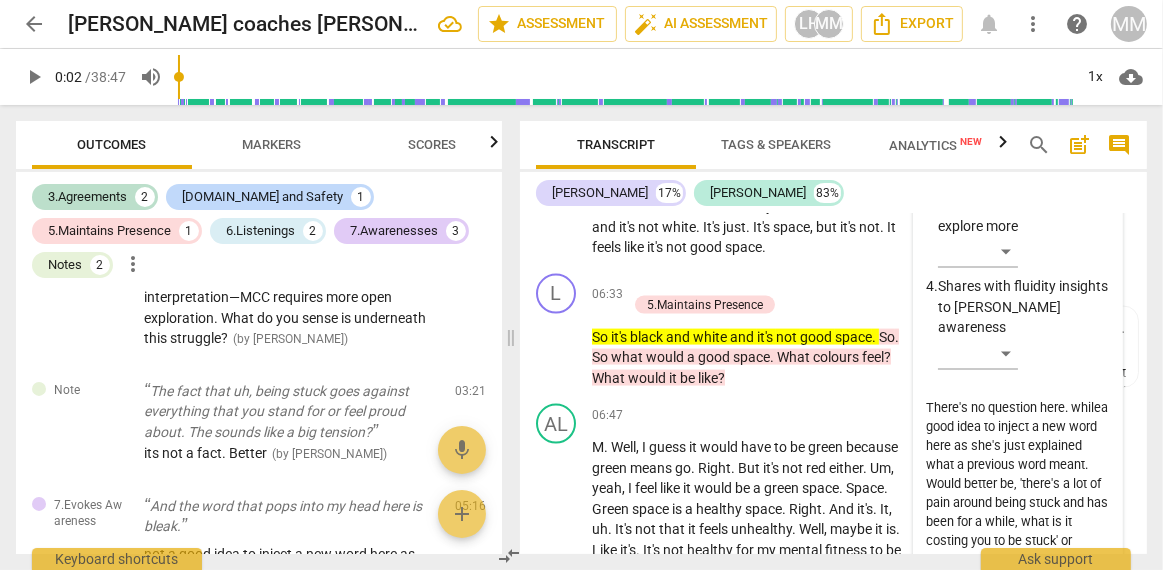 type on "There's no question here. while a good idea to inject a new word here as she's just explained what a previous word meant. Would better be, 'there's a lot of pain around being stuck and has been for a while, what is it costing you to be stuck' or 'there's a lot of pain around being stuck and has been for a while what is it coming you to hang on to this feeling?'" 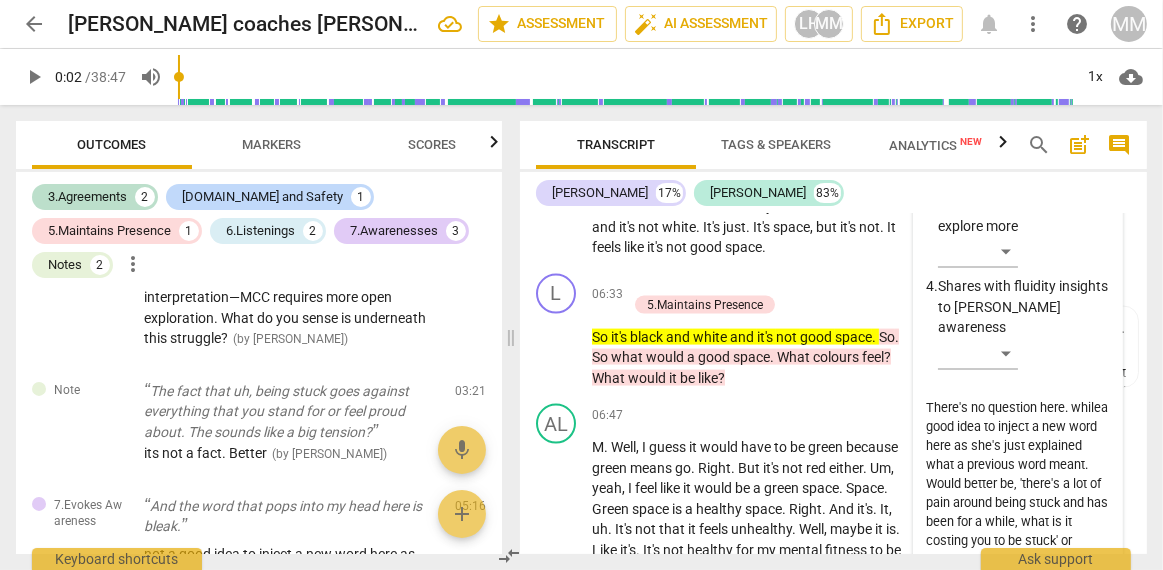 type on "There's no question here. while a good idea to inject a new word here as she's just explained what a previous word meant. Would better be, 'there's a lot of pain around being stuck and has been for a while, what is it costing you to be stuck' or 'there's a lot of pain around being stuck and has been for a while what is it coming you to hang on to this feeling?'" 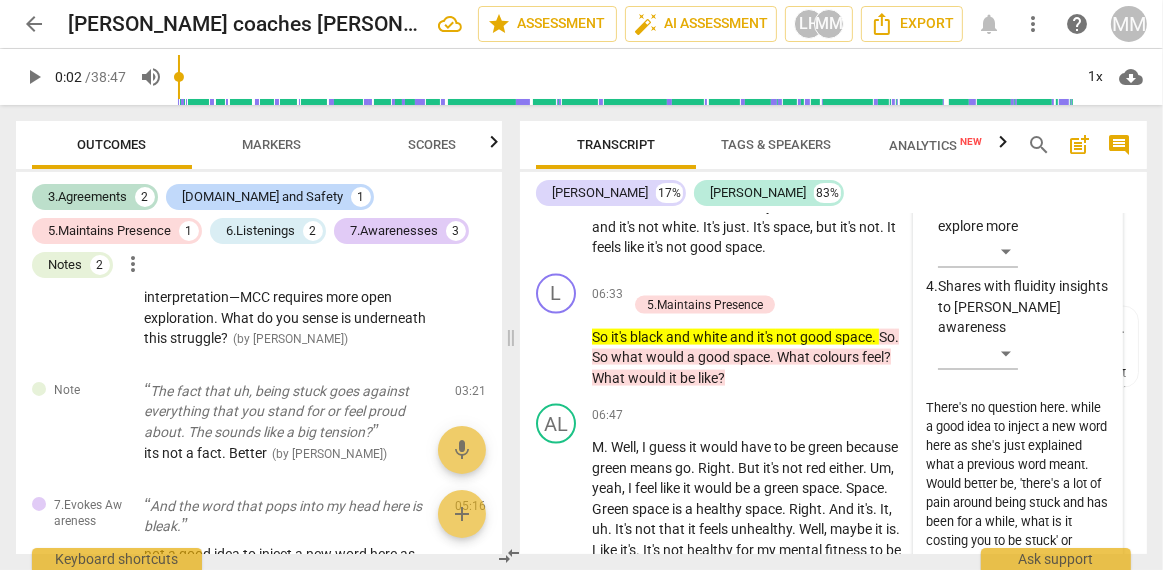 type on "There's no question here. while ia good idea to inject a new word here as she's just explained what a previous word meant. Would better be, 'there's a lot of pain around being stuck and has been for a while, what is it costing you to be stuck' or 'there's a lot of pain around being stuck and has been for a while what is it coming you to hang on to this feeling?'" 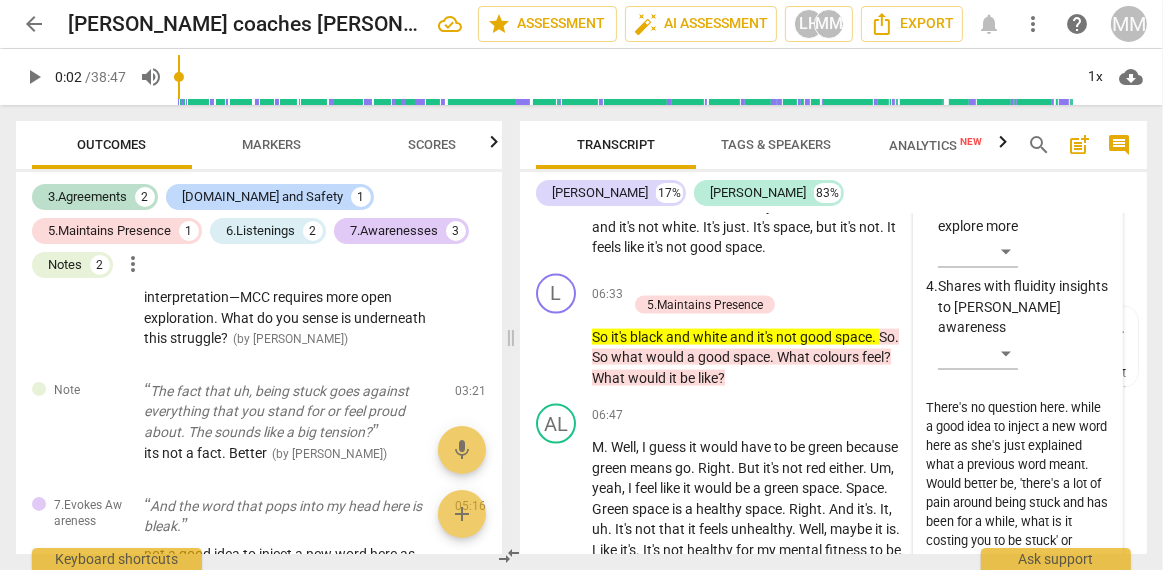 type on "There's no question here. while ia good idea to inject a new word here as she's just explained what a previous word meant. Would better be, 'there's a lot of pain around being stuck and has been for a while, what is it costing you to be stuck' or 'there's a lot of pain around being stuck and has been for a while what is it coming you to hang on to this feeling?'" 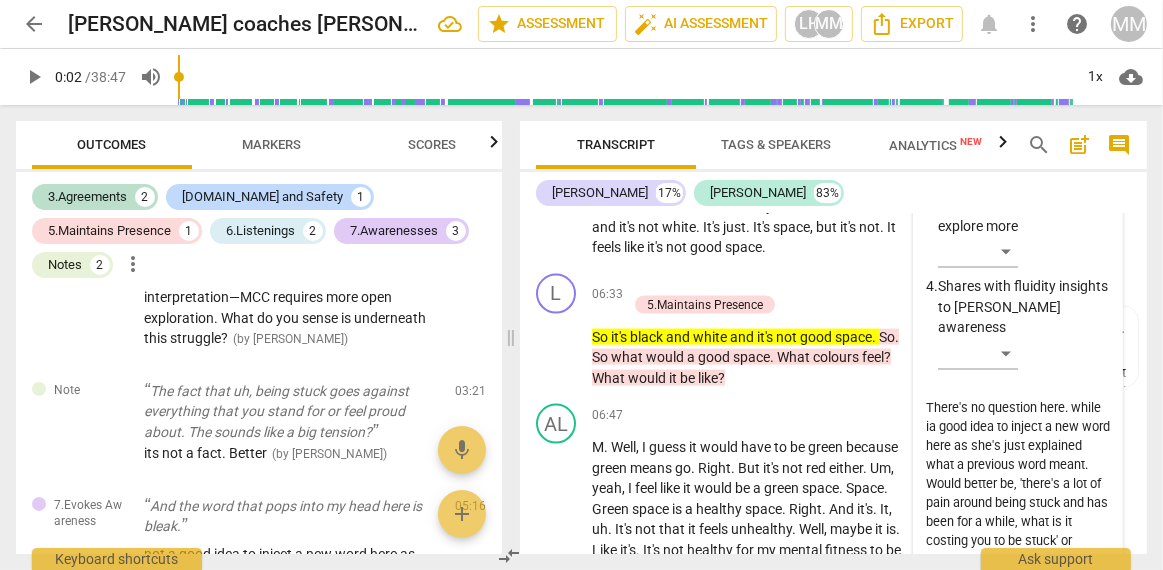 type on "There's no question here. while ita good idea to inject a new word here as she's just explained what a previous word meant. Would better be, 'there's a lot of pain around being stuck and has been for a while, what is it costing you to be stuck' or 'there's a lot of pain around being stuck and has been for a while what is it coming you to hang on to this feeling?'" 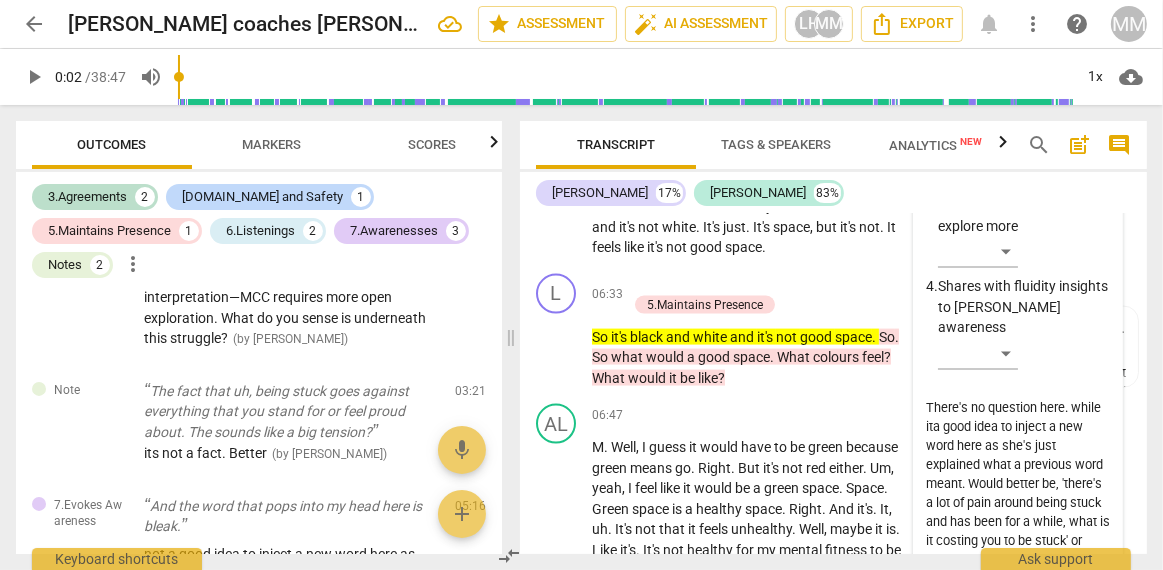 type on "There's no question here. while itsa good idea to inject a new word here as she's just explained what a previous word meant. Would better be, 'there's a lot of pain around being stuck and has been for a while, what is it costing you to be stuck' or 'there's a lot of pain around being stuck and has been for a while what is it coming you to hang on to this feeling?'" 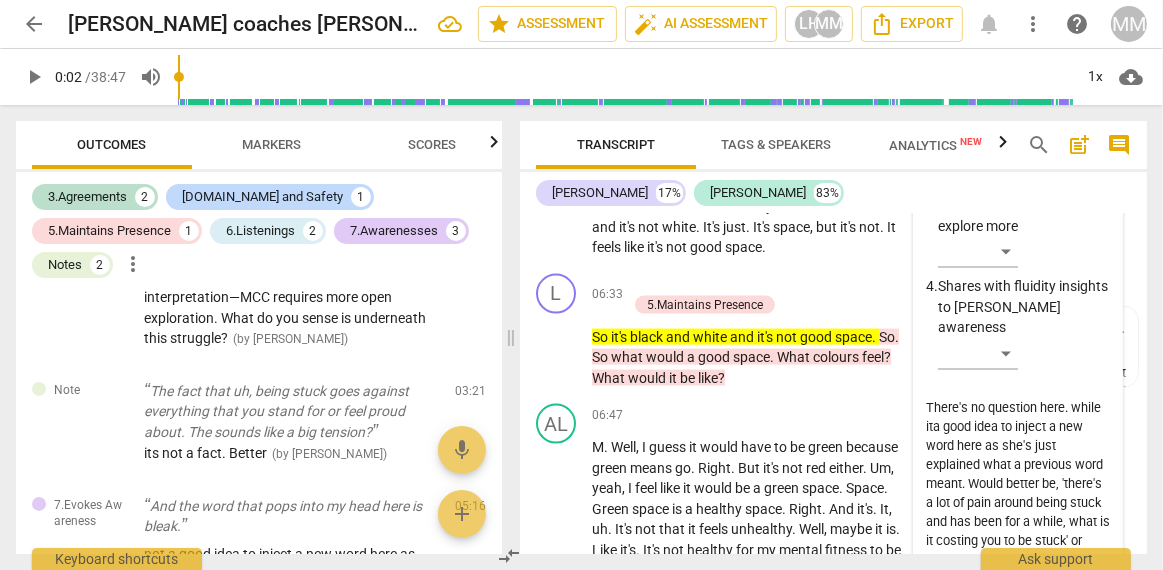 type on "There's no question here. while itsa good idea to inject a new word here as she's just explained what a previous word meant. Would better be, 'there's a lot of pain around being stuck and has been for a while, what is it costing you to be stuck' or 'there's a lot of pain around being stuck and has been for a while what is it coming you to hang on to this feeling?'" 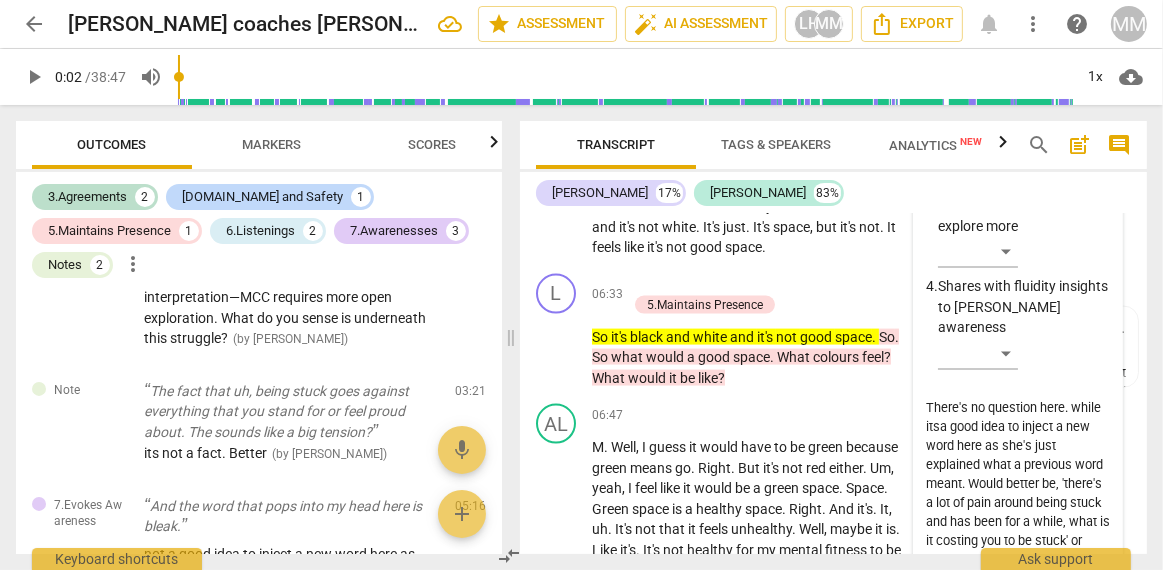 type on "There's no question here. while its a good idea to inject a new word here as she's just explained what a previous word meant. Would better be, 'there's a lot of pain around being stuck and has been for a while, what is it costing you to be stuck' or 'there's a lot of pain around being stuck and has been for a while what is it coming you to hang on to this feeling?'" 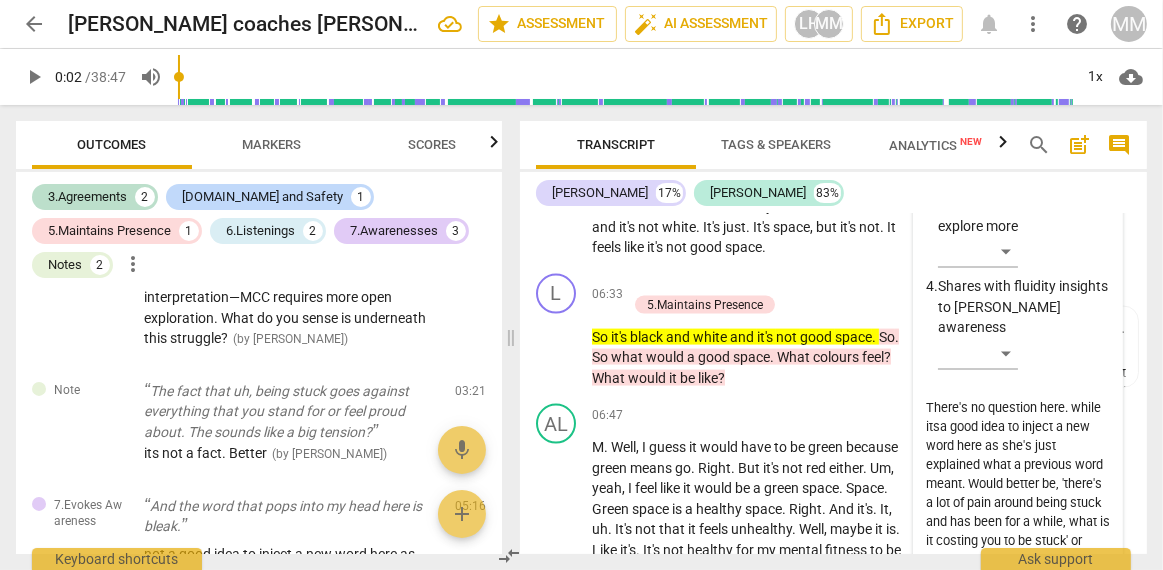 type on "There's no question here. while its a good idea to inject a new word here as she's just explained what a previous word meant. Would better be, 'there's a lot of pain around being stuck and has been for a while, what is it costing you to be stuck' or 'there's a lot of pain around being stuck and has been for a while what is it coming you to hang on to this feeling?'" 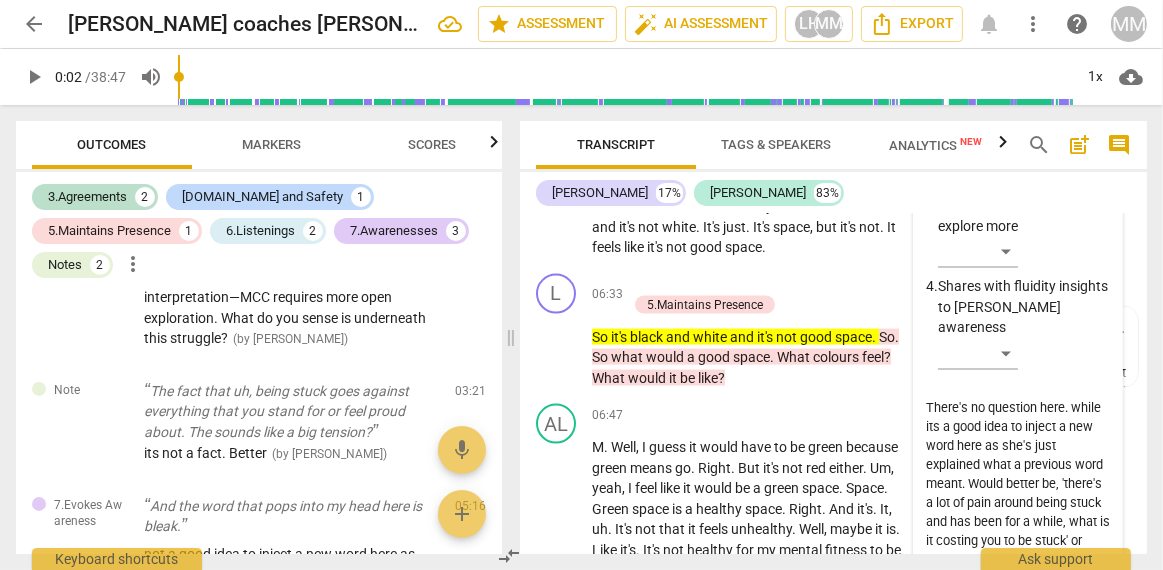 type on "There's no question here. while its aa good idea to inject a new word here as she's just explained what a previous word meant. Would better be, 'there's a lot of pain around being stuck and has been for a while, what is it costing you to be stuck' or 'there's a lot of pain around being stuck and has been for a while what is it coming you to hang on to this feeling?'" 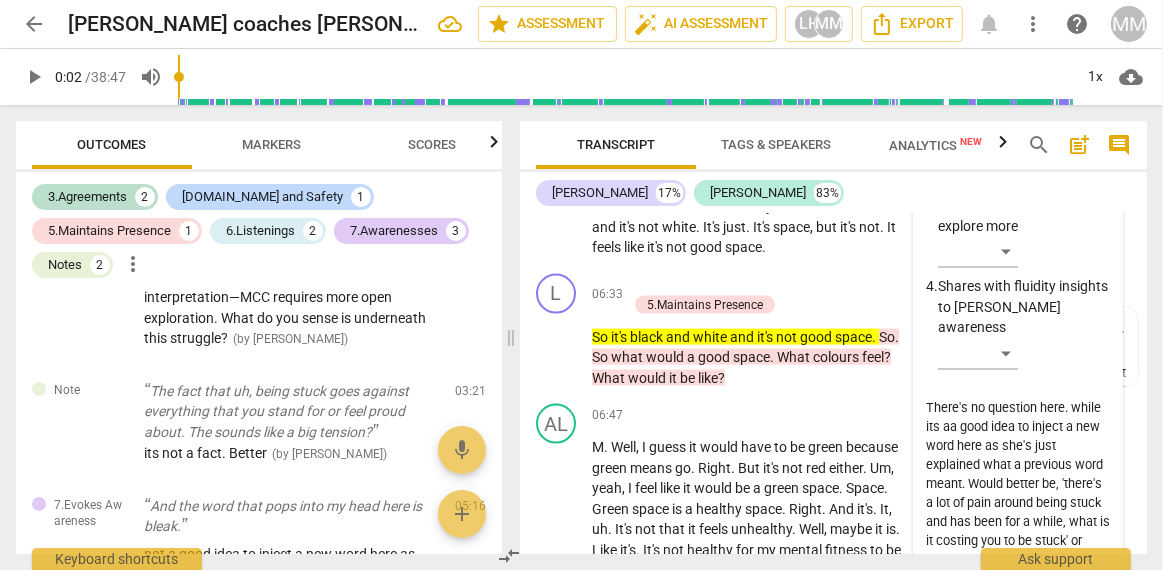 type on "There's no question here. while its a a good idea to inject a new word here as she's just explained what a previous word meant. Would better be, 'there's a lot of pain around being stuck and has been for a while, what is it costing you to be stuck' or 'there's a lot of pain around being stuck and has been for a while what is it coming you to hang on to this feeling?'" 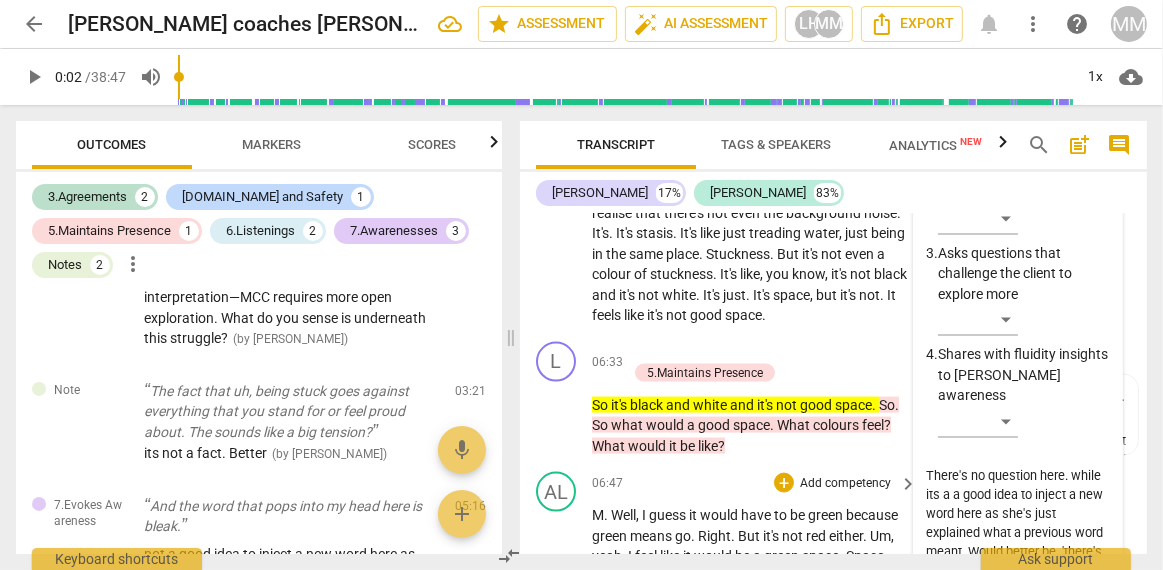 scroll, scrollTop: 2233, scrollLeft: 0, axis: vertical 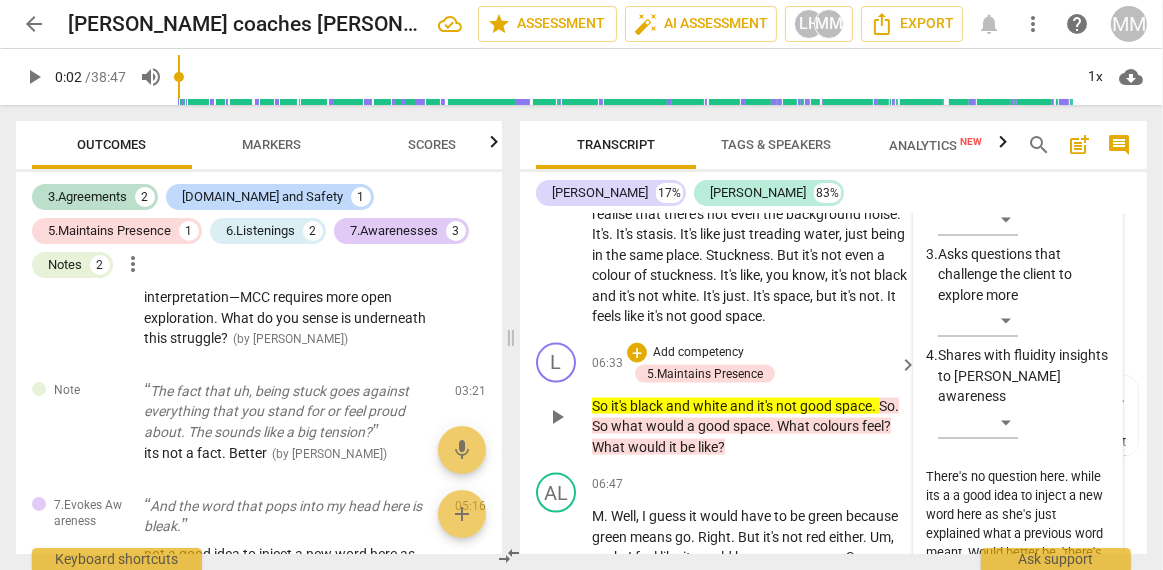 type on "There's no question here. while its a a good idea to inject a new word here as she's just explained what a previous word meant. Would better be, 'there's a lot of pain around being stuck and has been for a while, what is it costing you to be stuck' or 'there's a lot of pain around being stuck and has been for a while what is it coming you to hang on to this feeling?'" 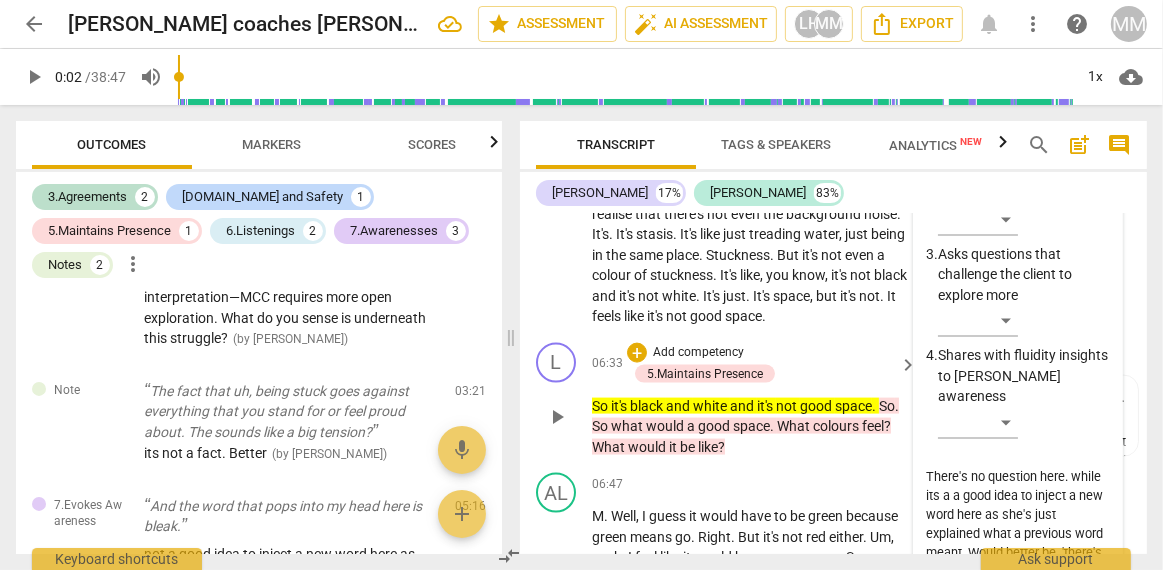 click on "+ Add competency 5.Maintains Presence" at bounding box center [760, 364] 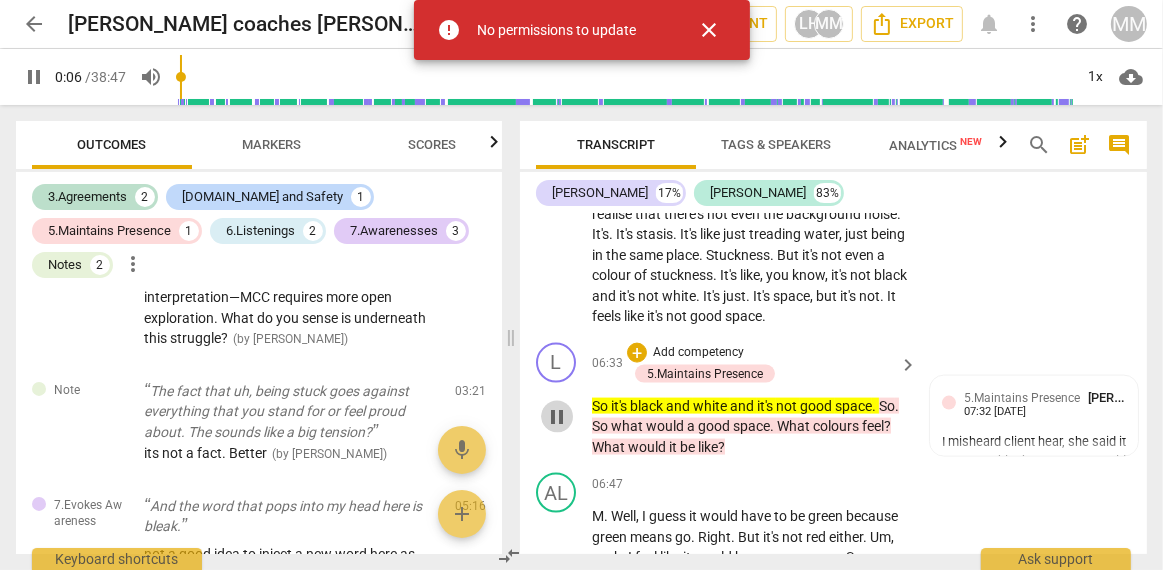 click on "pause" at bounding box center (557, 417) 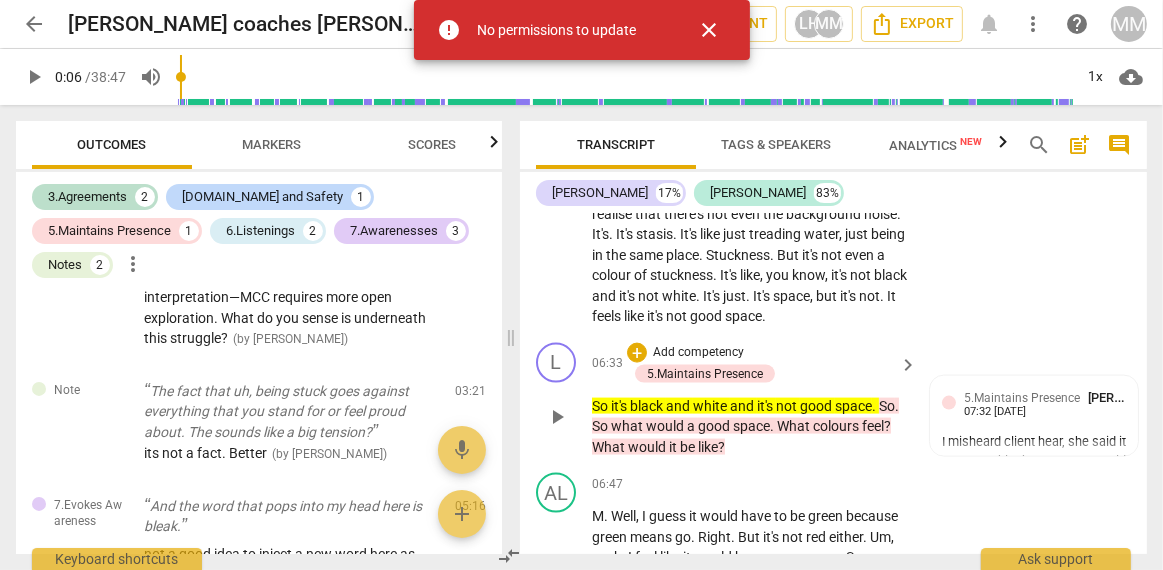 click on "keyboard_arrow_right" at bounding box center (908, 365) 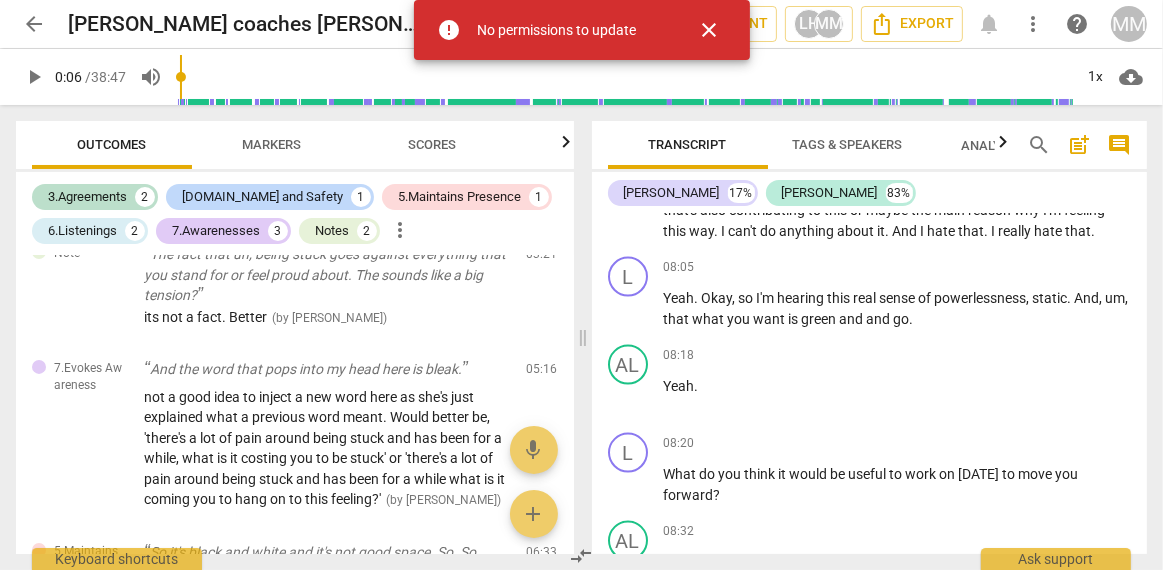 scroll, scrollTop: 1910, scrollLeft: 0, axis: vertical 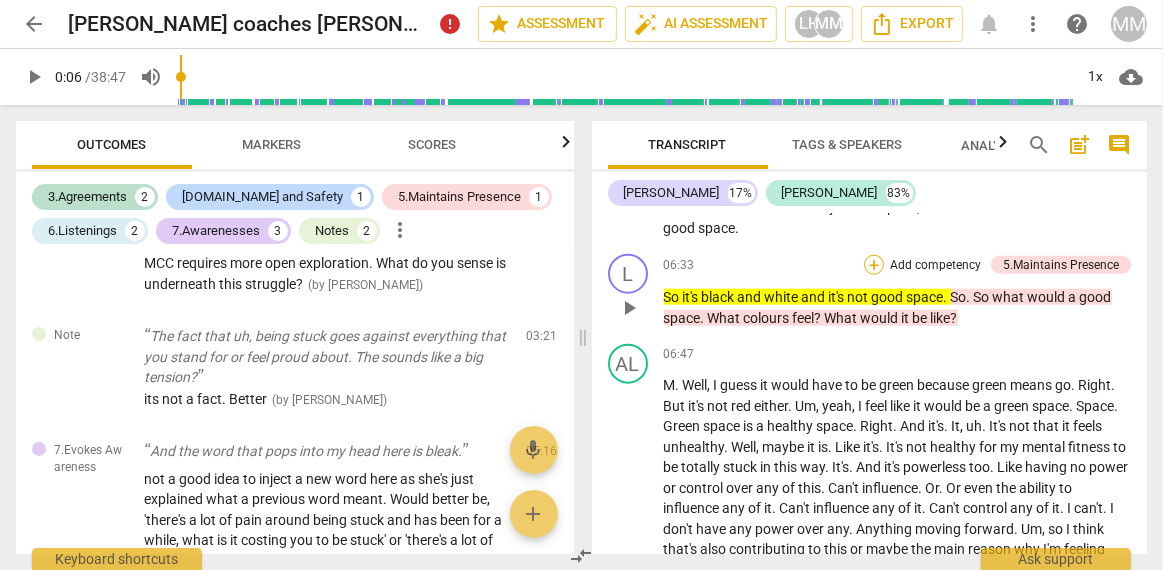 click on "+" at bounding box center (874, 265) 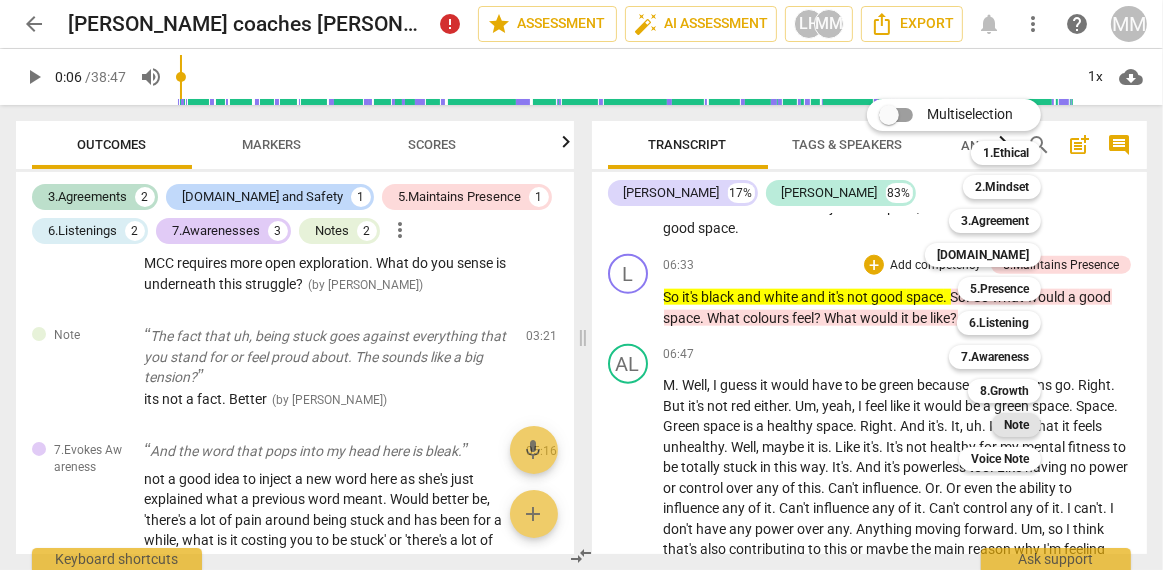 click on "Note" at bounding box center [1016, 425] 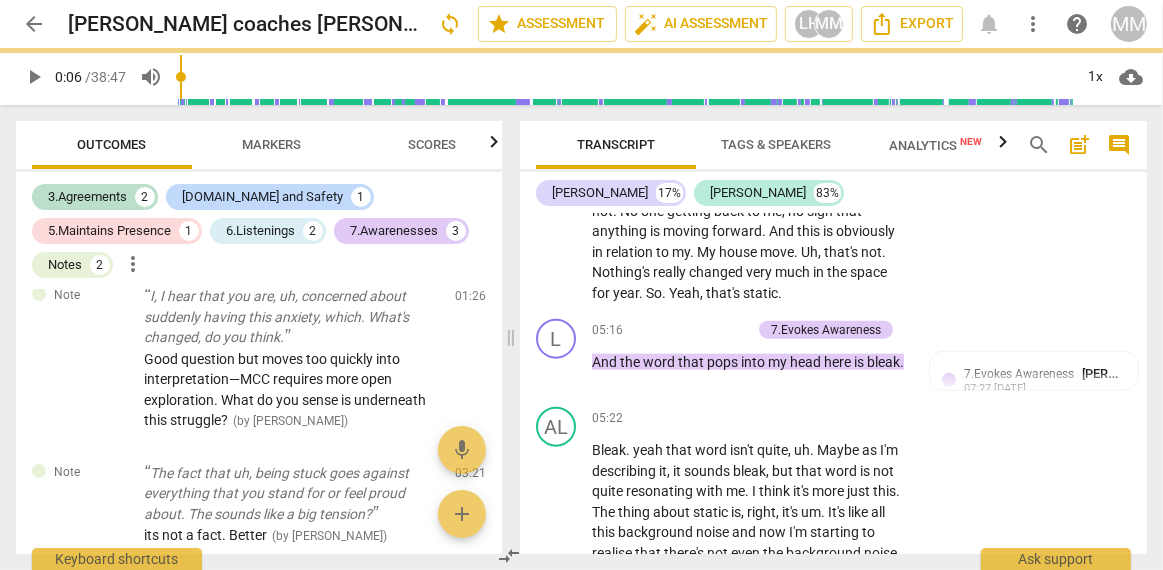 scroll, scrollTop: 2218, scrollLeft: 0, axis: vertical 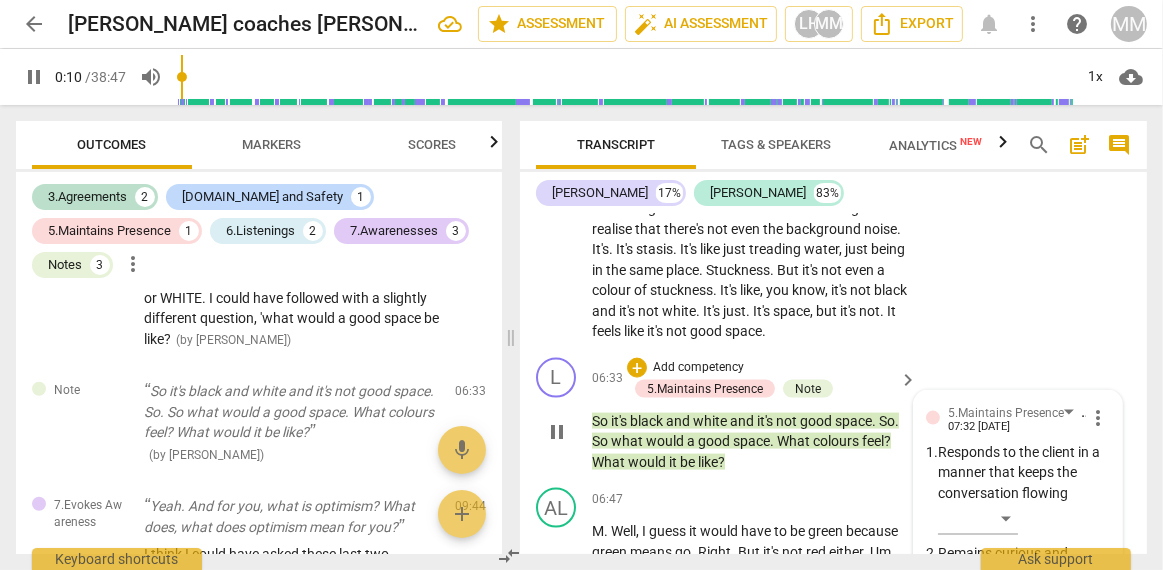 click on "pause" at bounding box center (557, 432) 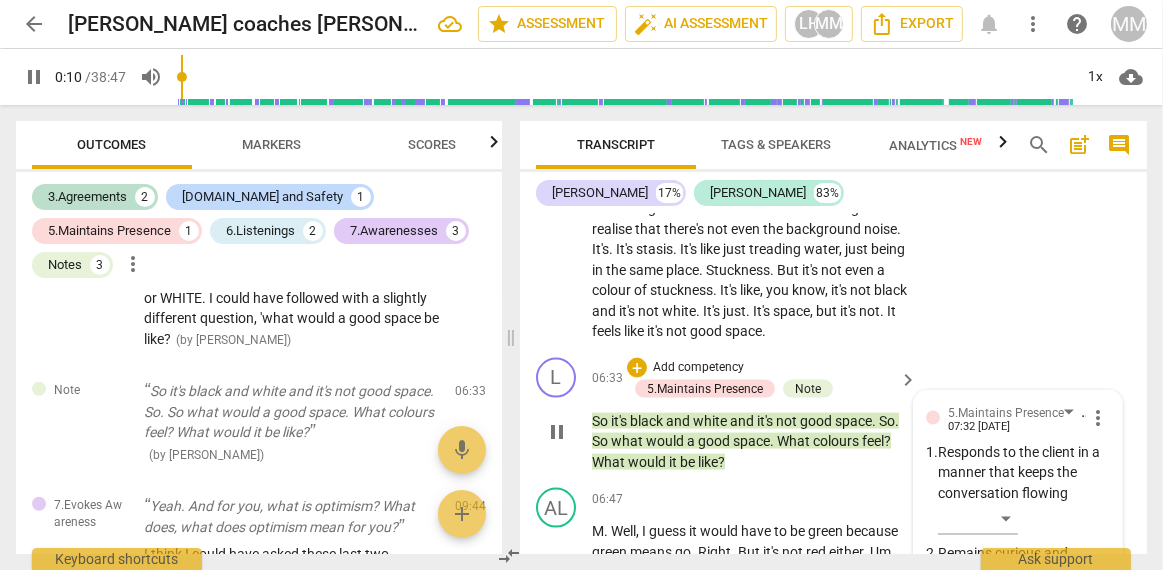 type on "11" 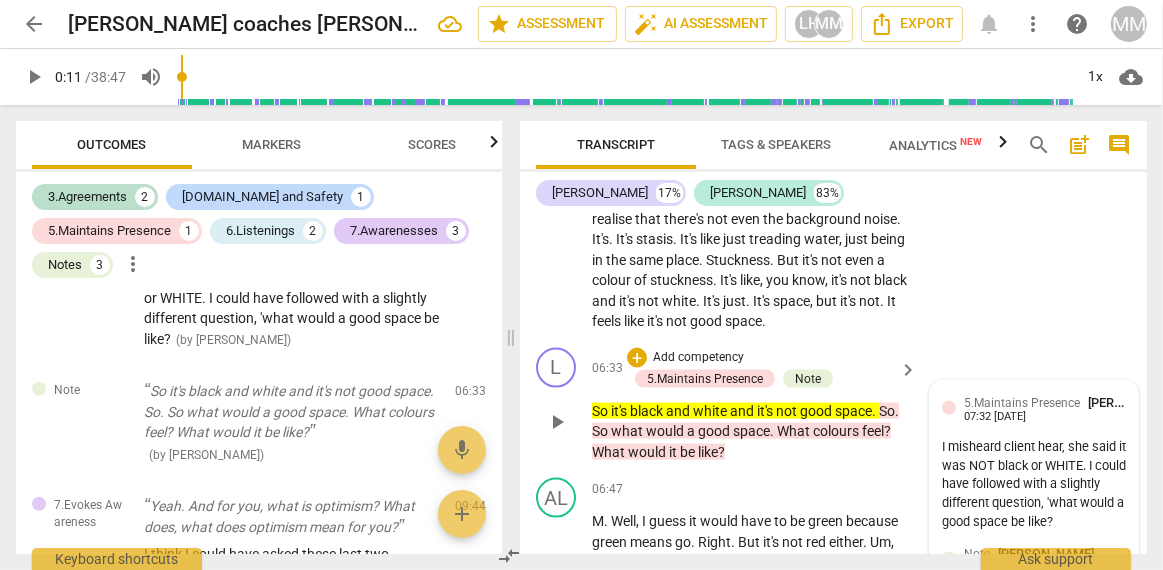 scroll, scrollTop: 2224, scrollLeft: 0, axis: vertical 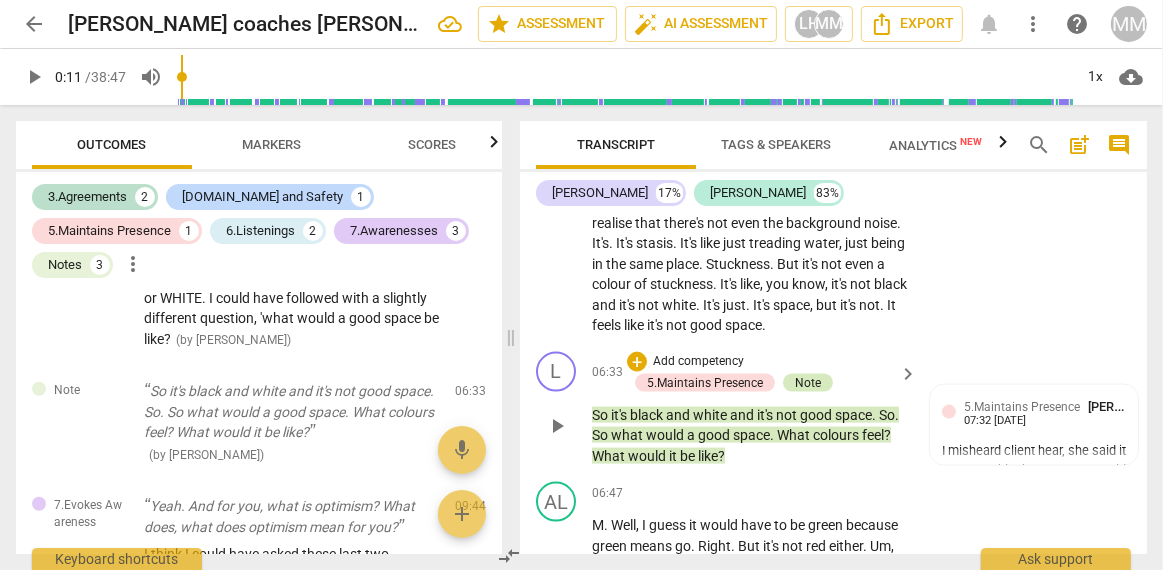 click on "Note" at bounding box center (808, 383) 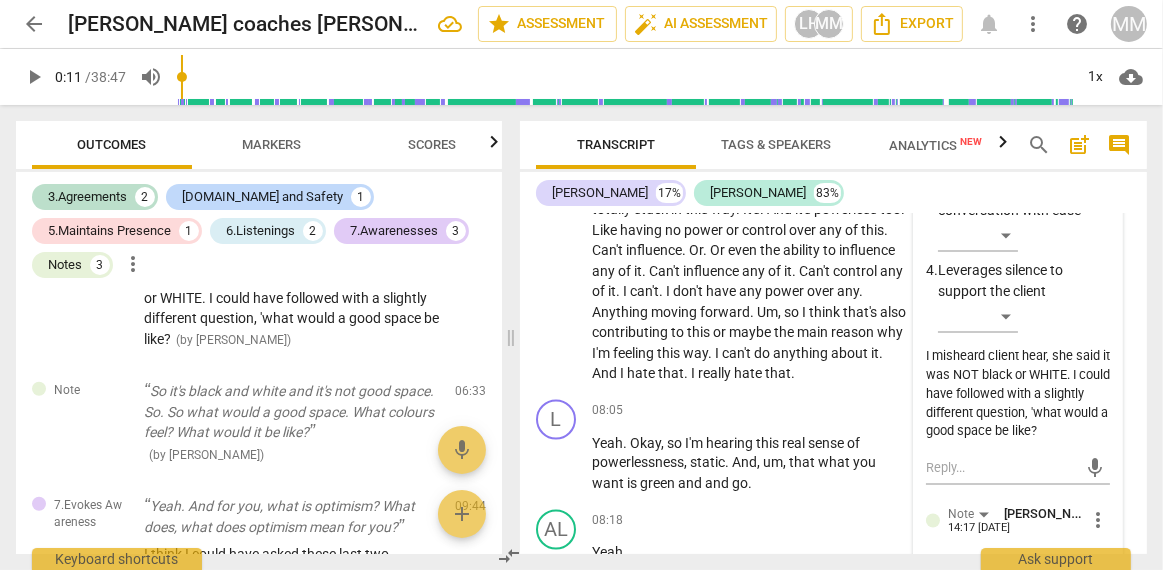 scroll, scrollTop: 2664, scrollLeft: 0, axis: vertical 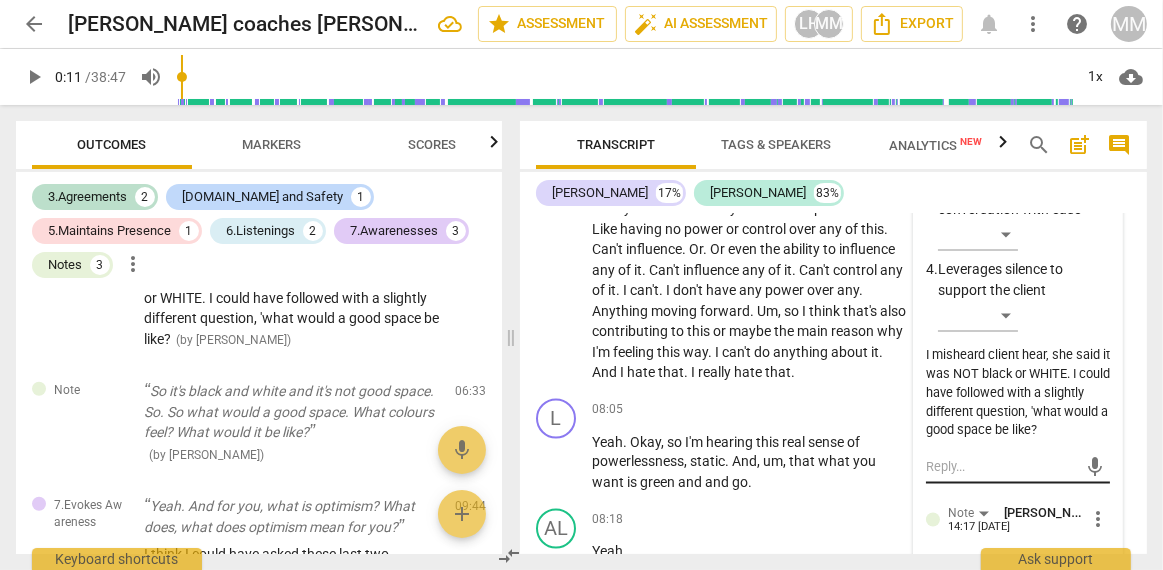 click at bounding box center (1002, 467) 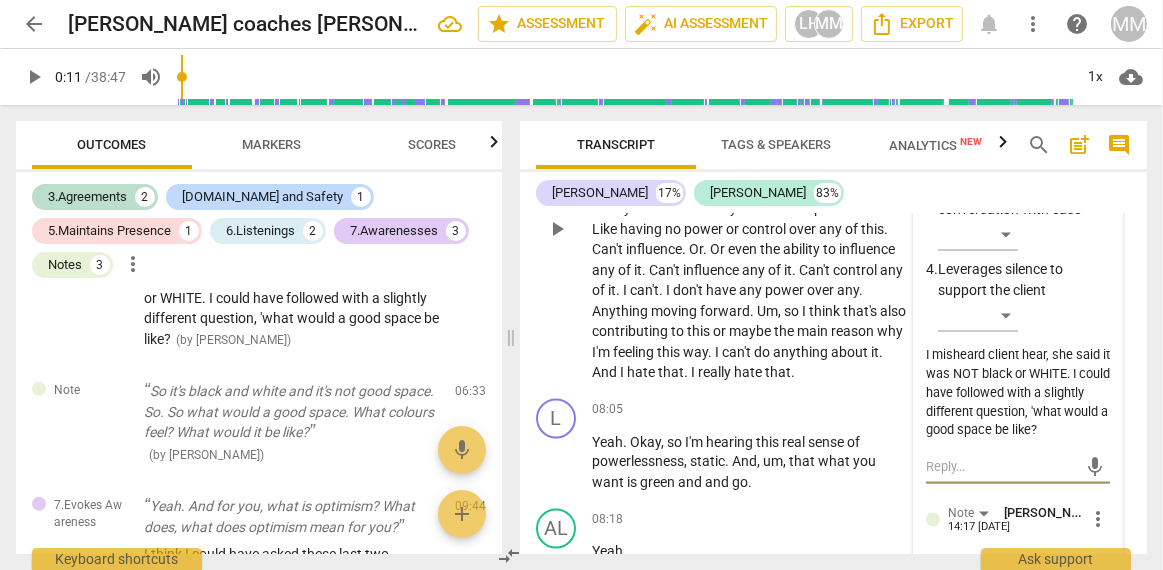 type on "o" 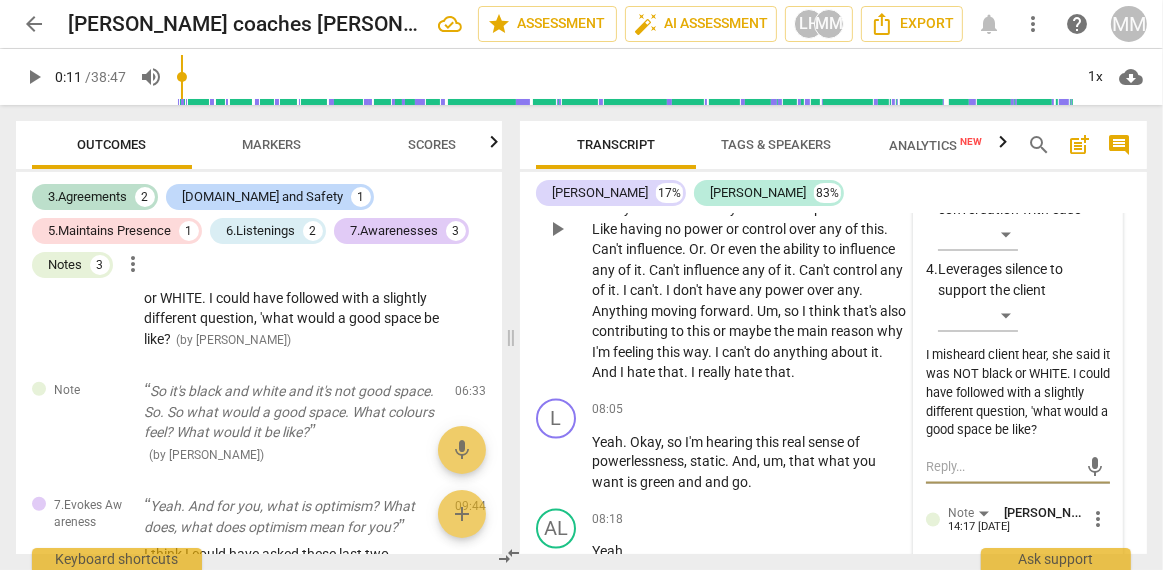 type on "o" 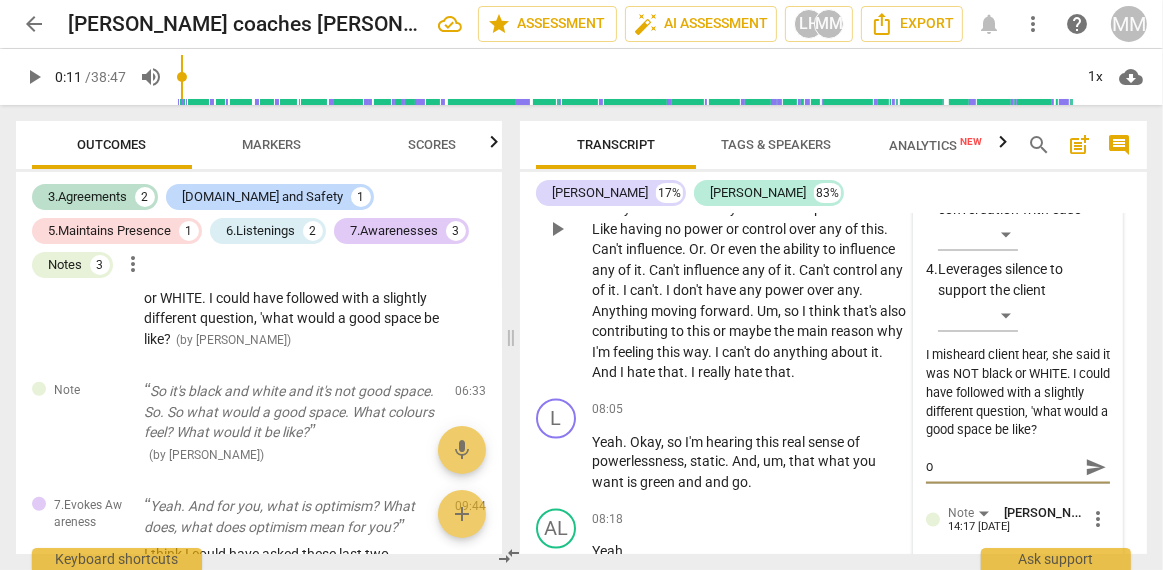 type on "or" 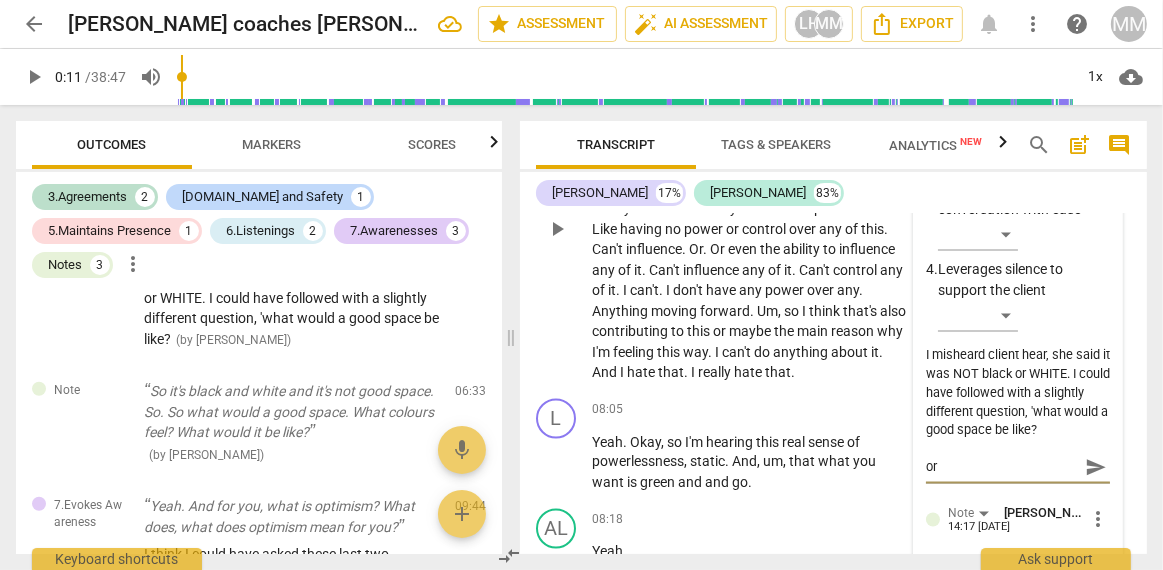 type on "or" 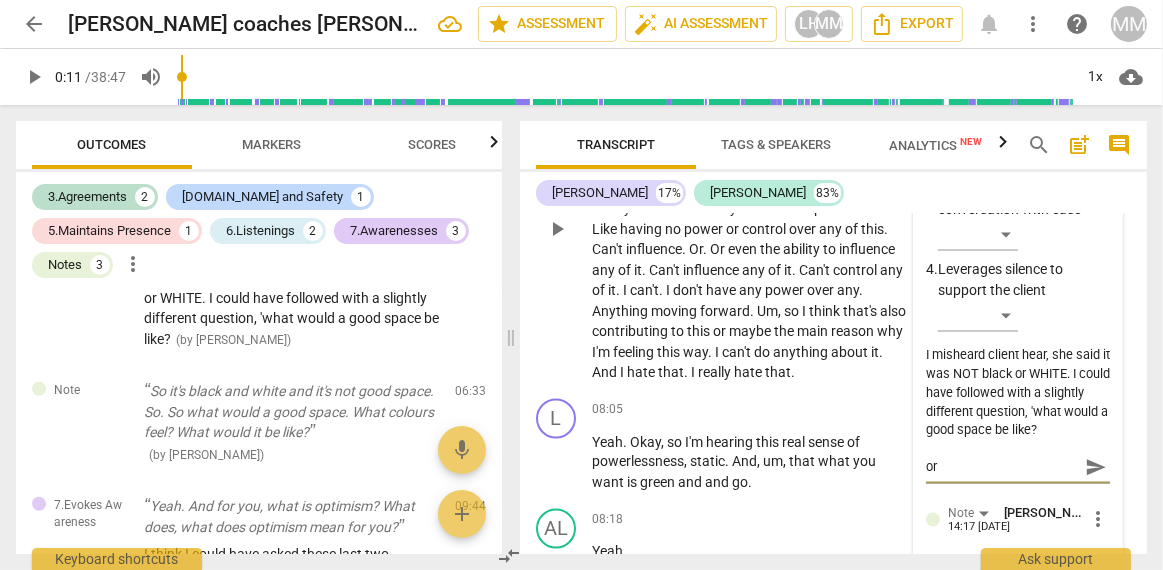 type on "or w" 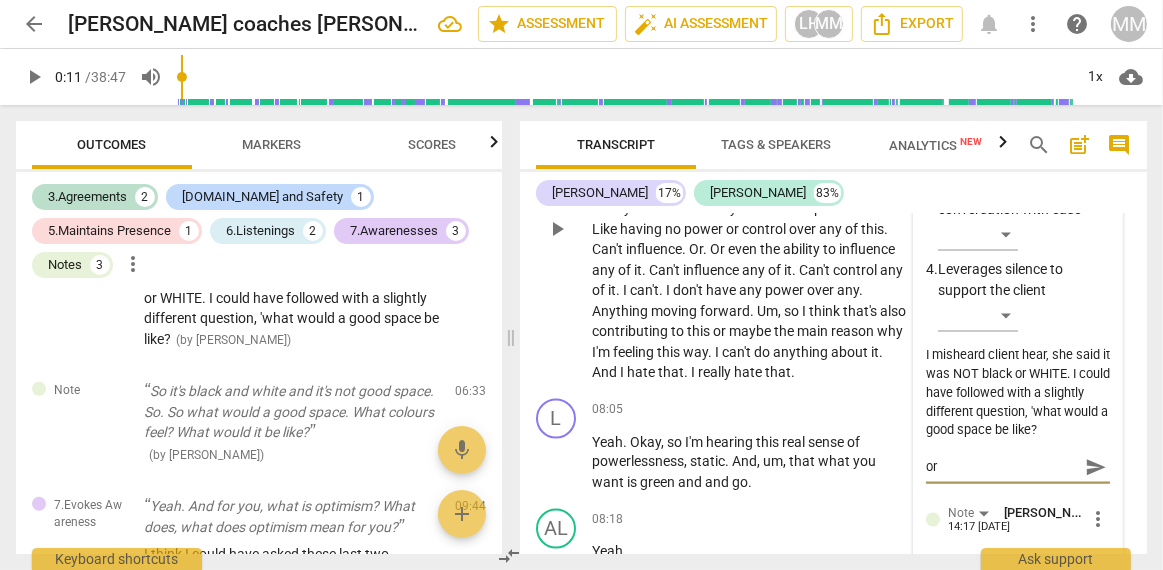 type on "or w" 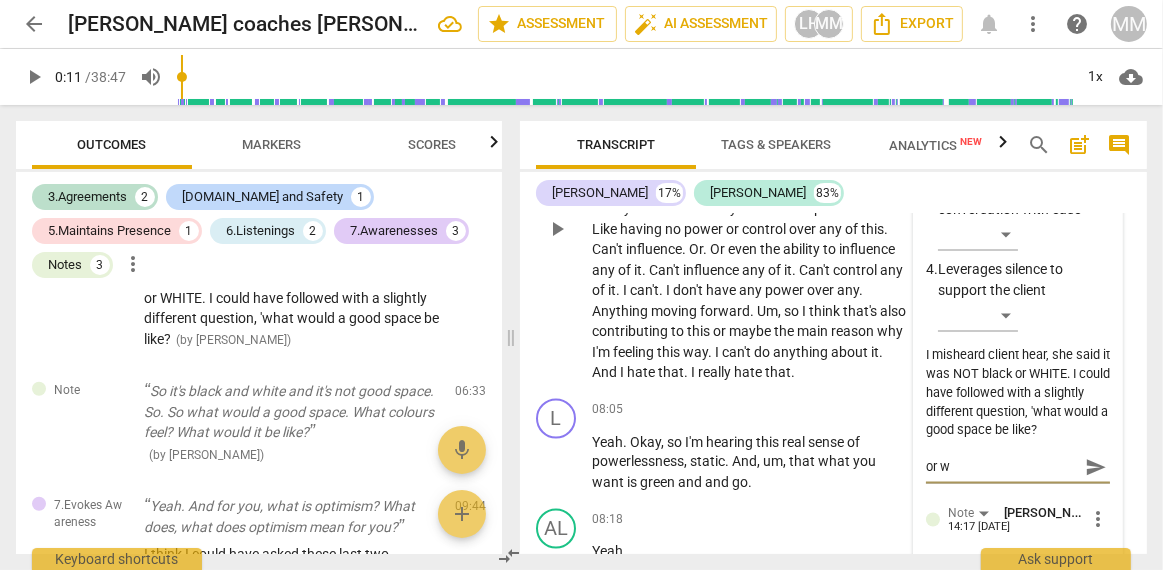 type on "or wh" 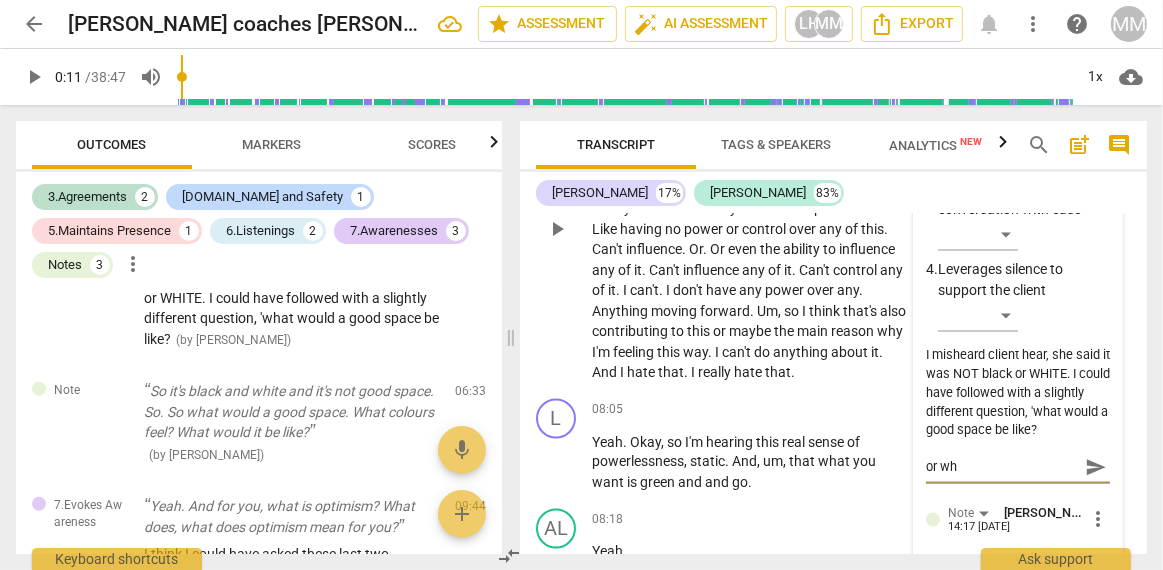type on "or wha" 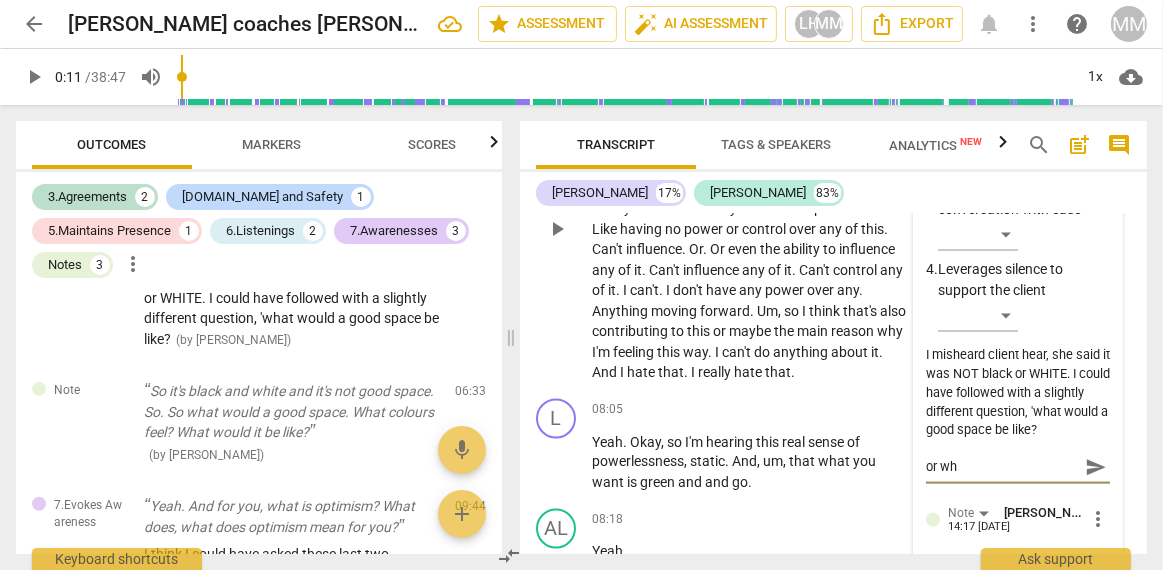 type on "or wha" 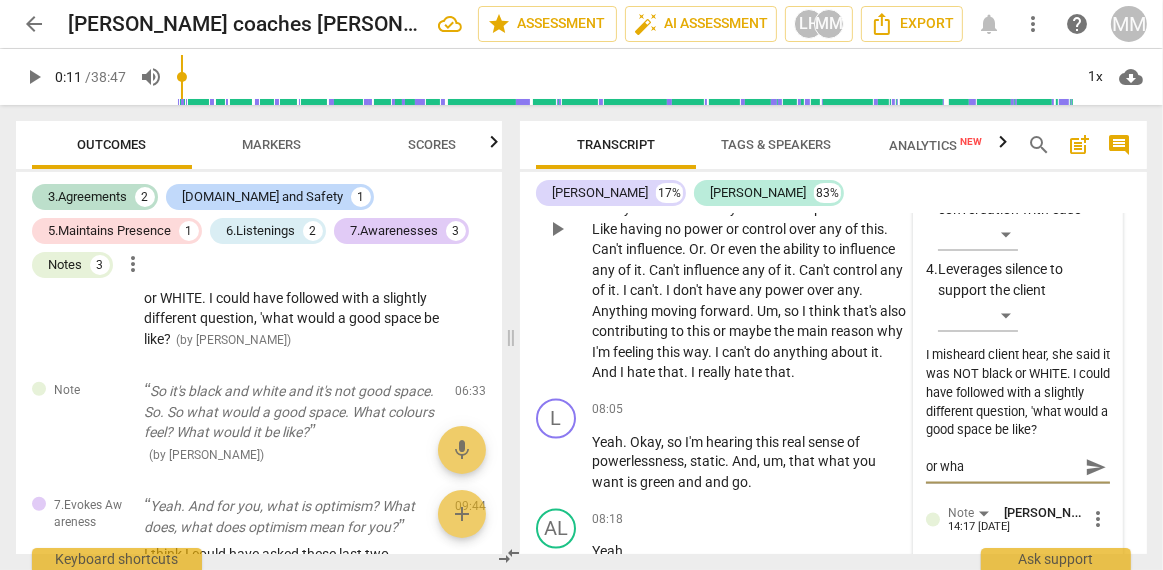type on "or what" 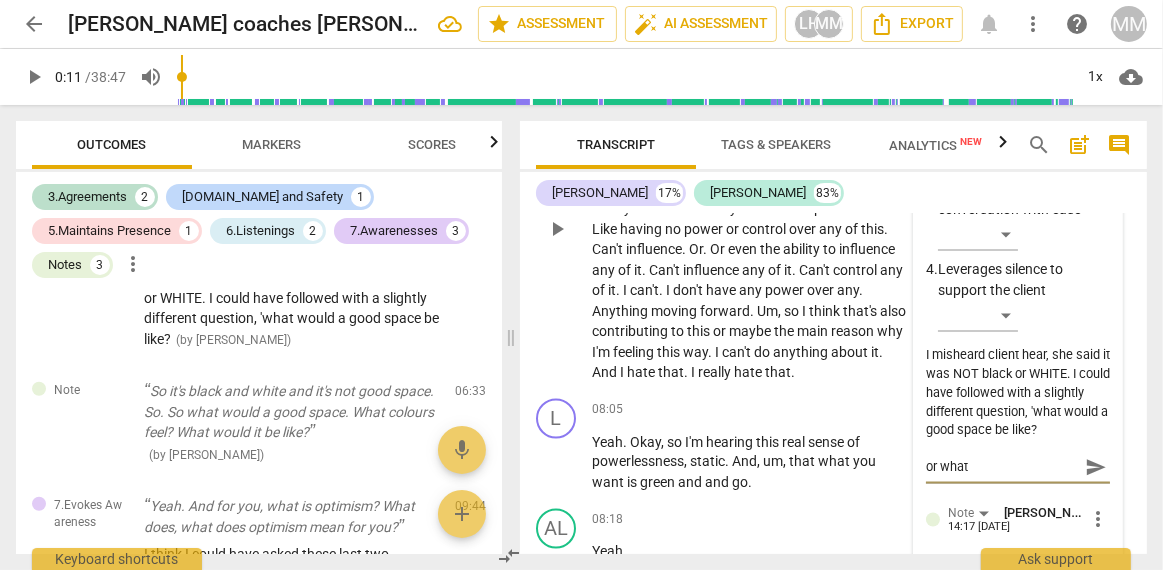 type on "or what" 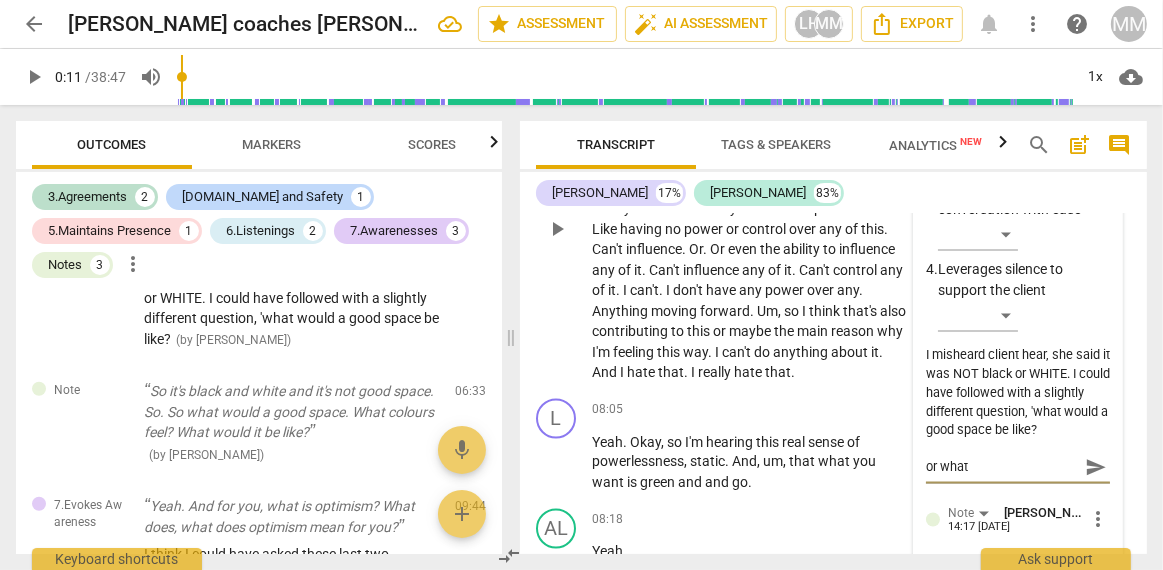 type on "or what c" 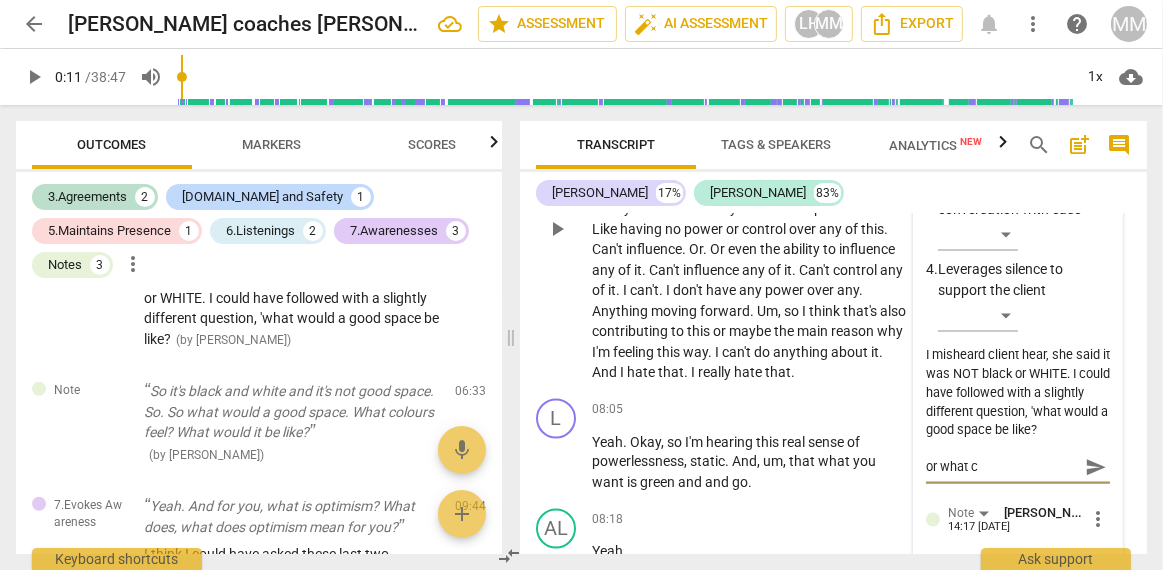 type on "or what co" 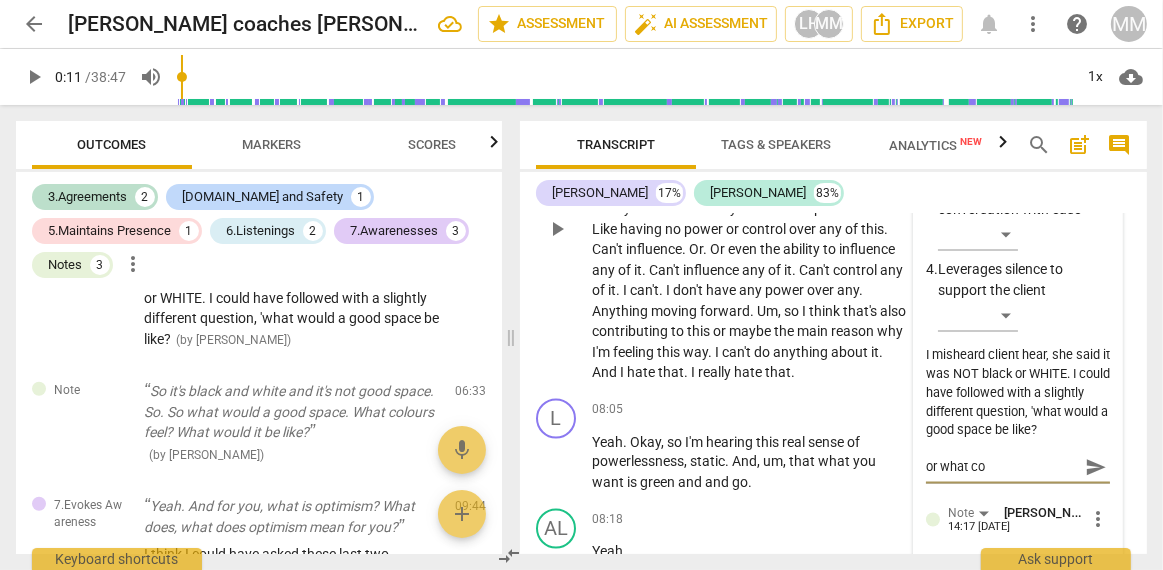type on "or what col" 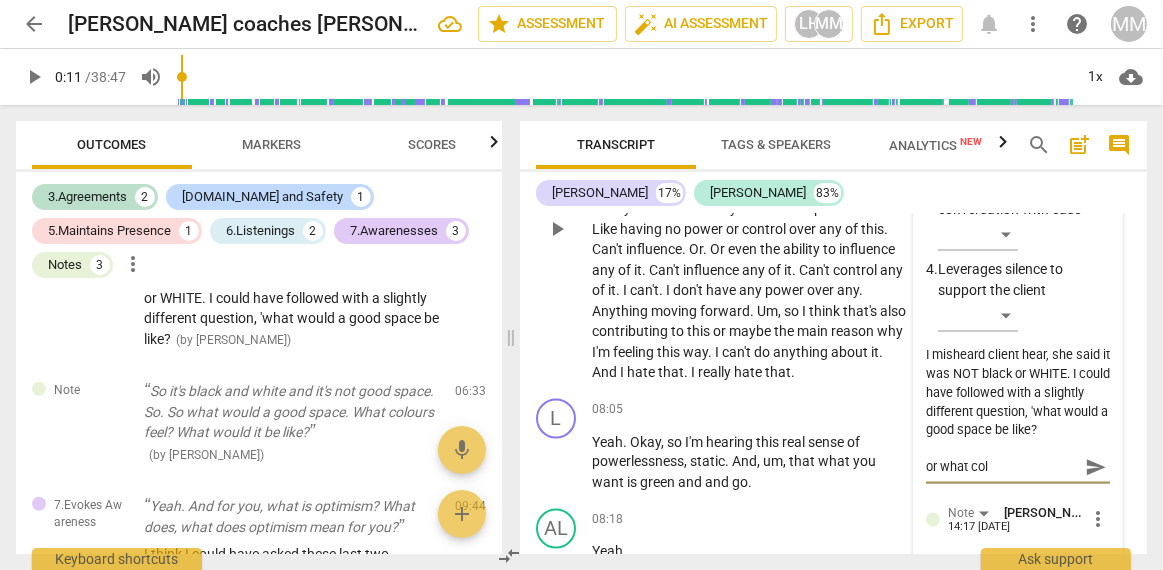 type on "or what colo" 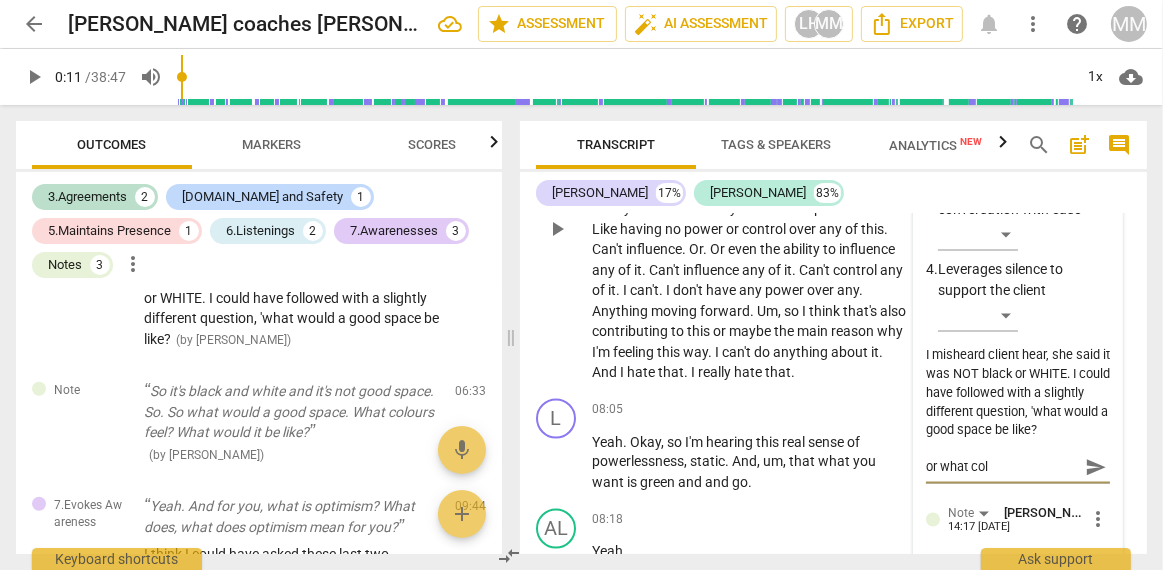 type on "or what colo" 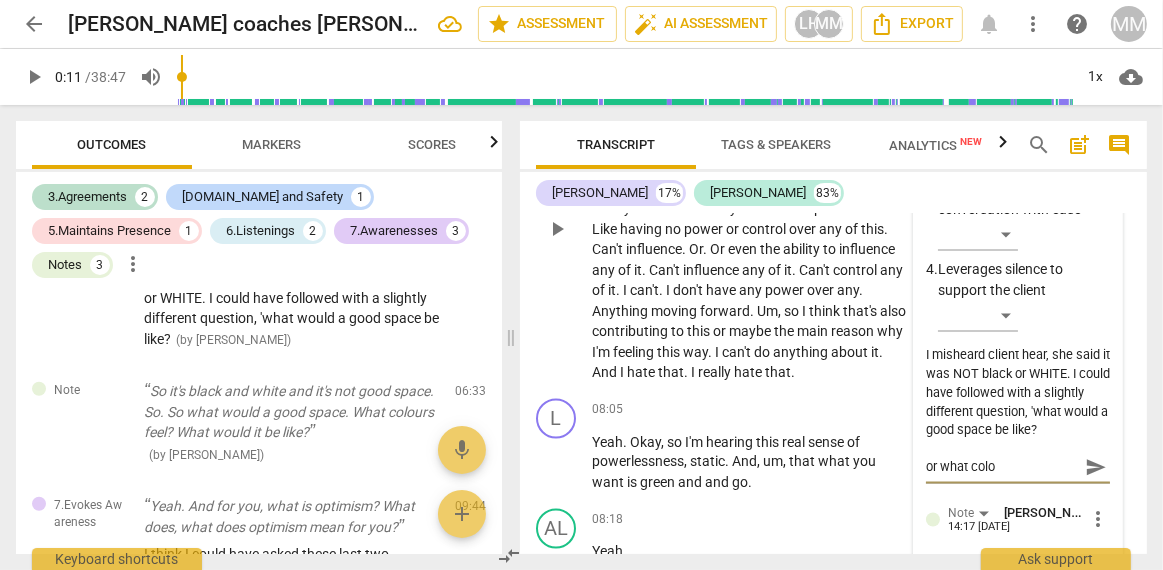 type on "or what color" 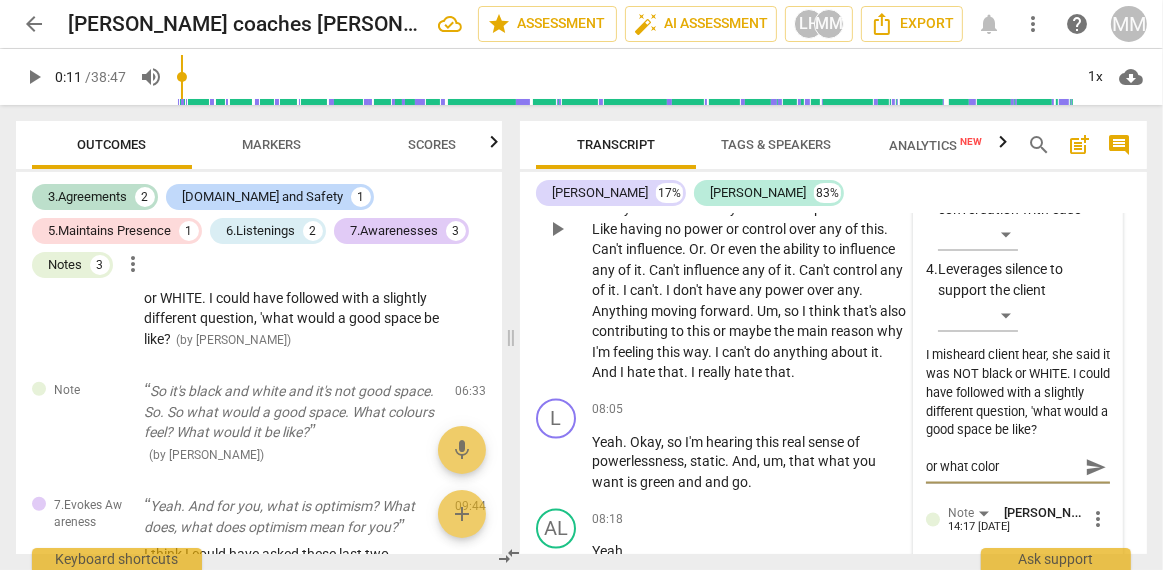 type on "or what color" 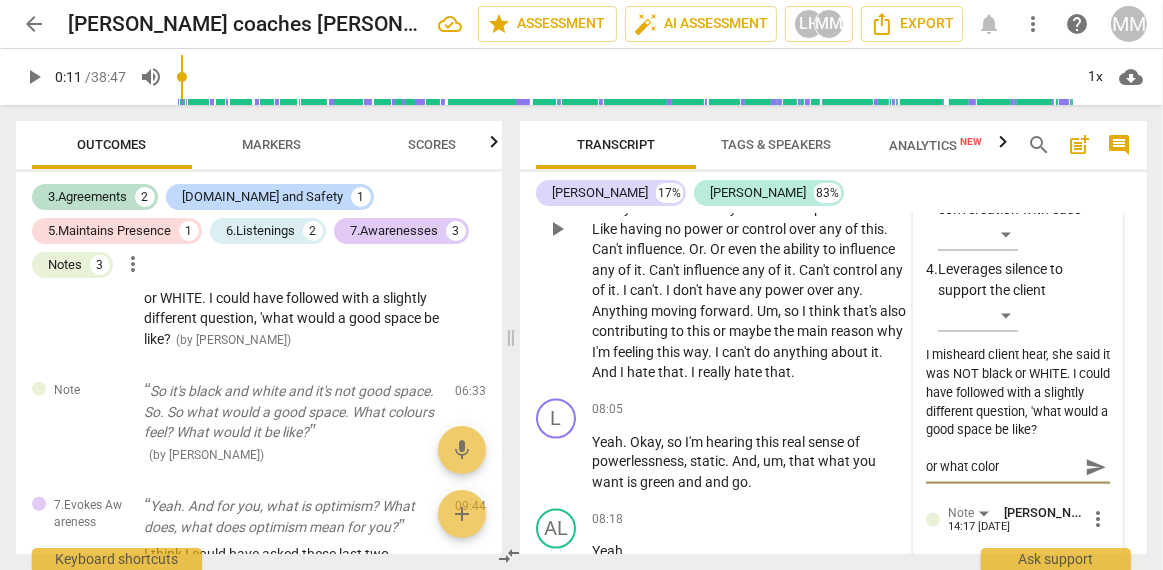 type on "or what color w" 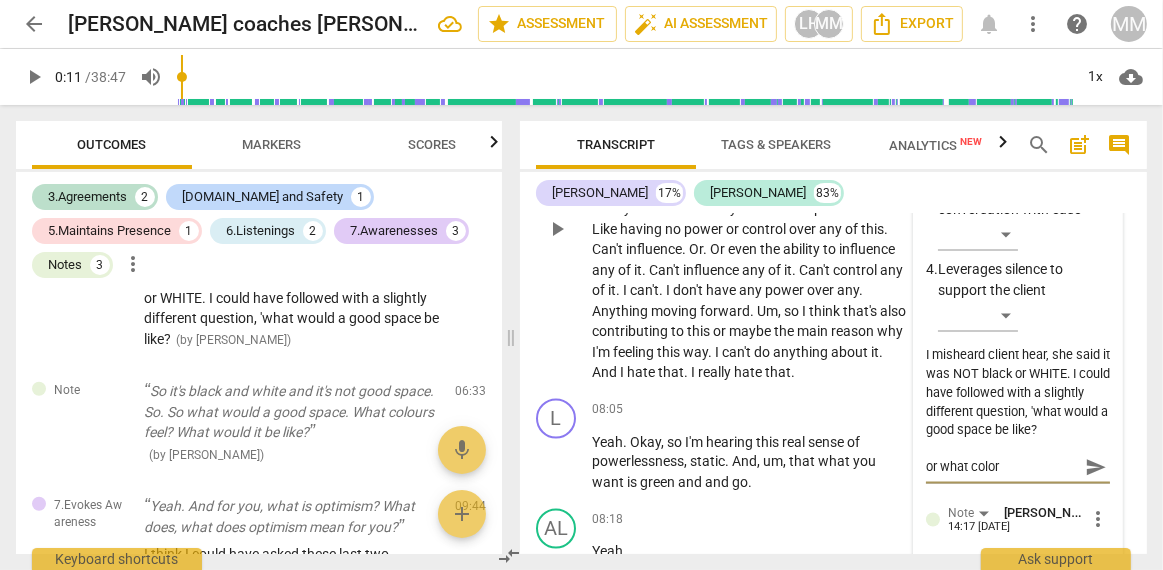 type on "or what color w" 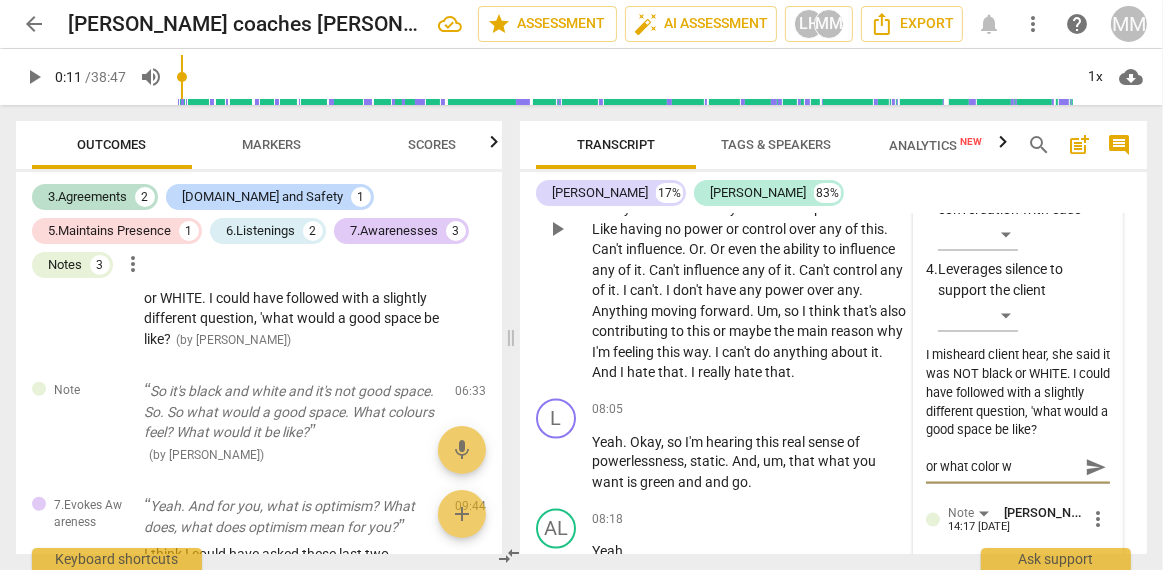 type on "or what color wo" 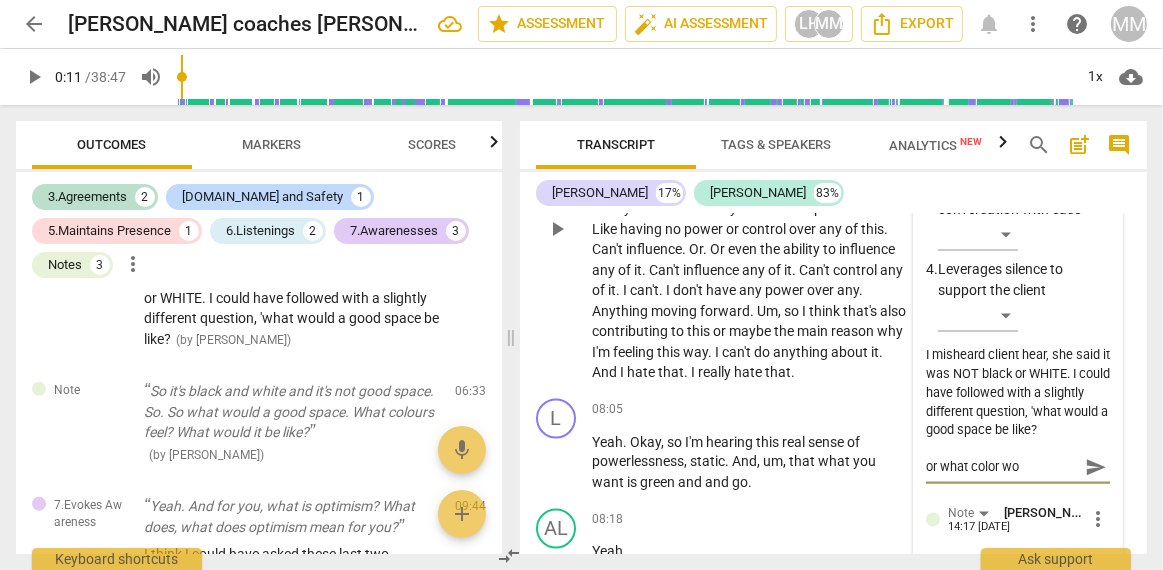 type on "or what color wou" 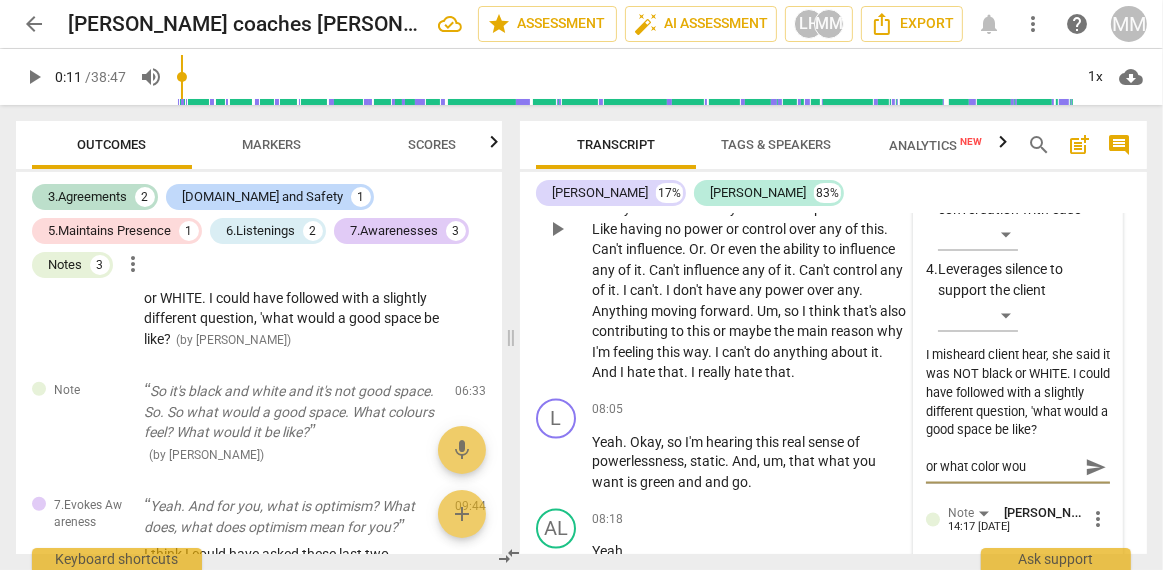 type on "or what color woul" 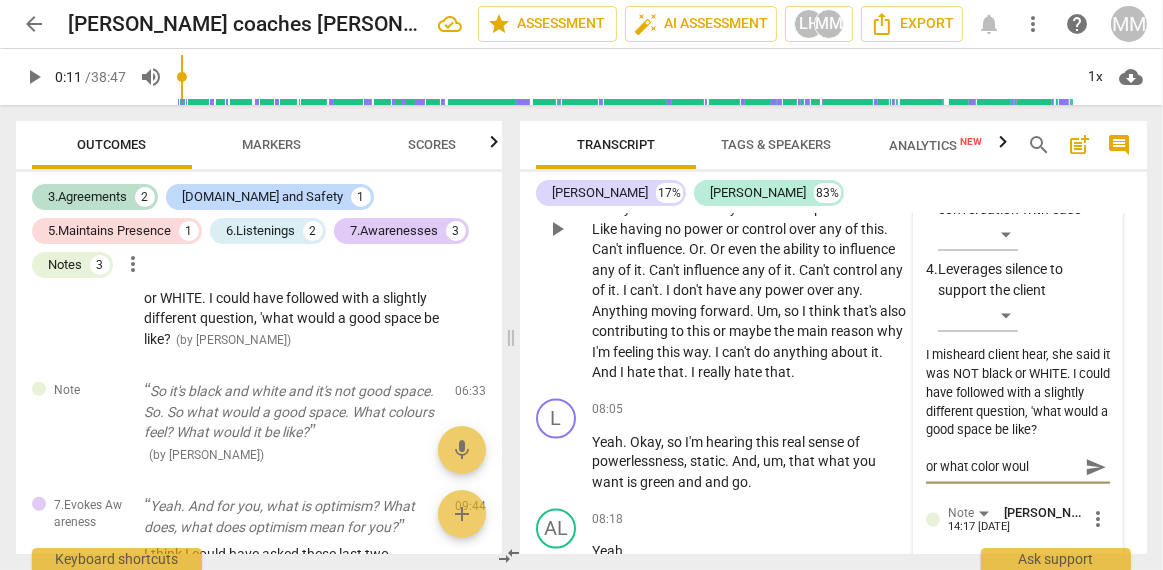 type on "or what color would" 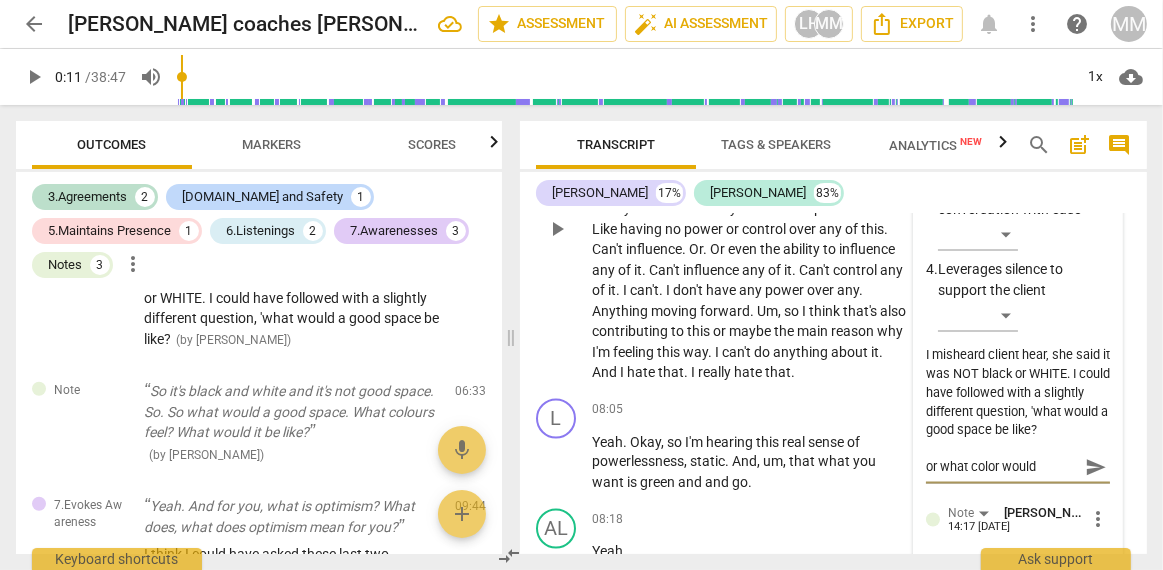 type on "or what color would" 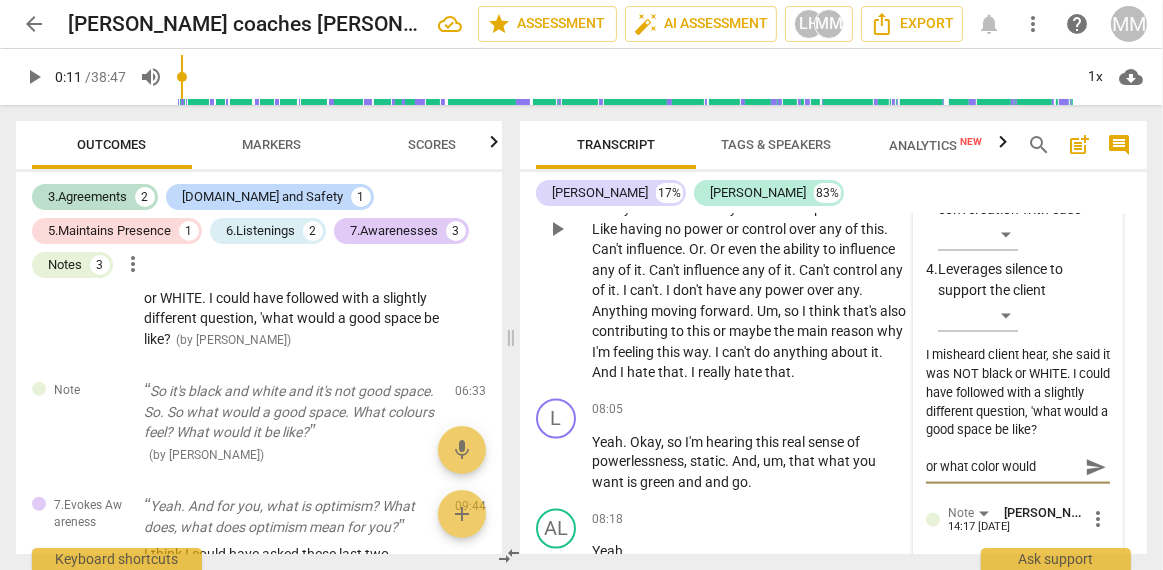 type on "or what color would" 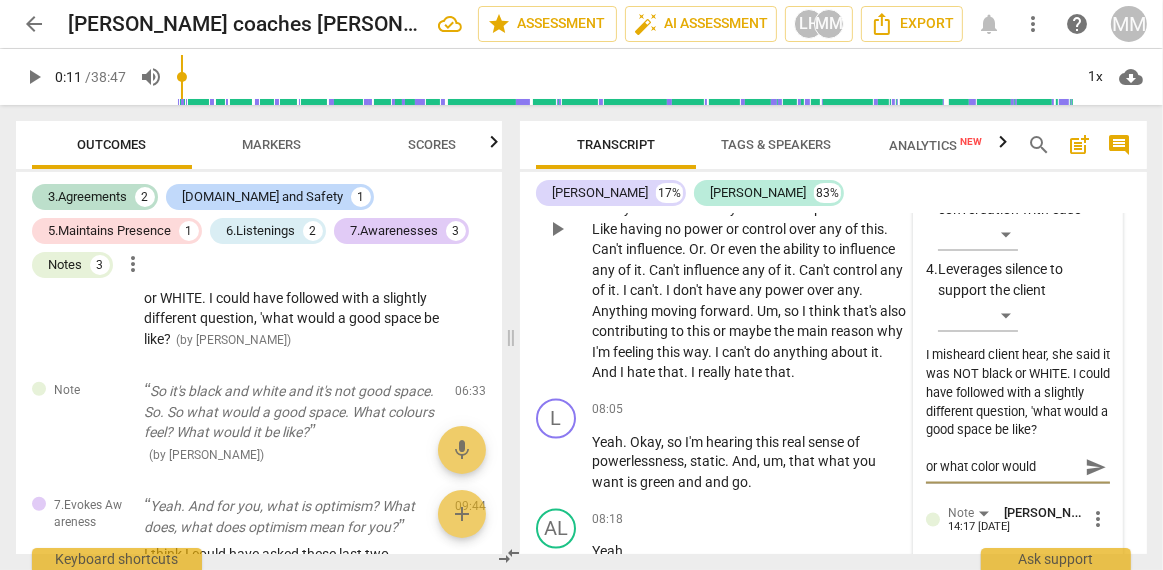 type on "or what color would a" 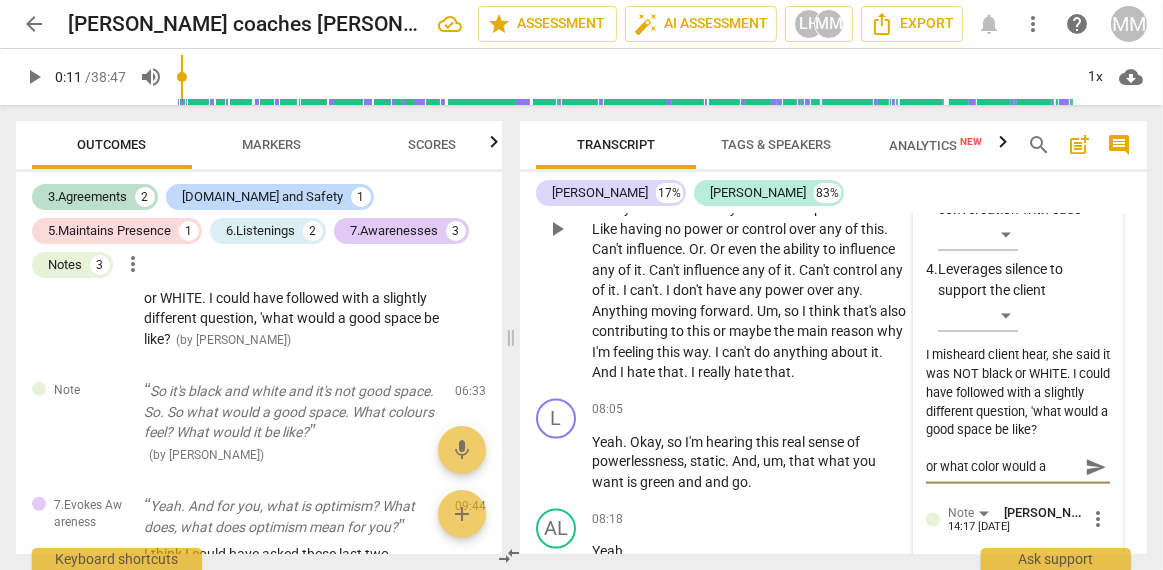 type on "or what color would a" 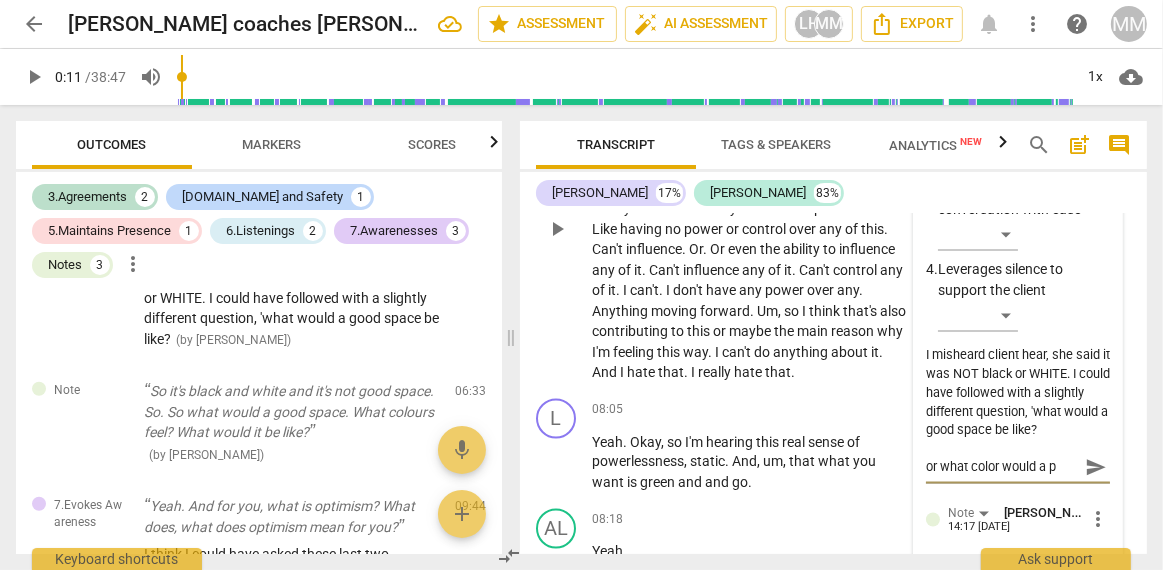 type on "or what color would a pl" 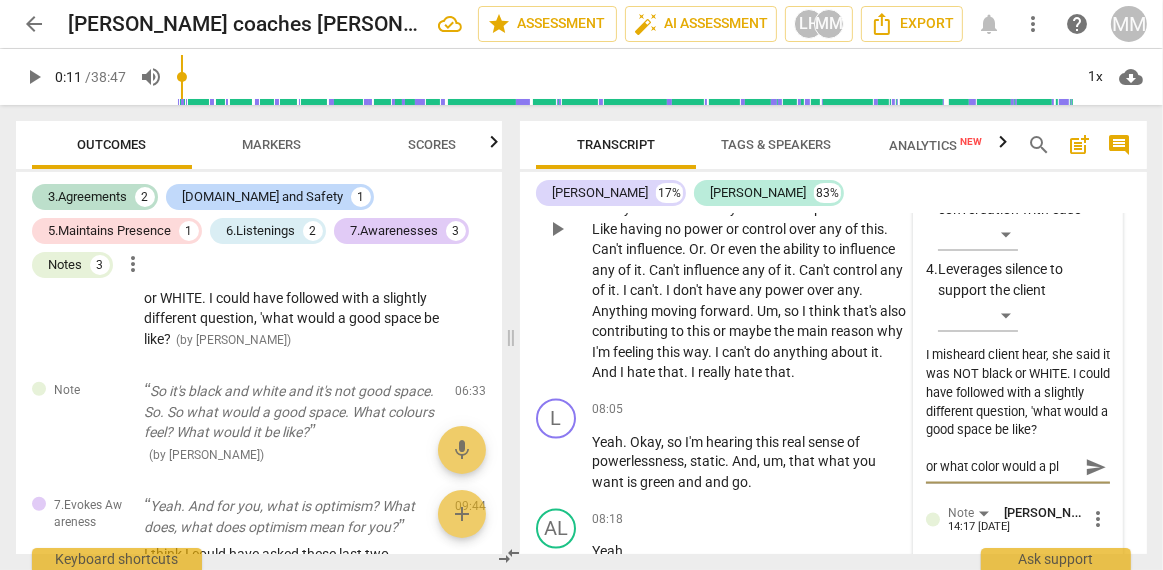 type on "or what color would a pla" 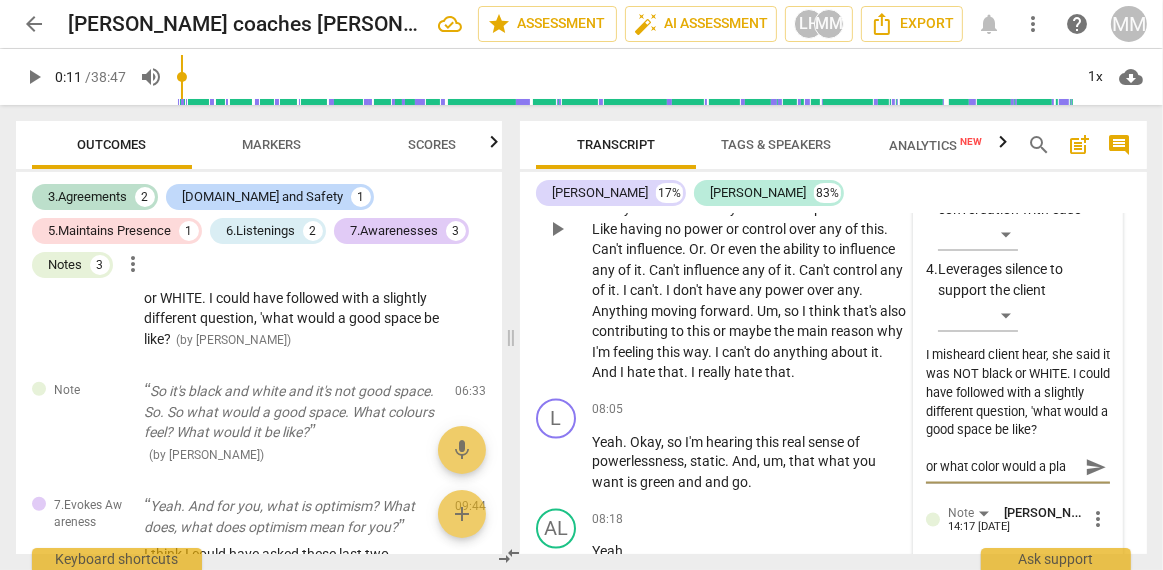 type on "or what color would a plac" 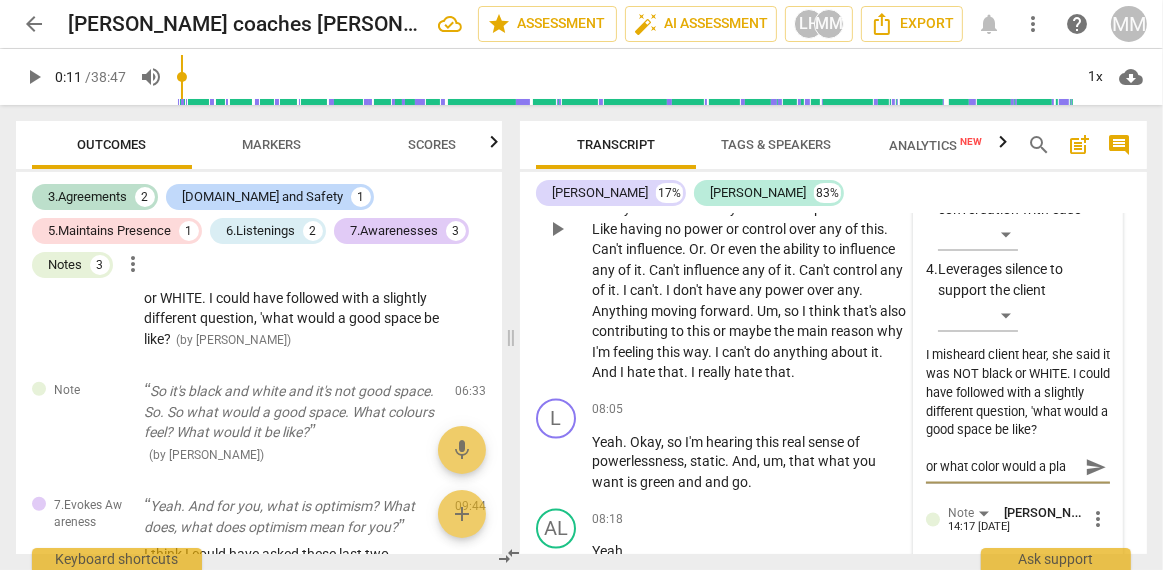 type on "or what color would a plac" 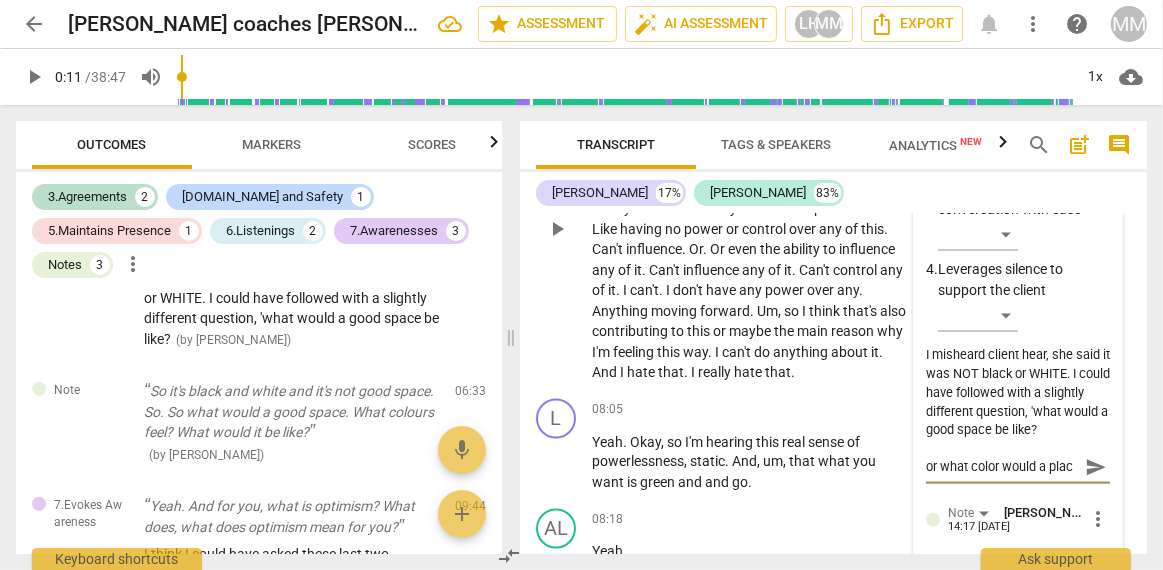 type on "or what color would a place" 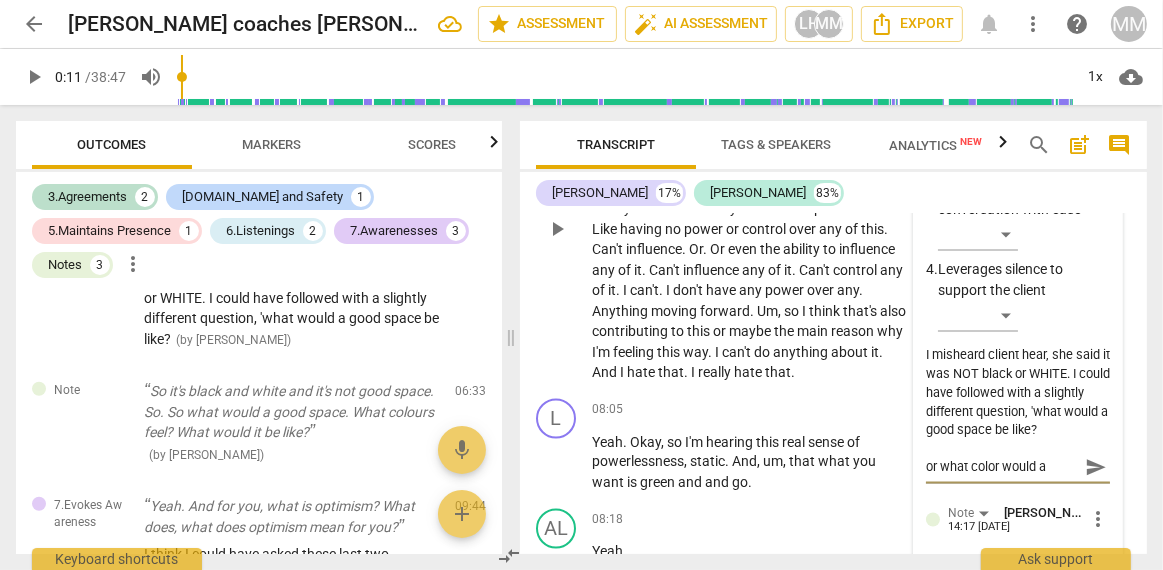 scroll, scrollTop: 16, scrollLeft: 0, axis: vertical 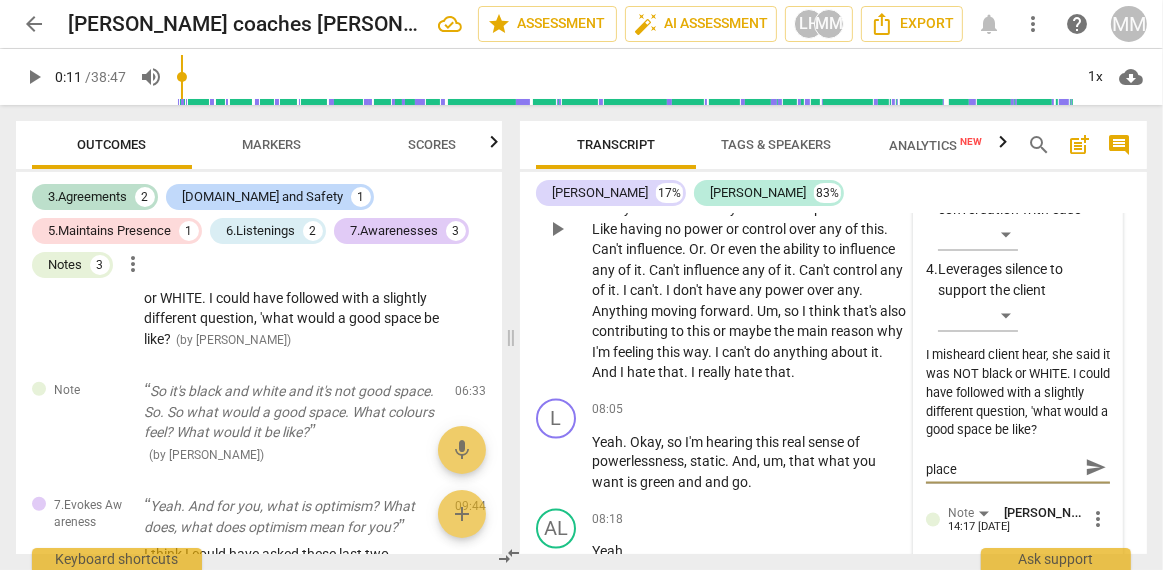 type on "or what color would a place" 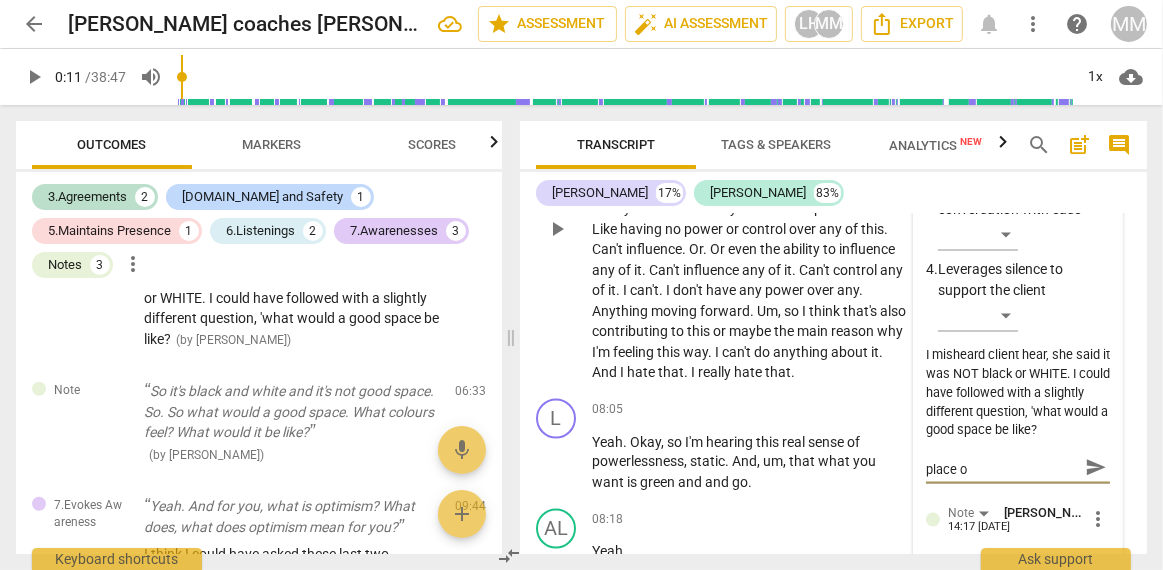 type on "or what color would a place of" 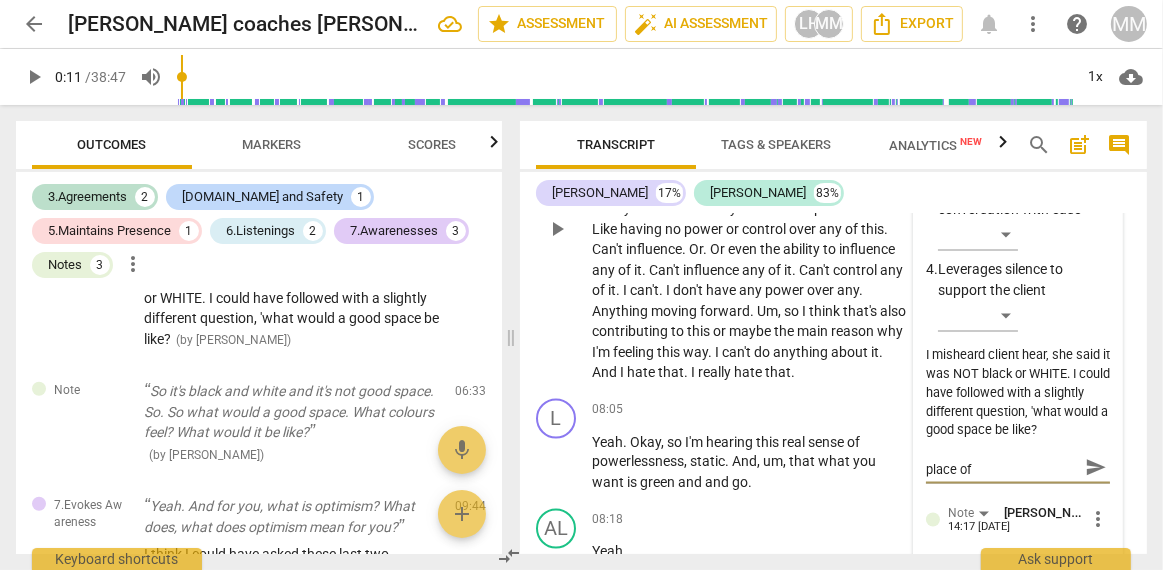 type on "or what color would a place of" 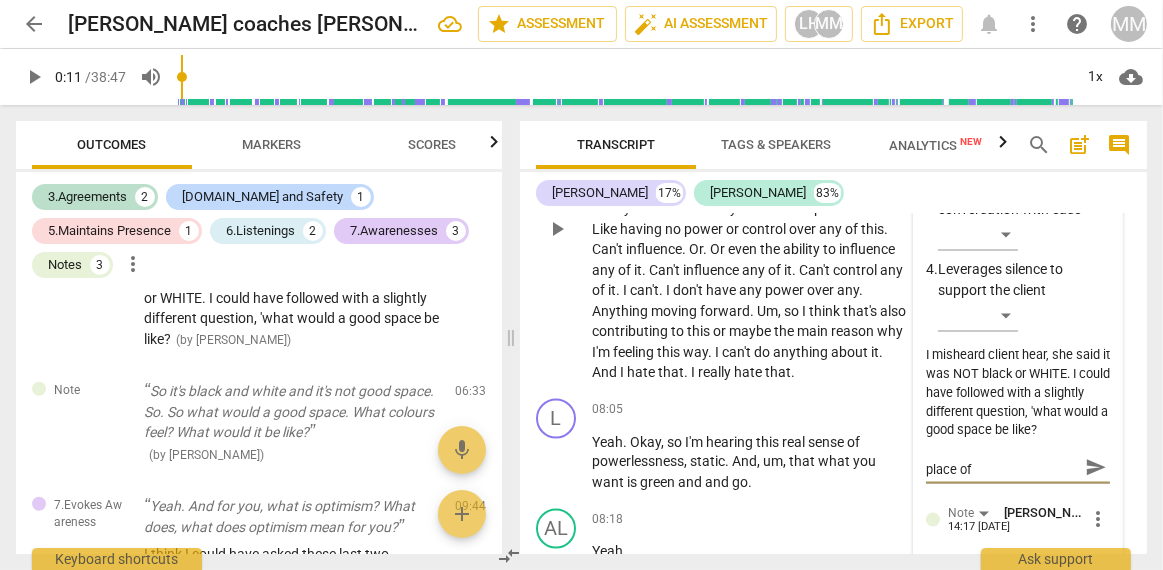 type on "or what color would a place of" 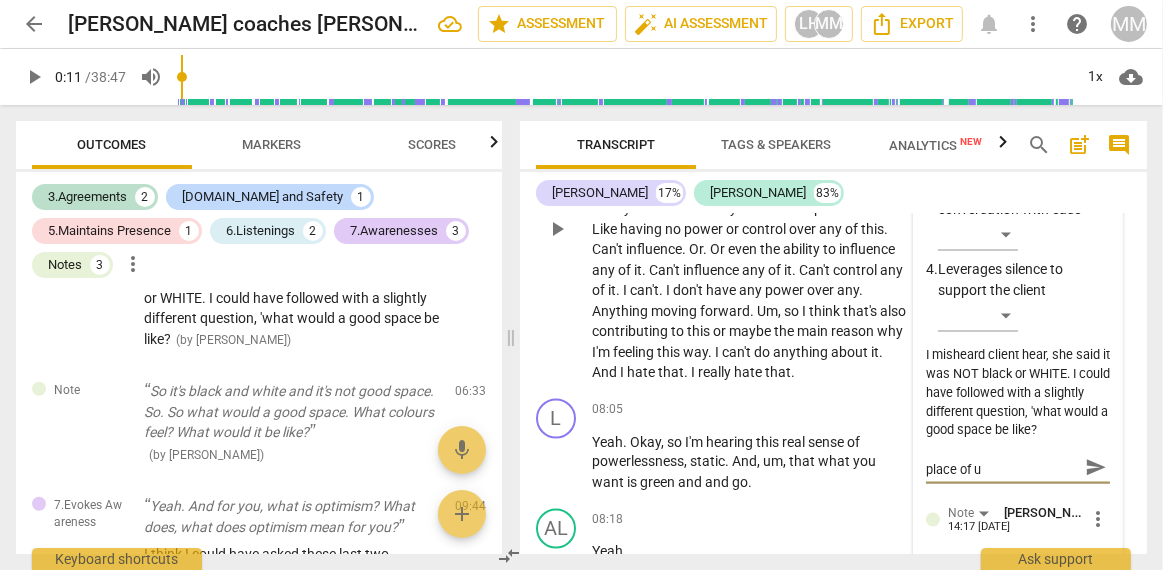 type on "or what color would a place of un" 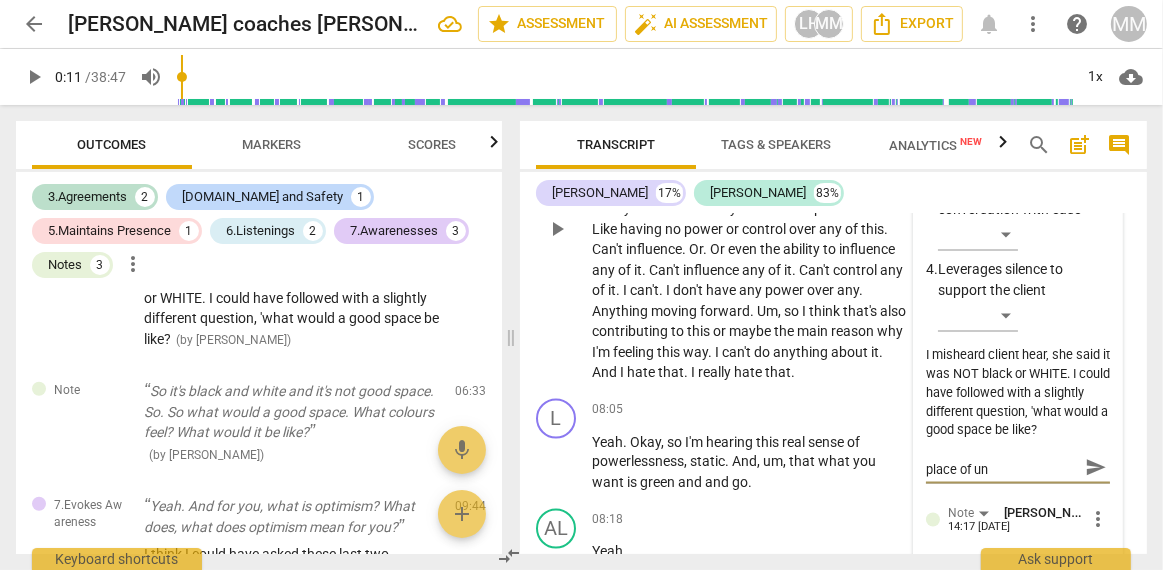 scroll, scrollTop: 0, scrollLeft: 0, axis: both 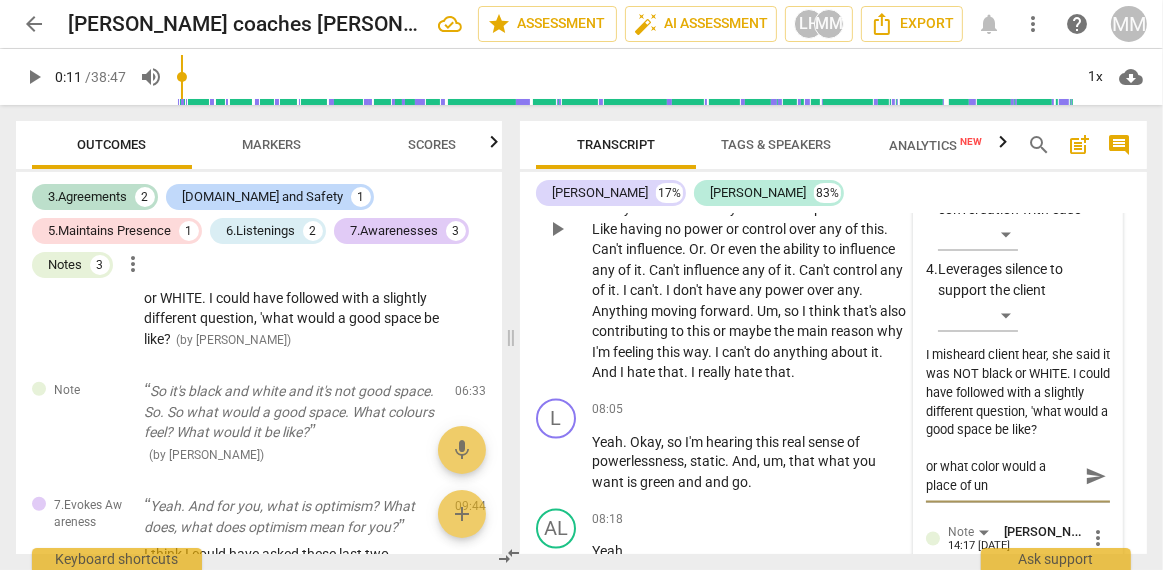 type on "or what color would a place of uns" 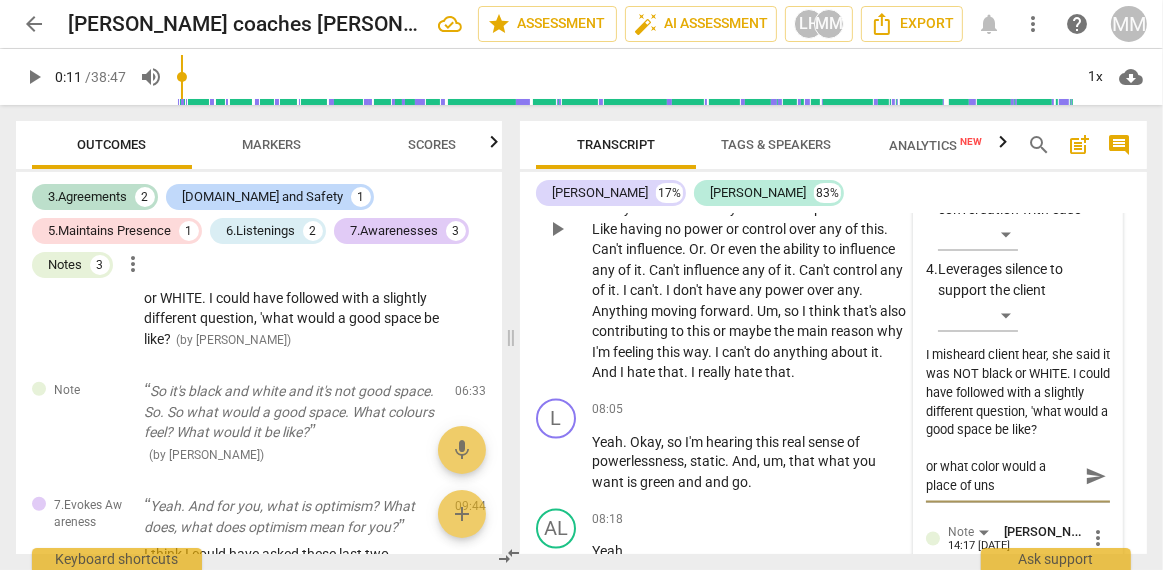 type on "or what color would a place of unst" 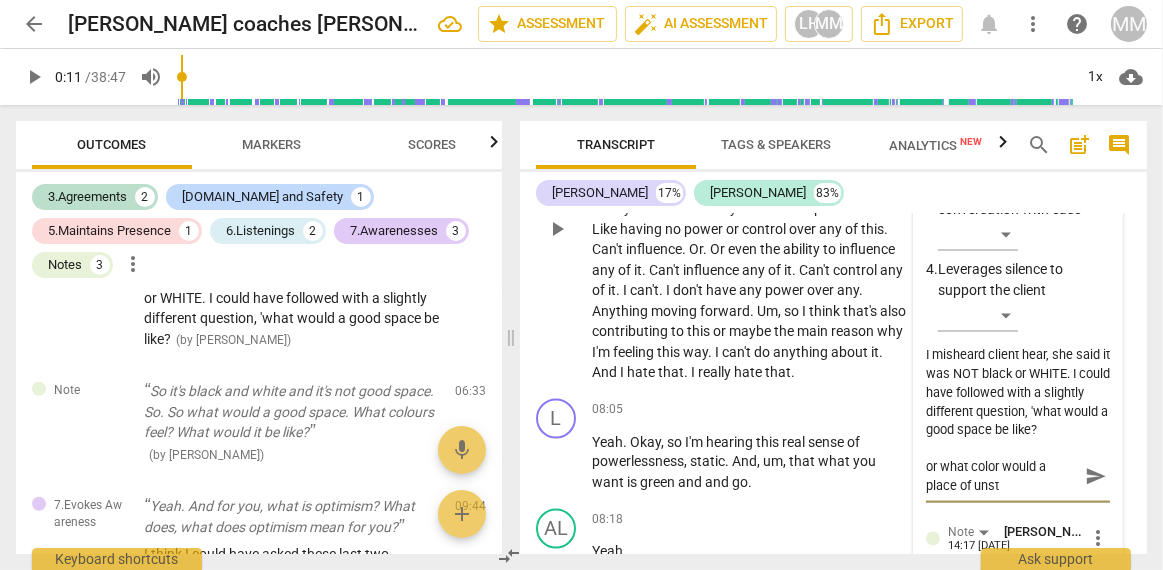 type on "or what color would a place of unstu" 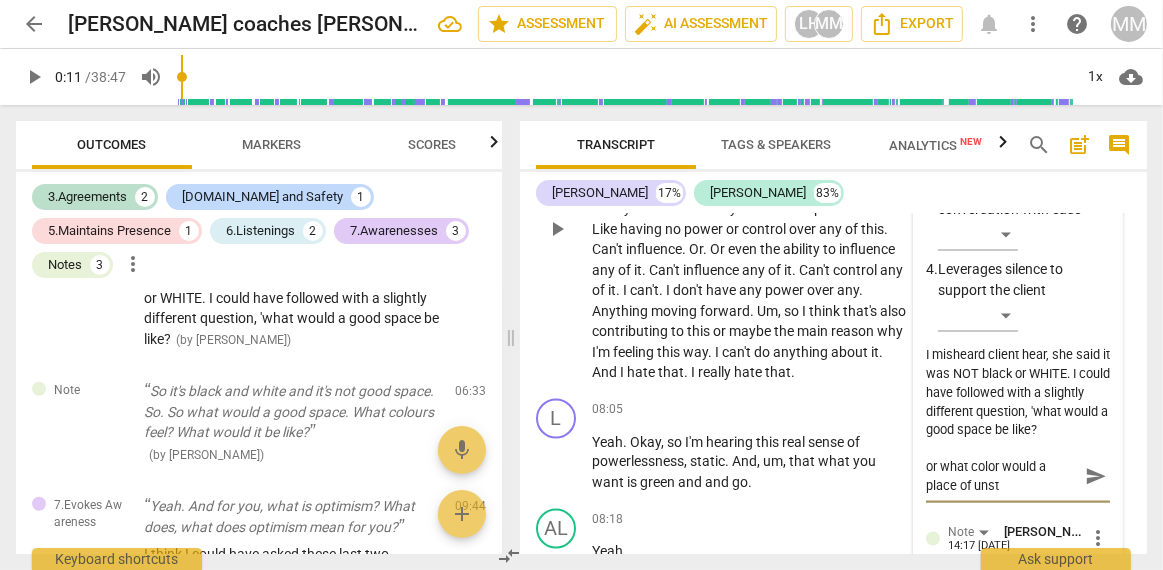 type on "or what color would a place of unstu" 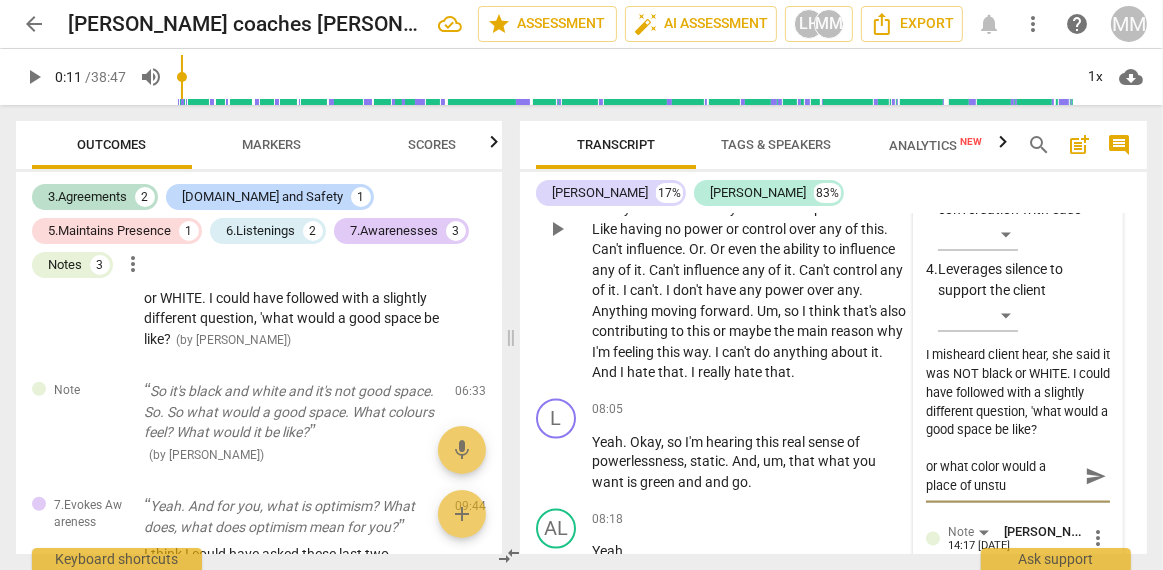type on "or what color would a place of unstuc" 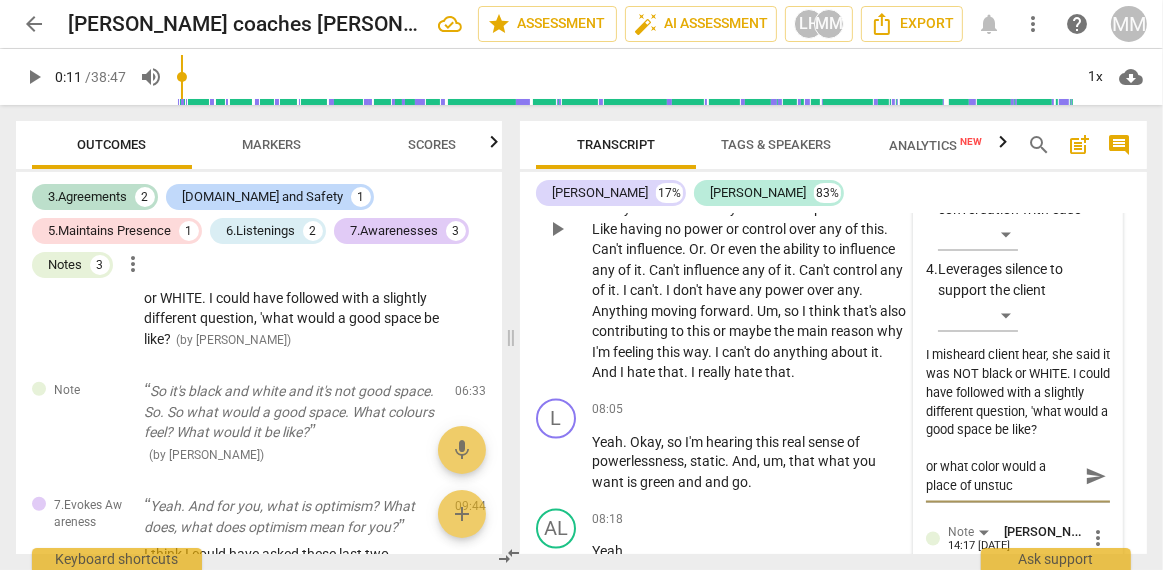type on "or what color would a place of unstuck" 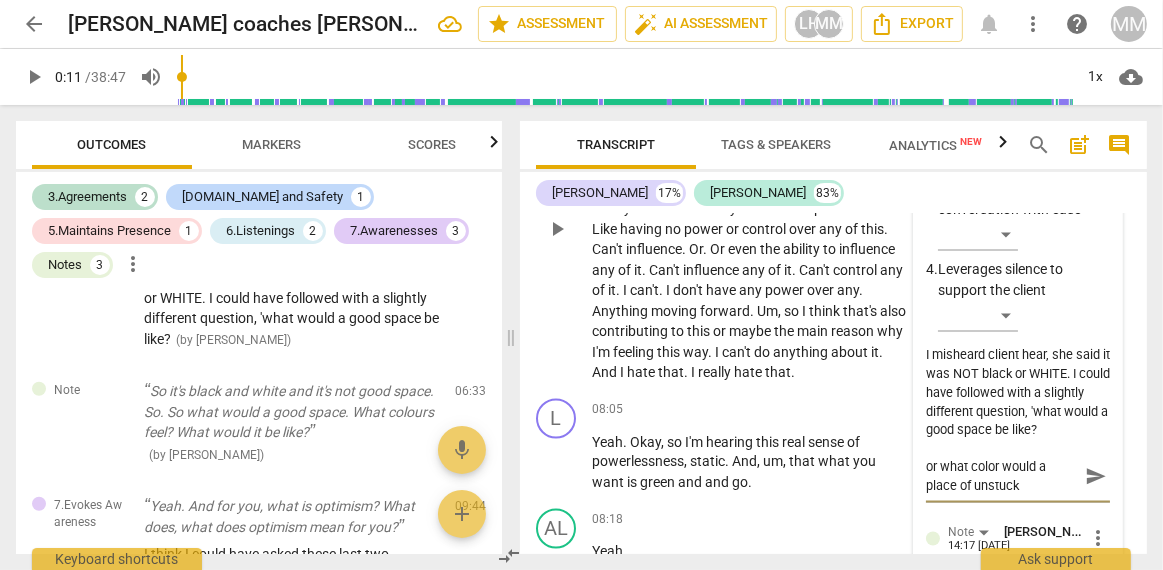 type on "or what color would a place of unstuck" 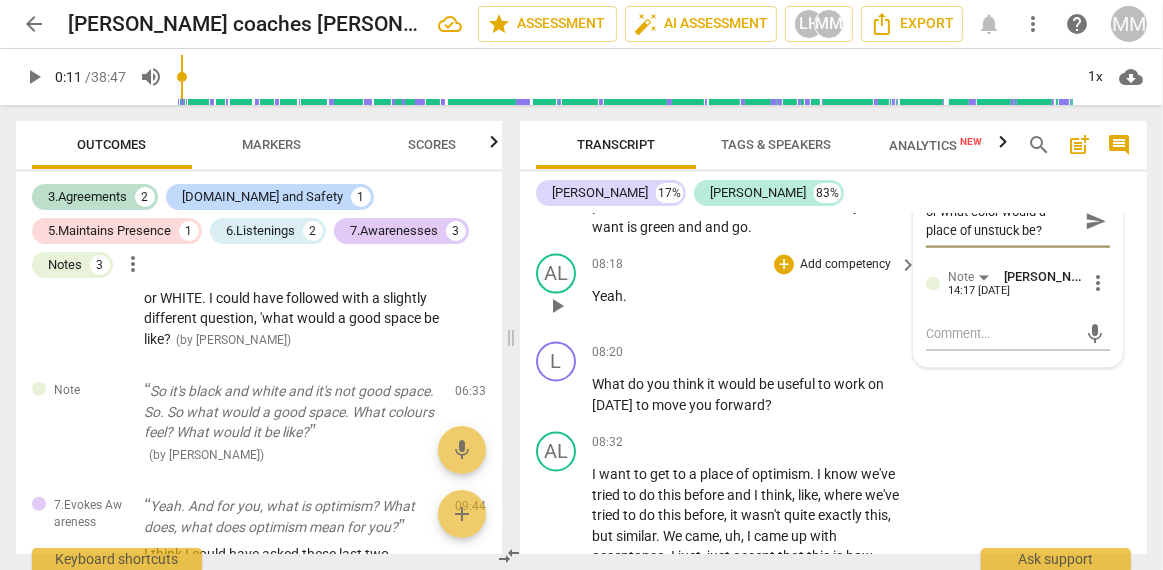 scroll, scrollTop: 2922, scrollLeft: 0, axis: vertical 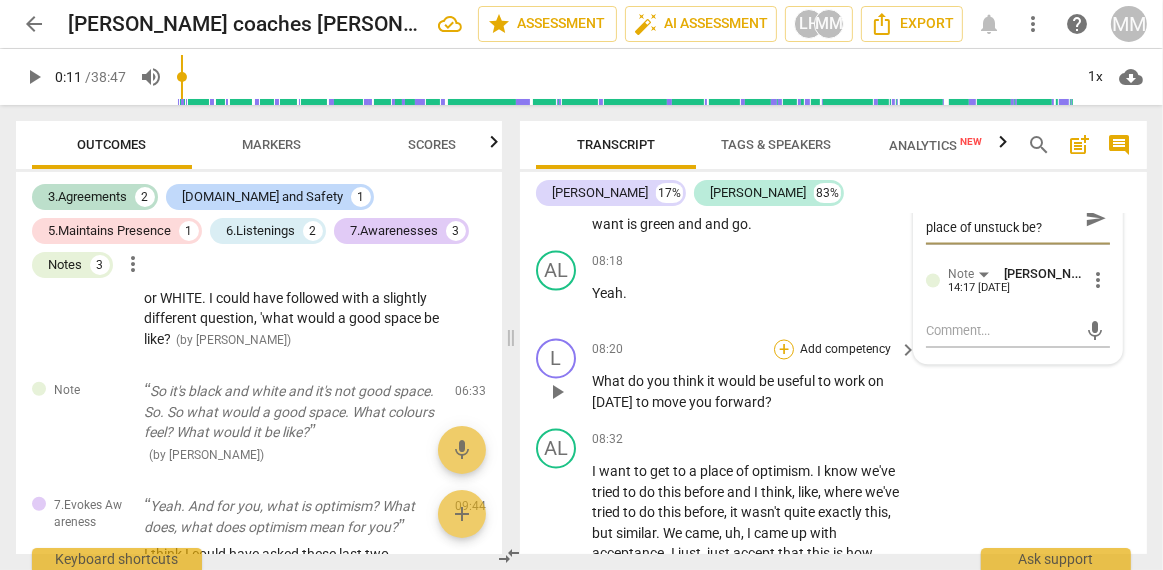click on "+" at bounding box center (784, 350) 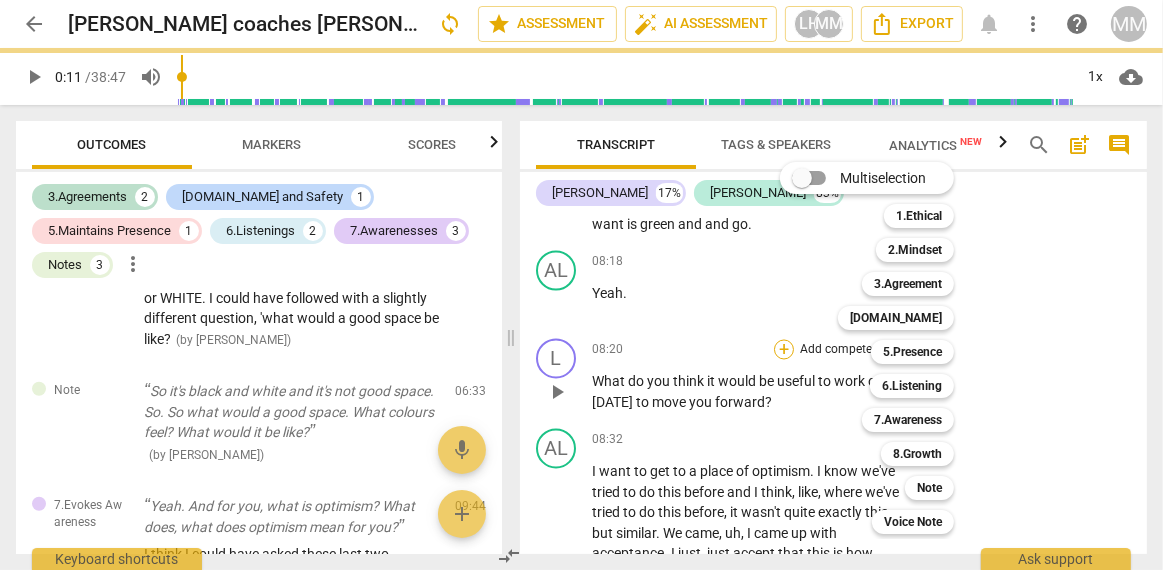 scroll, scrollTop: 2903, scrollLeft: 0, axis: vertical 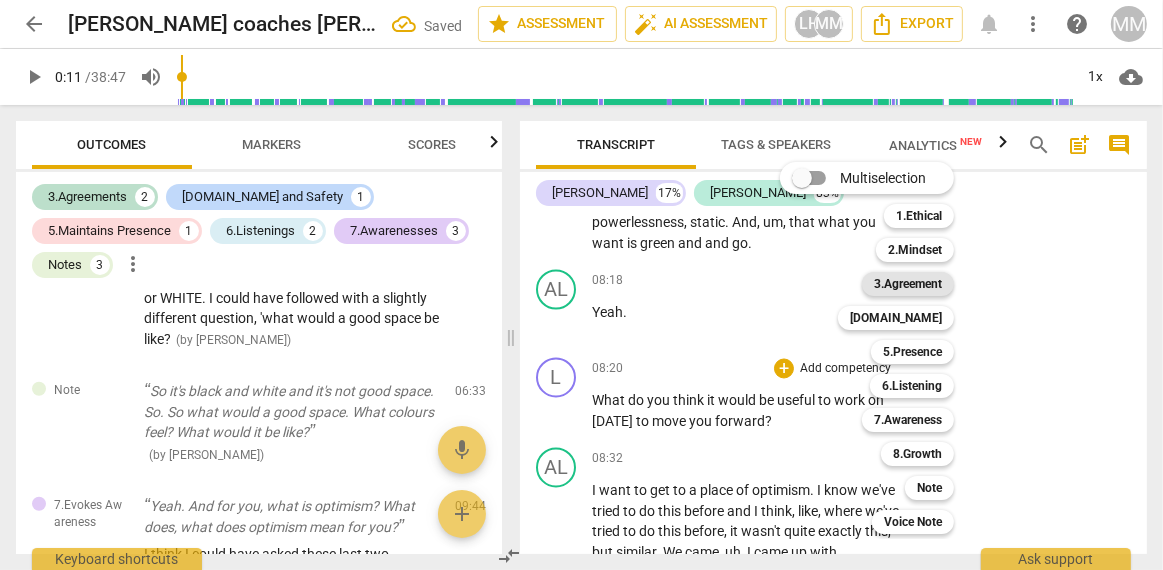 click on "3.Agreement" at bounding box center [908, 284] 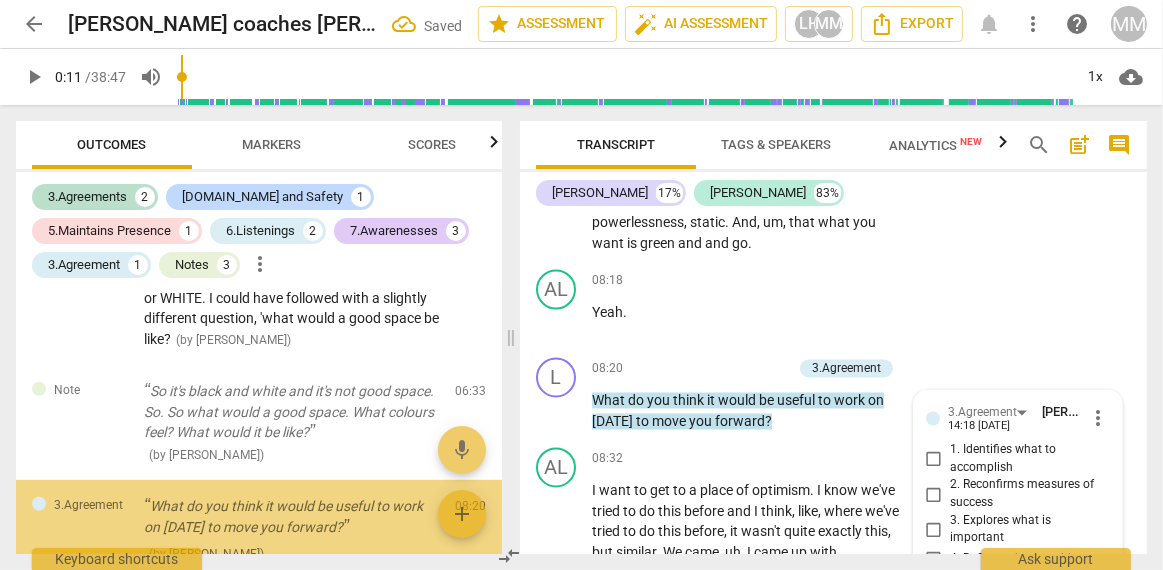 scroll, scrollTop: 3103, scrollLeft: 0, axis: vertical 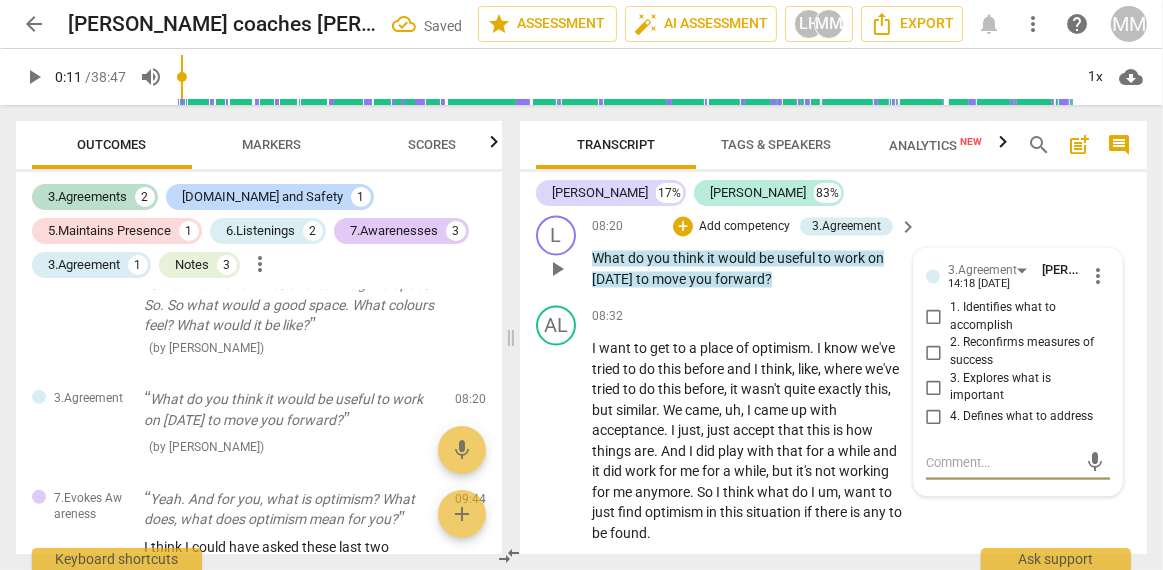 click on "1. Identifies what to accomplish" at bounding box center [934, 318] 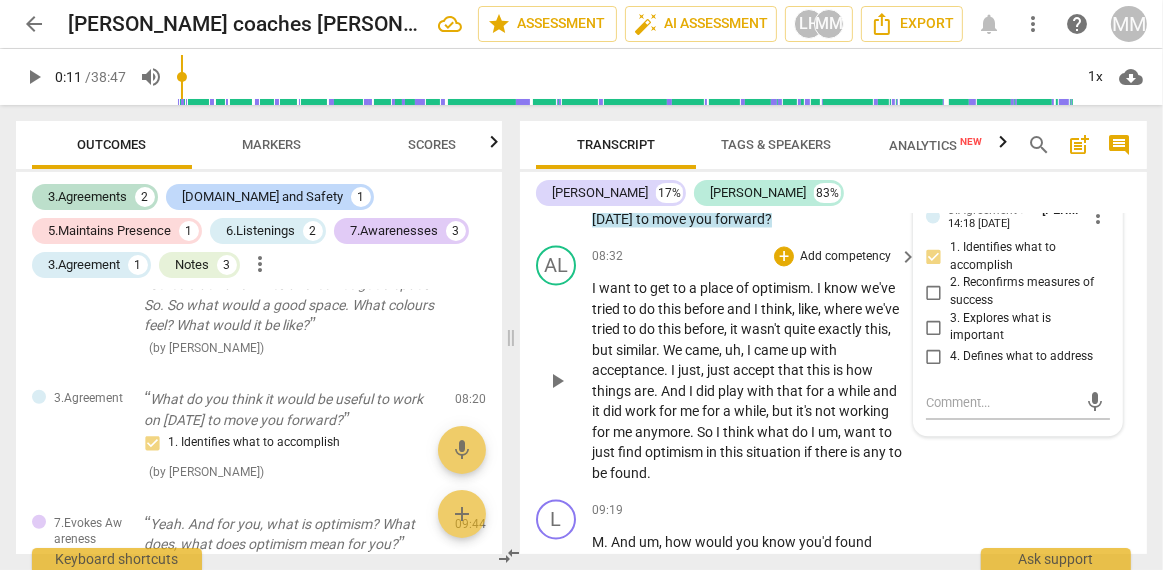 scroll, scrollTop: 3100, scrollLeft: 0, axis: vertical 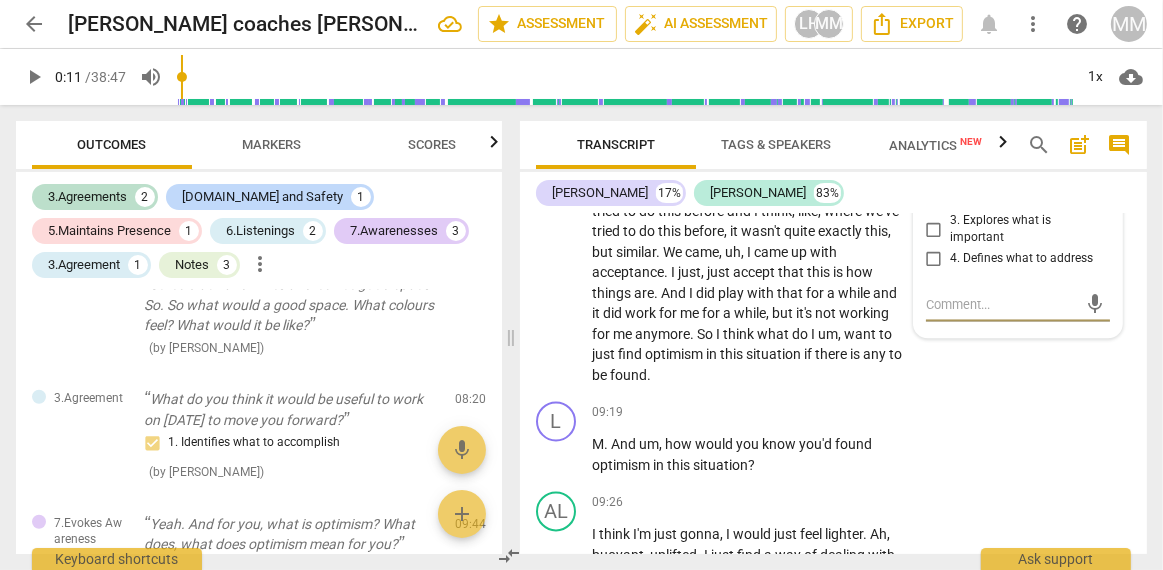 click at bounding box center (1002, 304) 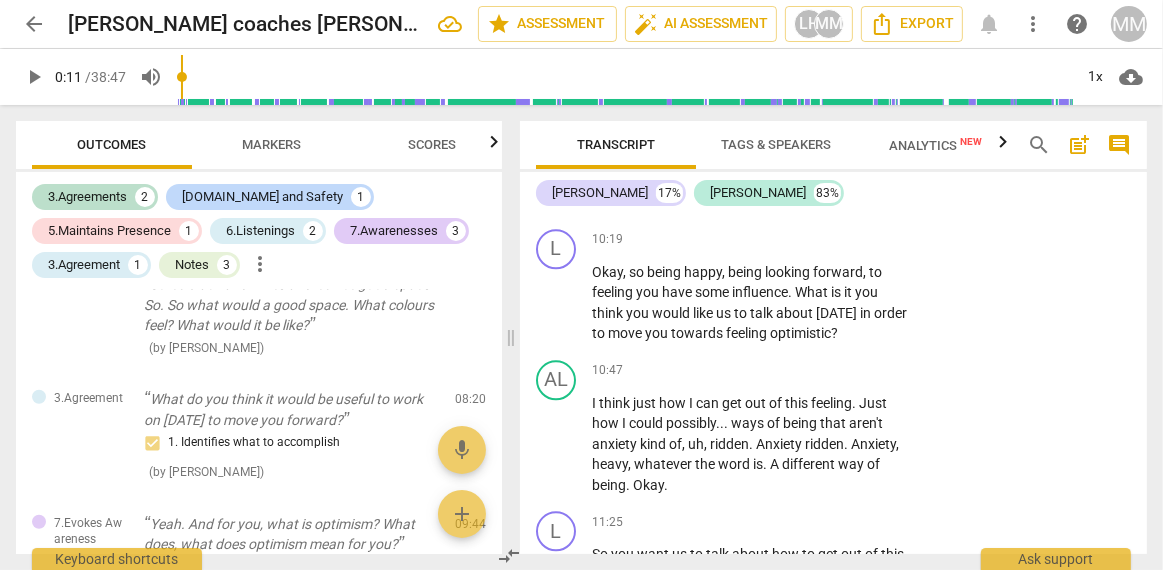scroll, scrollTop: 3801, scrollLeft: 0, axis: vertical 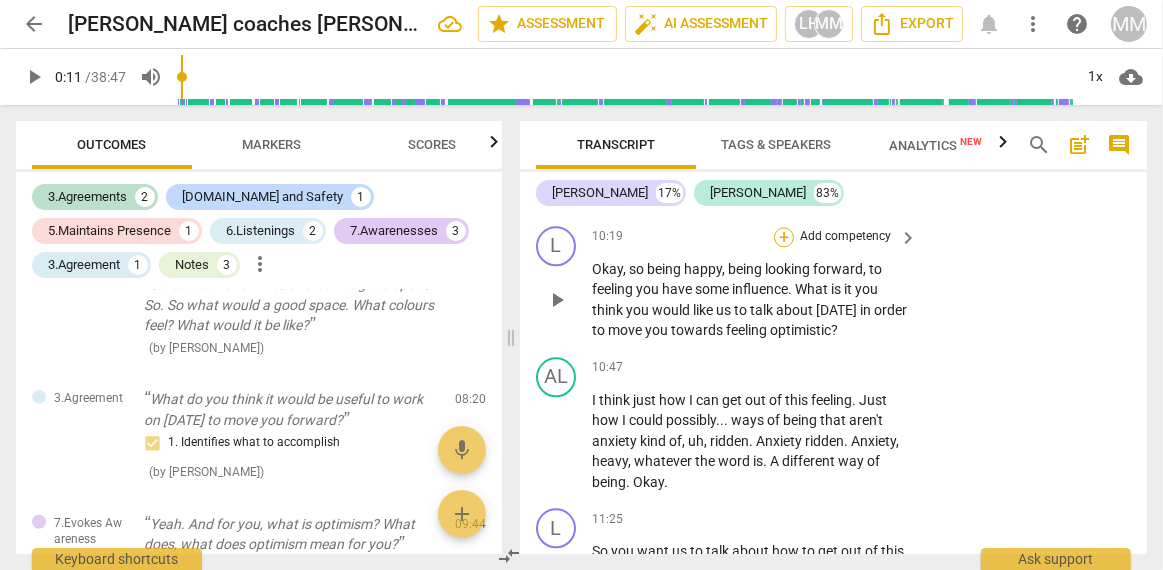 click on "+" at bounding box center (784, 237) 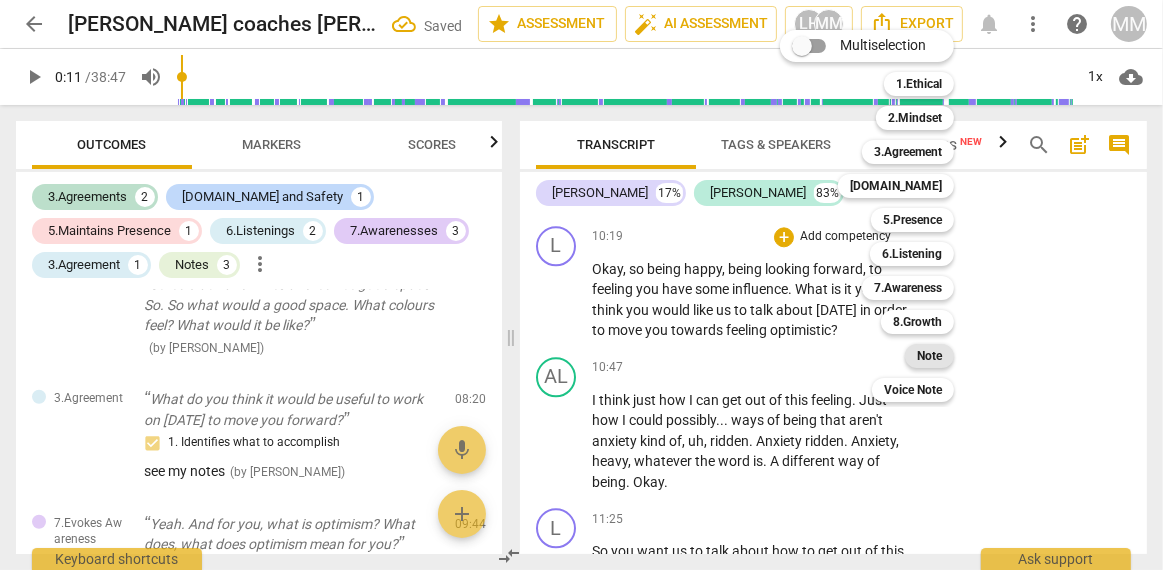 click on "Note" at bounding box center (929, 356) 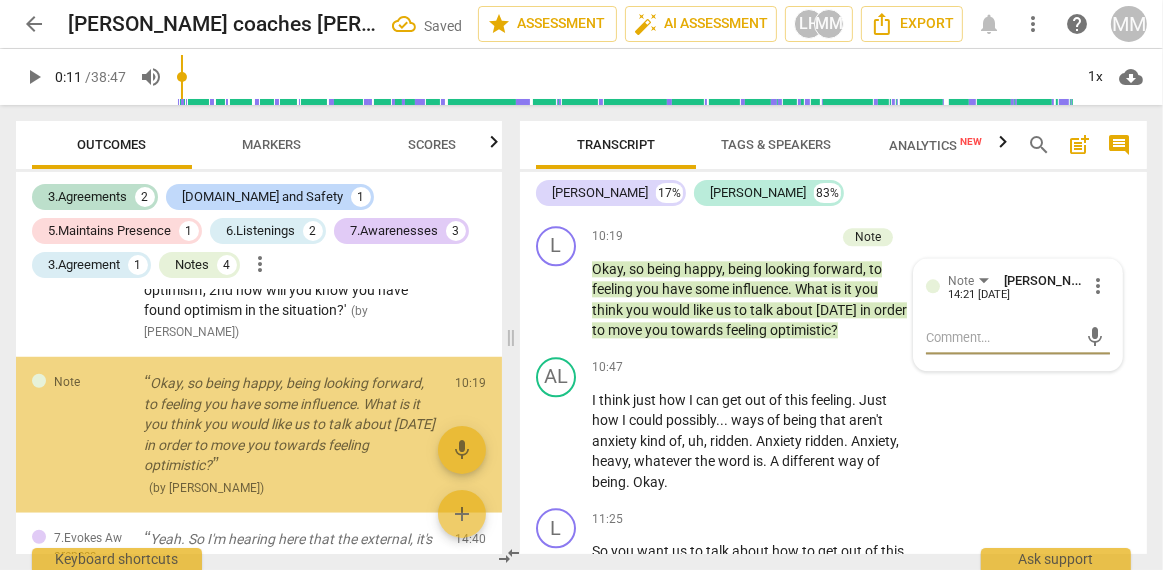 scroll, scrollTop: 1368, scrollLeft: 0, axis: vertical 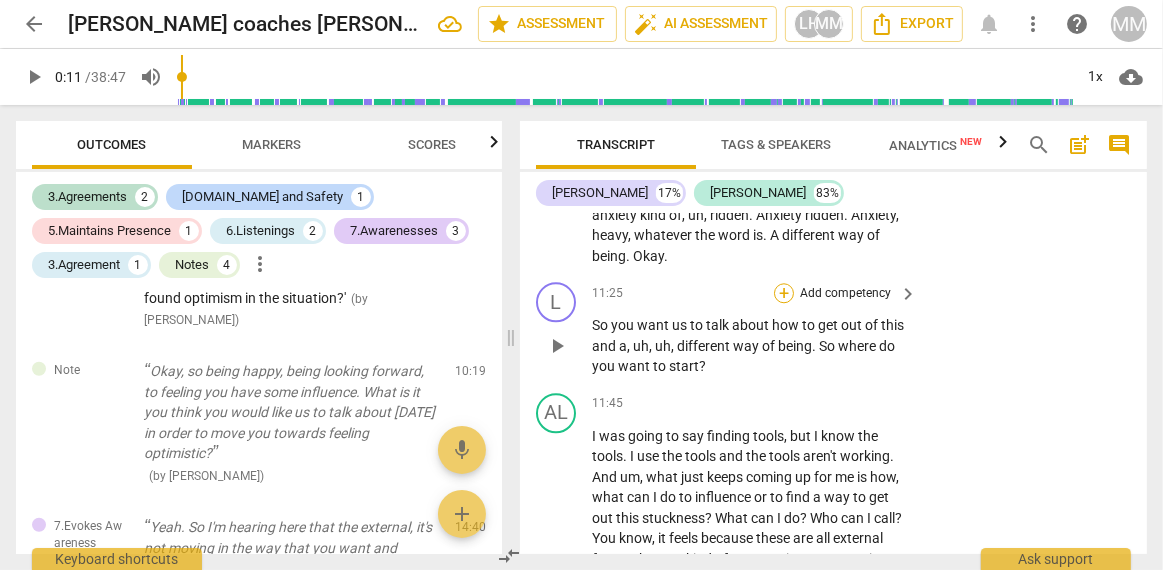 click on "+" at bounding box center (784, 293) 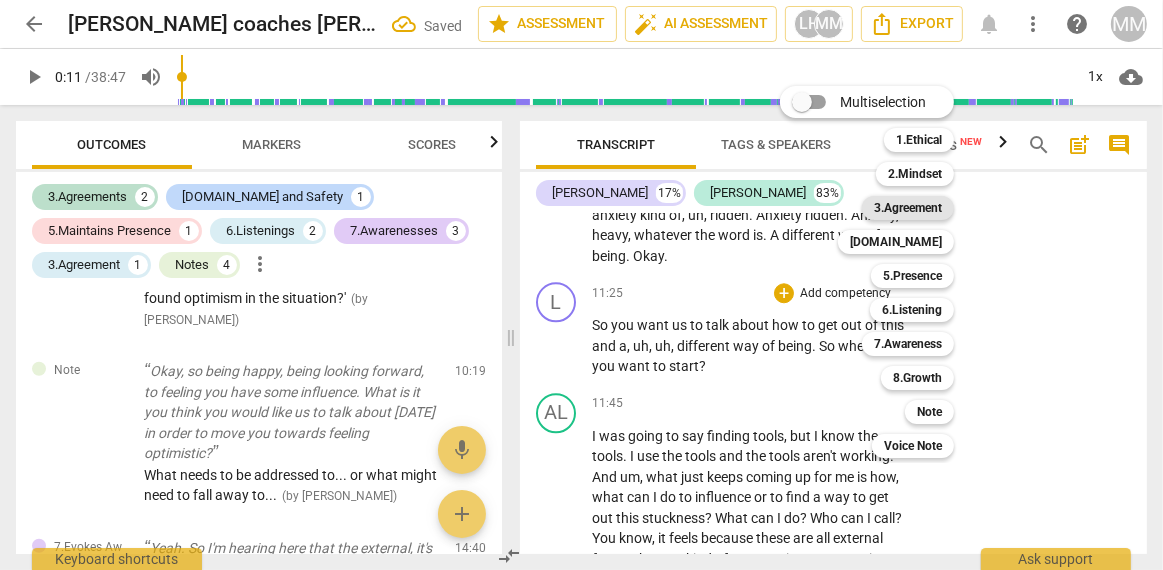 click on "3.Agreement" at bounding box center [908, 208] 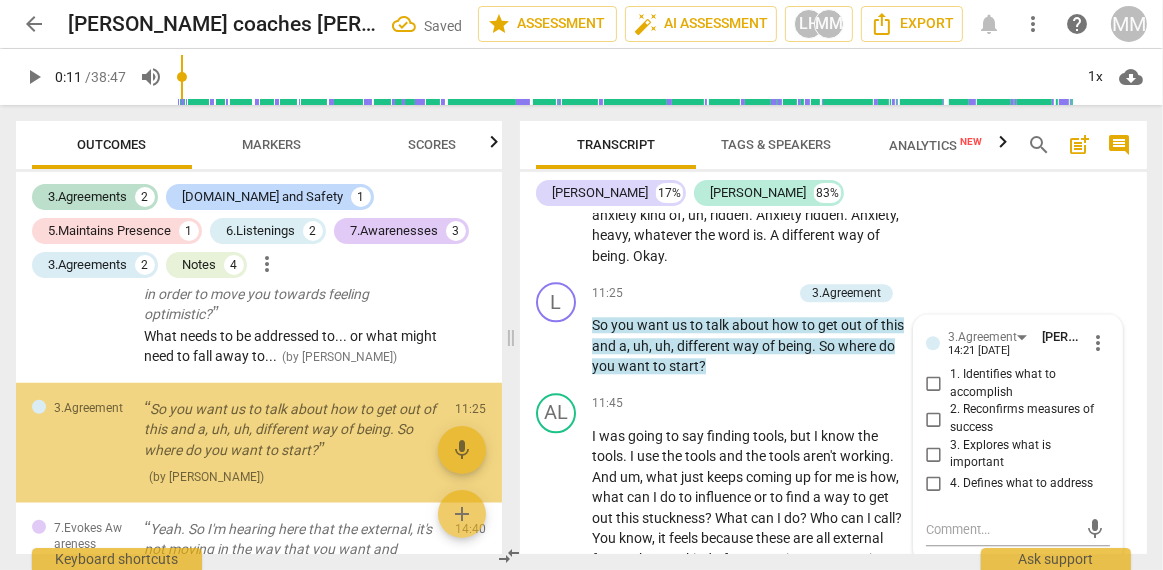 scroll, scrollTop: 1527, scrollLeft: 0, axis: vertical 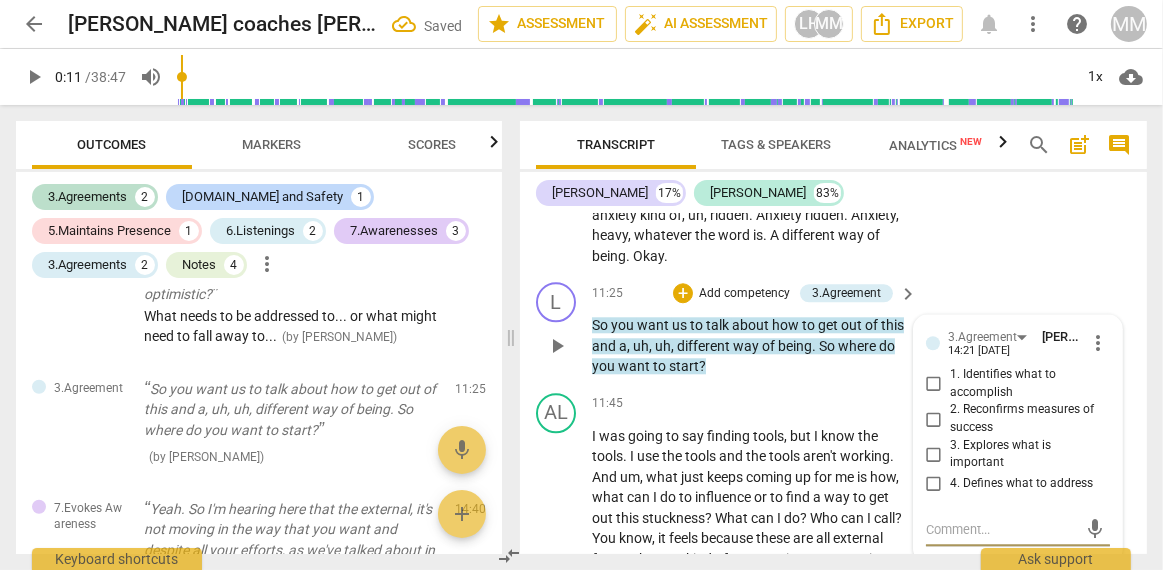 click on "4. Defines what to address" at bounding box center (934, 484) 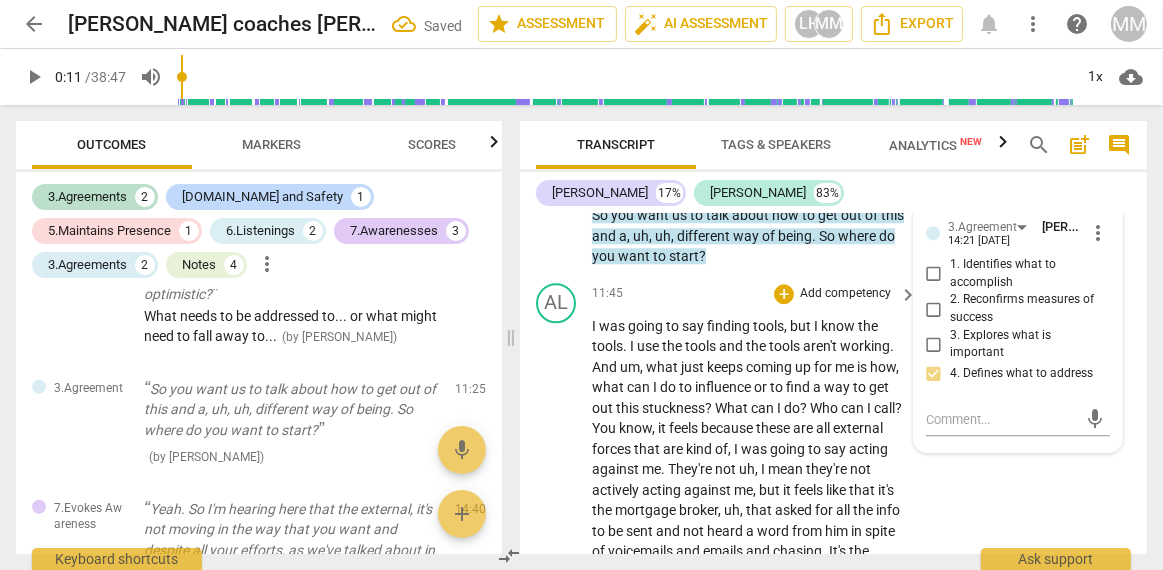 scroll, scrollTop: 4138, scrollLeft: 0, axis: vertical 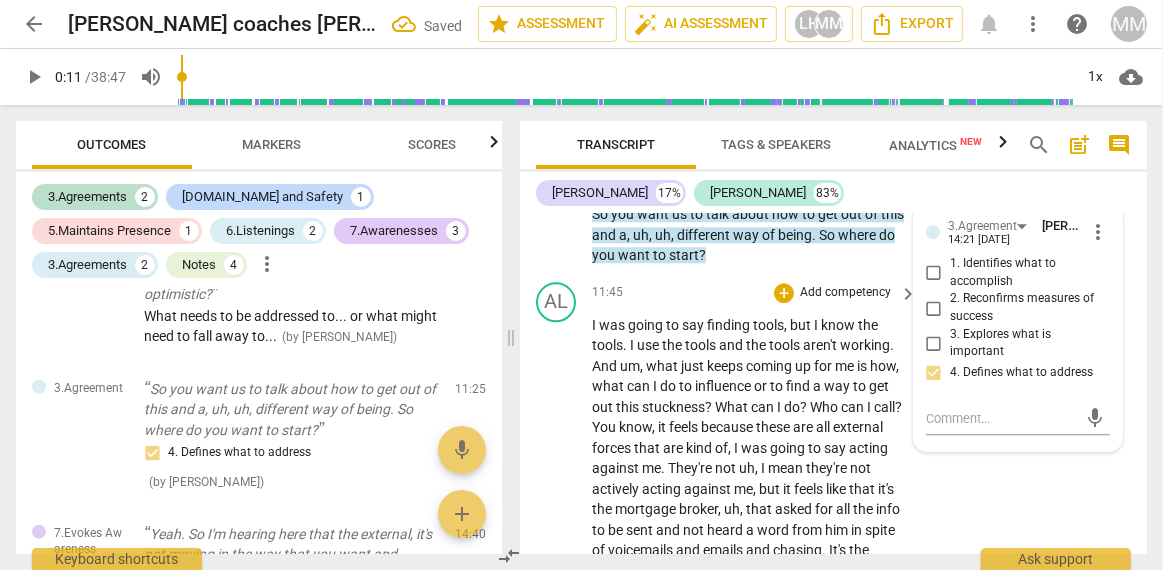 click on "AL play_arrow pause 11:45 + Add competency keyboard_arrow_right I   was   going   to   say   finding   tools ,   but   I   know   the   tools .   I   use   the   tools   and   the   tools   aren't   working .   And   um ,   what   just   keeps   coming   up   for   me   is   how ,   what   can   I   do   to   influence   or   to   find   a   way   to   get   out   this   stuckness ?   What   can   I   do ?   Who   can   I   call ?   You   know ,   it   feels   because   these   are   all   external   forces   that   are   kind   of ,   I   was   going   to   say   acting   against   me .   They're   not   uh ,   I   mean   they're   not   actively   acting   against   me ,   but   it   feels   like   that   it's   the   mortgage   broker ,   uh ,   that   asked   for   all   the   info   to   be   sent   and   not   heard   a   word   from   him   in   spite   of   voicemails   and   emails   and   chasing .   It's   the   estate   agents .   The   estate   agents   responsible   for   showing   me   around" at bounding box center [833, 657] 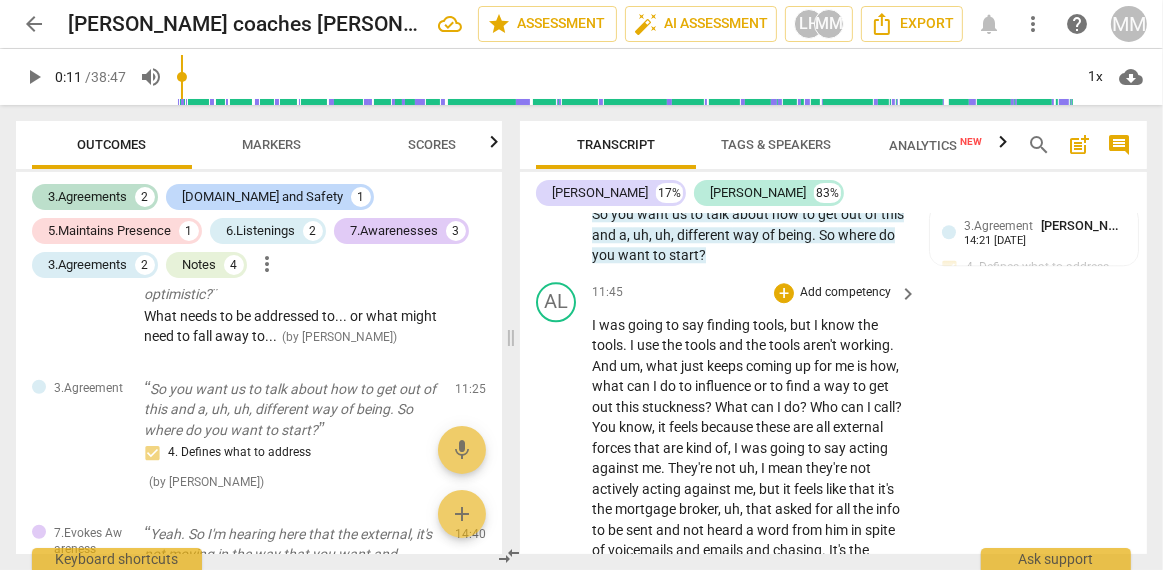 scroll, scrollTop: 4135, scrollLeft: 0, axis: vertical 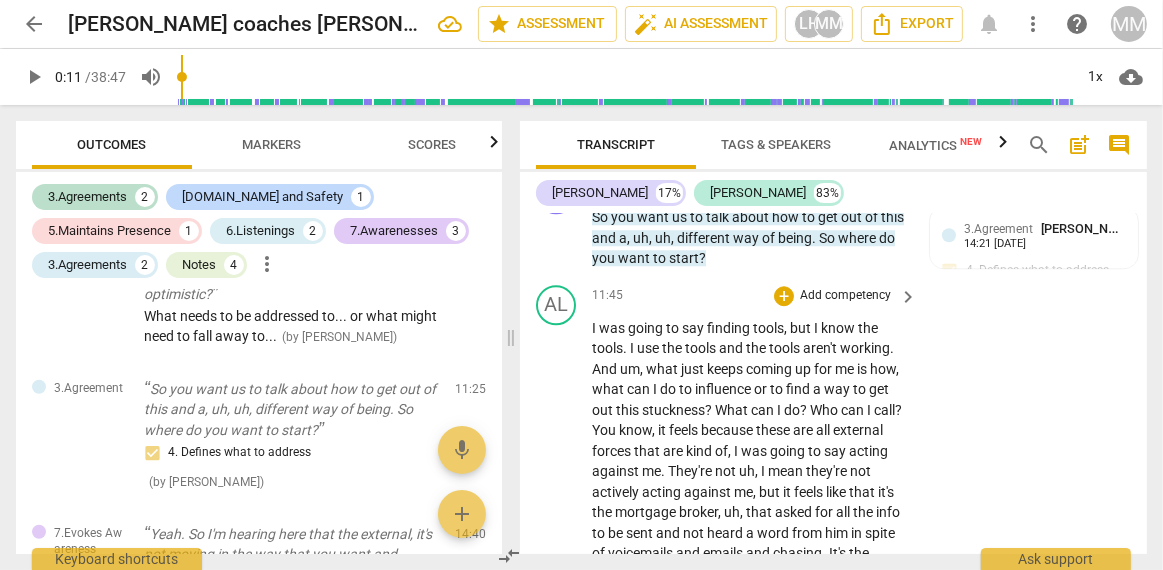 drag, startPoint x: 590, startPoint y: 302, endPoint x: 741, endPoint y: 469, distance: 225.1444 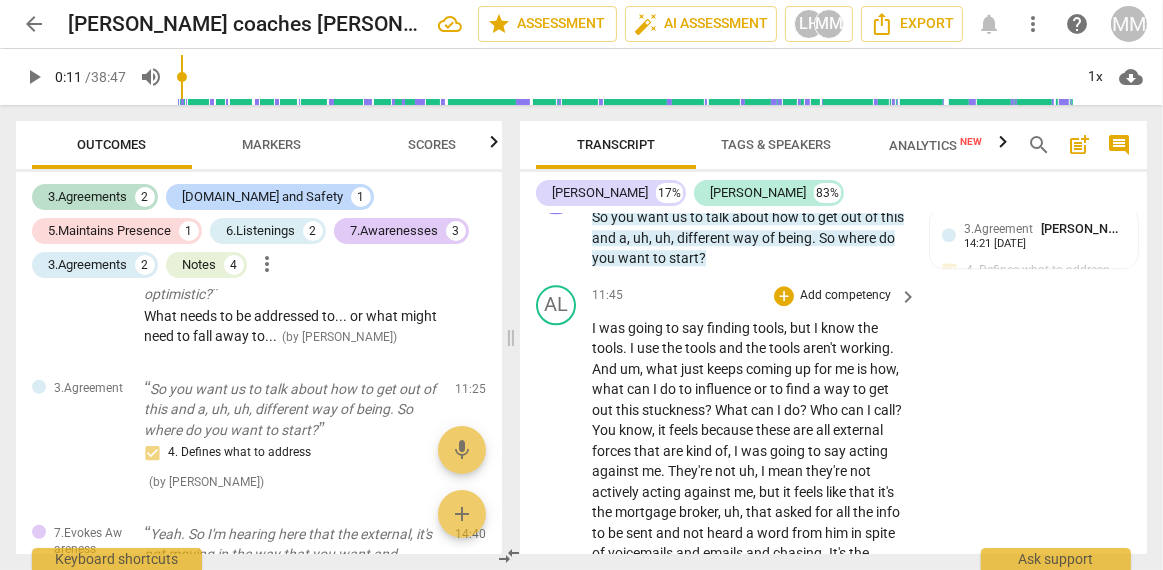 click on "play_arrow pause" at bounding box center (566, 677) 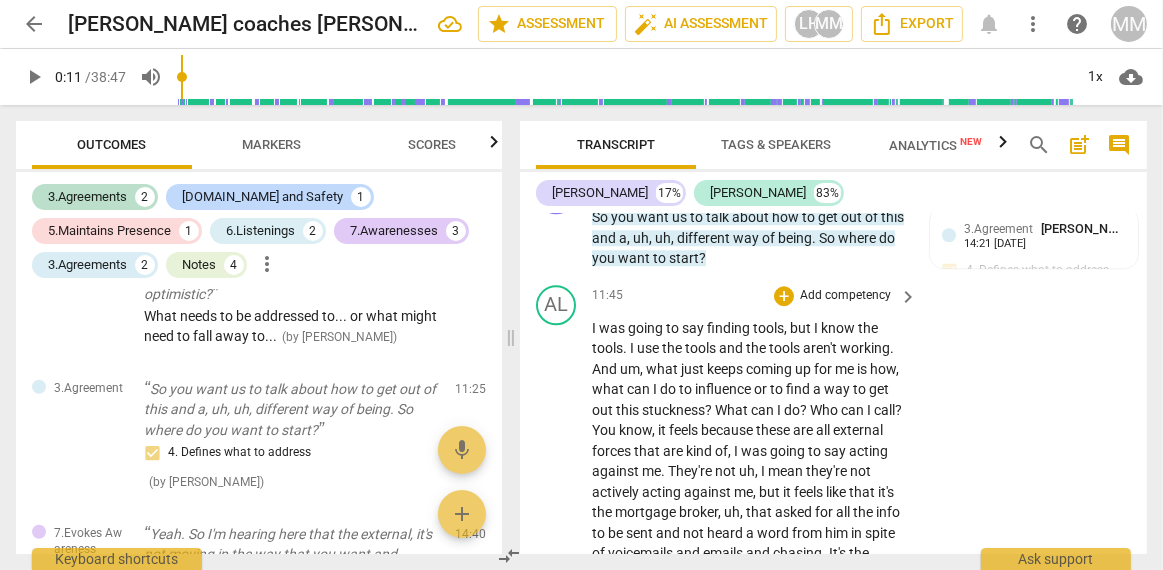 drag, startPoint x: 591, startPoint y: 307, endPoint x: 733, endPoint y: 464, distance: 211.69081 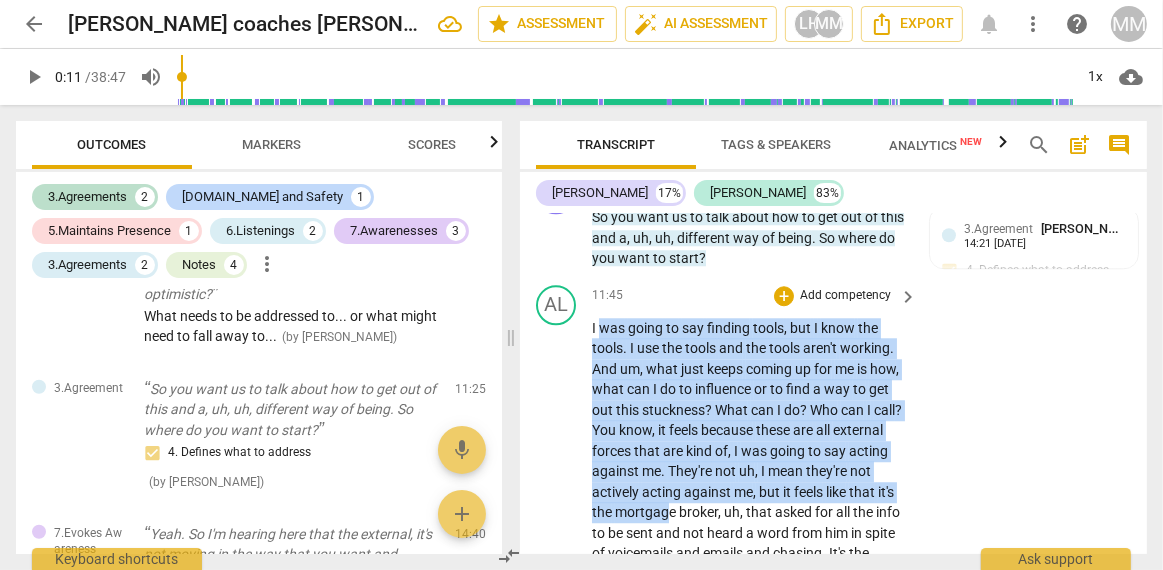 drag, startPoint x: 599, startPoint y: 304, endPoint x: 688, endPoint y: 487, distance: 203.49448 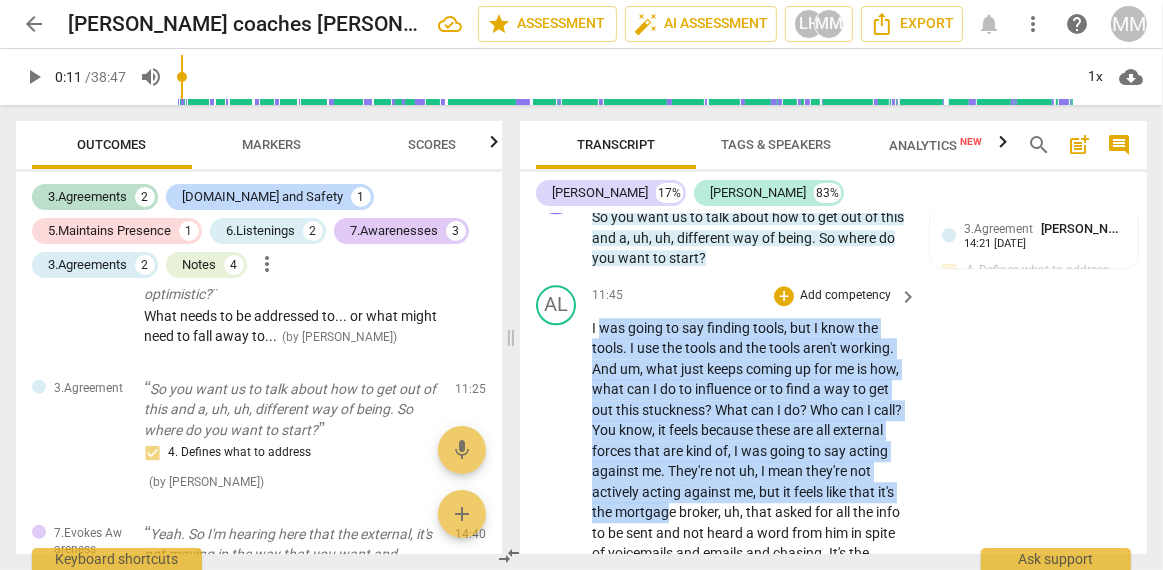 click on "I   was   going   to   say   finding   tools ,   but   I   know   the   tools .   I   use   the   tools   and   the   tools   aren't   working .   And   um ,   what   just   keeps   coming   up   for   me   is   how ,   what   can   I   do   to   influence   or   to   find   a   way   to   get   out   this   stuckness ?   What   can   I   do ?   Who   can   I   call ?   You   know ,   it   feels   because   these   are   all   external   forces   that   are   kind   of ,   I   was   going   to   say   acting   against   me .   They're   not   uh ,   I   mean   they're   not   actively   acting   against   me ,   but   it   feels   like   that   it's   the   mortgage   broker ,   uh ,   that   asked   for   all   the   info   to   be   sent   and   not   heard   a   word   from   him   in   spite   of   voicemails   and   emails   and   chasing .   It's   the   estate   agents .   The   estate   agents   responsible   for   showing   me   around   places .   I   mean ,   uh ,   you   know ,   properties" at bounding box center (749, 677) 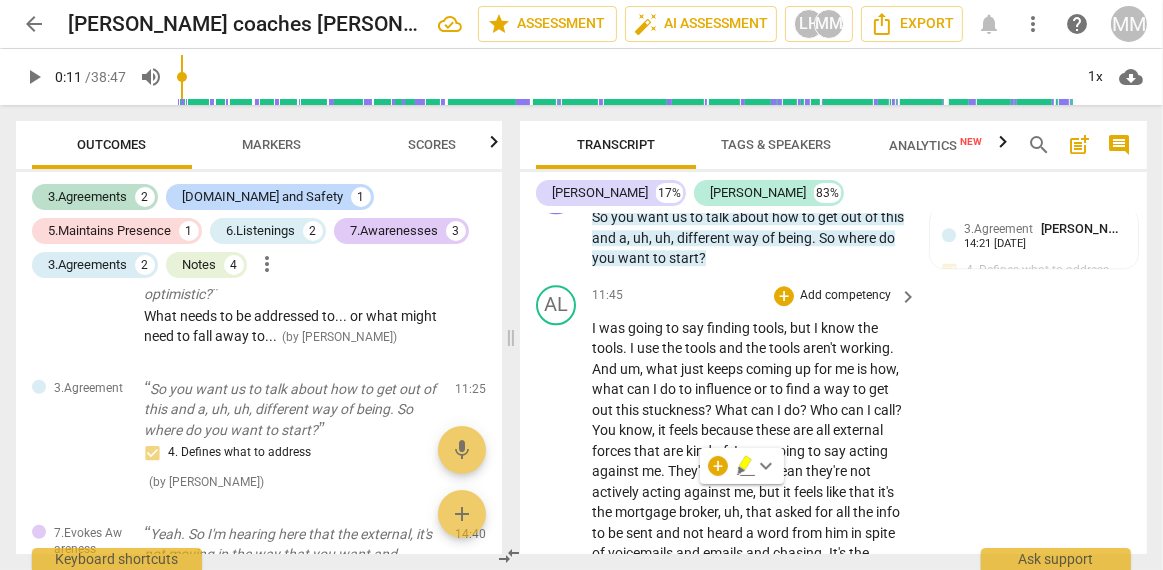 click on "I   was   going   to   say   finding   tools ,   but   I   know   the   tools .   I   use   the   tools   and   the   tools   aren't   working .   And   um ,   what   just   keeps   coming   up   for   me   is   how ,   what   can   I   do   to   influence   or   to   find   a   way   to   get   out   this   stuckness ?   What   can   I   do ?   Who   can   I   call ?   You   know ,   it   feels   because   these   are   all   external   forces   that   are   kind   of ,   I   was   going   to   say   acting   against   me .   They're   not   uh ,   I   mean   they're   not   actively   acting   against   me ,   but   it   feels   like   that   it's   the   mortgage   broker ,   uh ,   that   asked   for   all   the   info   to   be   sent   and   not   heard   a   word   from   him   in   spite   of   voicemails   and   emails   and   chasing .   It's   the   estate   agents .   The   estate   agents   responsible   for   showing   me   around   places .   I   mean ,   uh ,   you   know ,   properties" at bounding box center [749, 677] 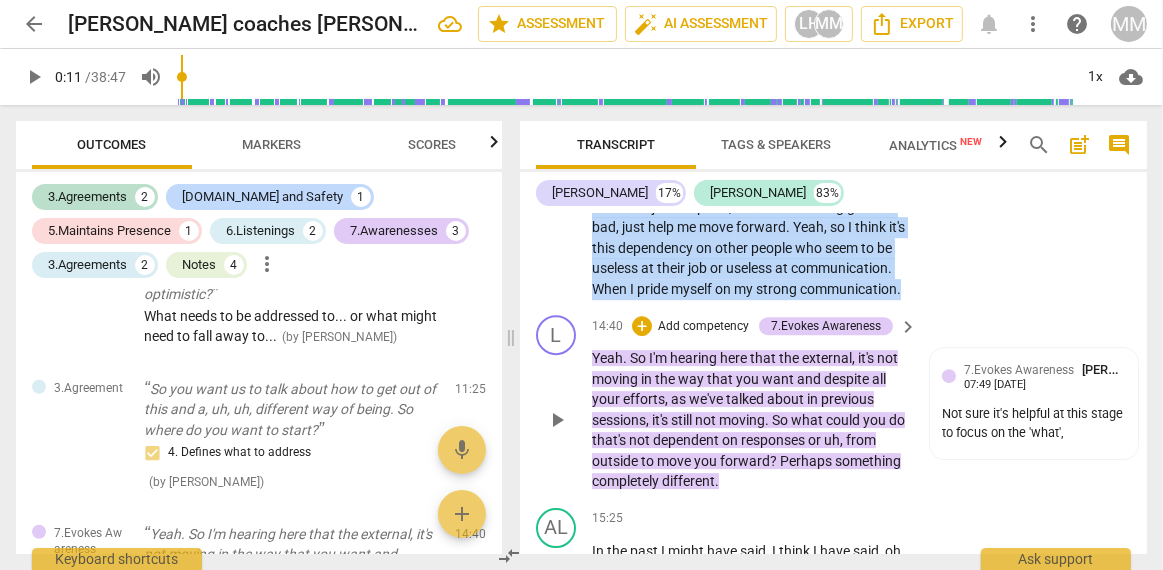 scroll, scrollTop: 4873, scrollLeft: 0, axis: vertical 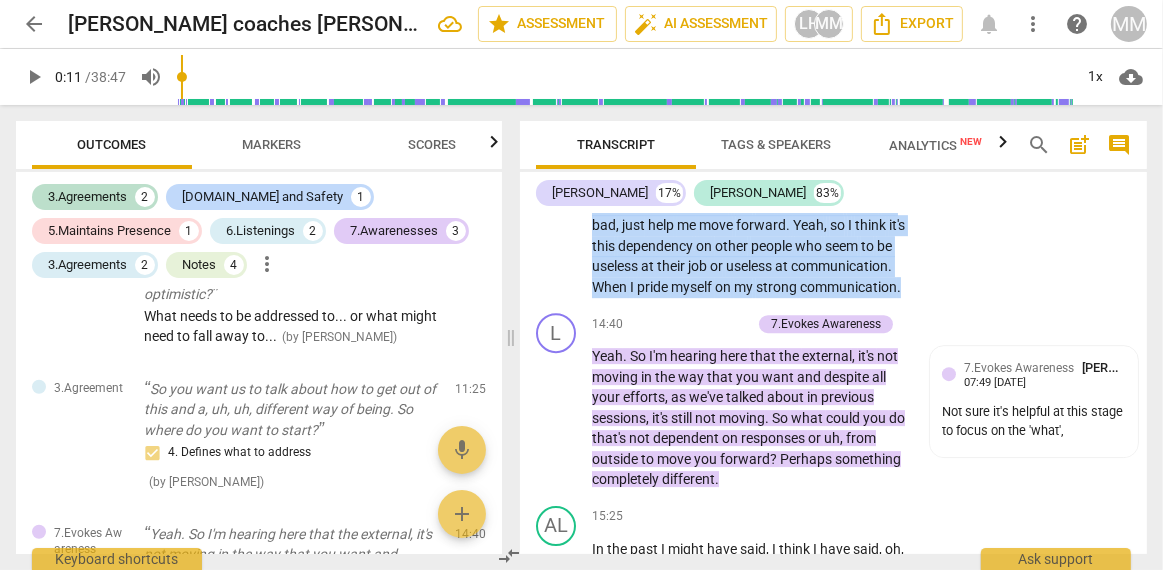 drag, startPoint x: 592, startPoint y: 312, endPoint x: 787, endPoint y: 291, distance: 196.1275 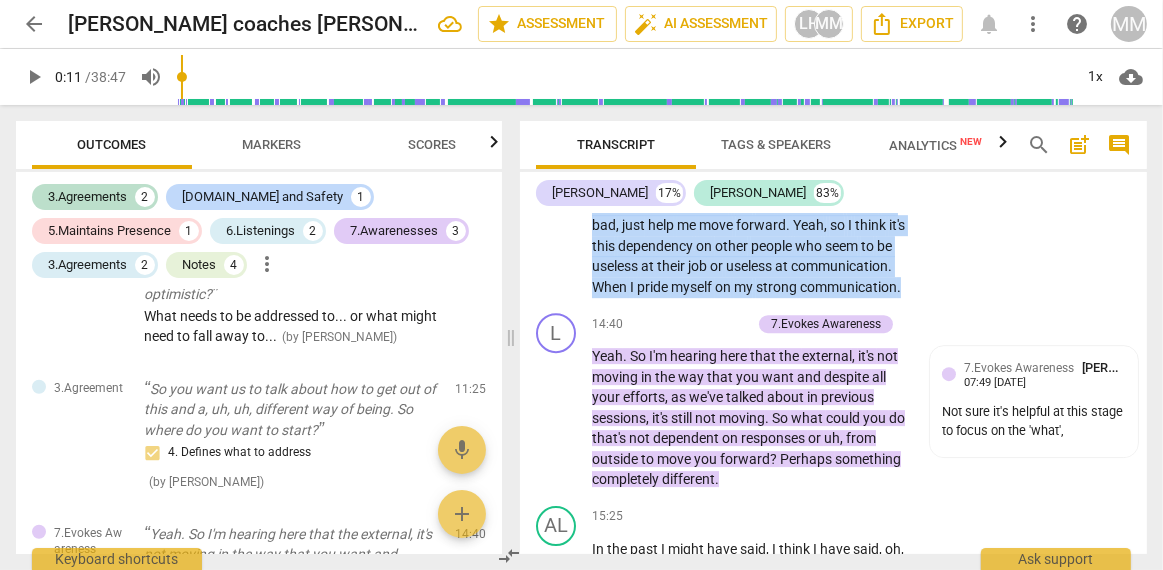 click on "I   was   going   to   say   finding   tools ,   but   I   know   the   tools .   I   use   the   tools   and   the   tools   aren't   working .   And   um ,   what   just   keeps   coming   up   for   me   is   how ,   what   can   I   do   to   influence   or   to   find   a   way   to   get   out   this   stuckness ?   What   can   I   do ?   Who   can   I   call ?   You   know ,   it   feels   because   these   are   all   external   forces   that   are   kind   of ,   I   was   going   to   say   acting   against   me .   They're   not   uh ,   I   mean   they're   not   actively   acting   against   me ,   but   it   feels   like   that   it's   the   mortgage   broker ,   uh ,   that   asked   for   all   the   info   to   be   sent   and   not   heard   a   word   from   him   in   spite   of   voicemails   and   emails   and   chasing .   It's   the   estate   agents .   The   estate   agents   responsible   for   showing   me   around   places .   I   mean ,   uh ,   you   know ,   properties" at bounding box center [749, -61] 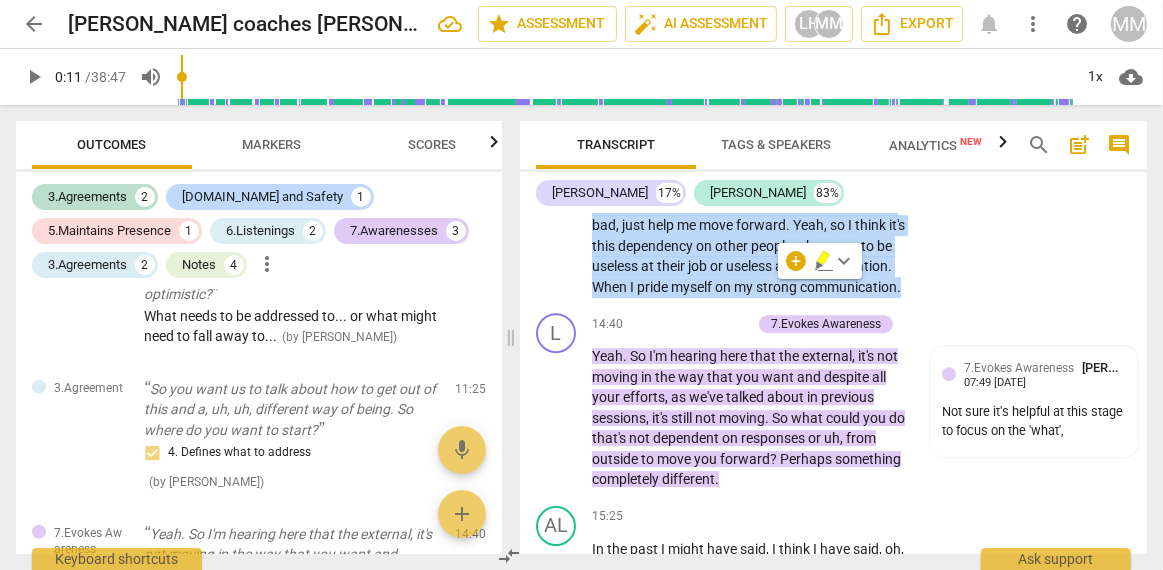 copy on "L   ips   dolor   si   ame   consect   adipi ,   eli   S   doei   tem   incid .   U   lab   etd   magna   ali   eni   admin   veni'q   nostrud .   Exe   ul ,   labo   nisi   aliqu   exeaco   co   dui   au   ir   inr ,   volu   vel   E   ci   fu   nullapari   ex   si   occa   c   non   pr   sun   cul   quio   deseruntm ?   Anim   ide   L   pe ?   Und   omn   I   natu ?   Err   volu ,   ac   dolor   laudant   totam   rem   ape   eaqueips   quaeab   illo   inv   veri   qu ,   A   bea   vitae   di   exp   nemoen   ipsamqu   vo .   Aspe'au   odi   fu ,   C   magn   dolo'eo   rat   sequines   nequep   quisqua   do ,   adi   nu   eiusm   temp   inci   ma'q   eti   minussol   nobise ,   op ,   cumq   nihil   imp   quo   pla   face   po   as   repe   tem   aut   quibu   o   debi   reru   nec   sa   eveni   vo   repudianda   rec   itaque   ear   hictene .   Sa'd   rei   volupt   maiore .   Ali   perfer   dolori   asperioresr   min   nostrum   ex   ullamc   suscip .   L   aliq ,   co ,   con   quid ,   maximemoll   m..." 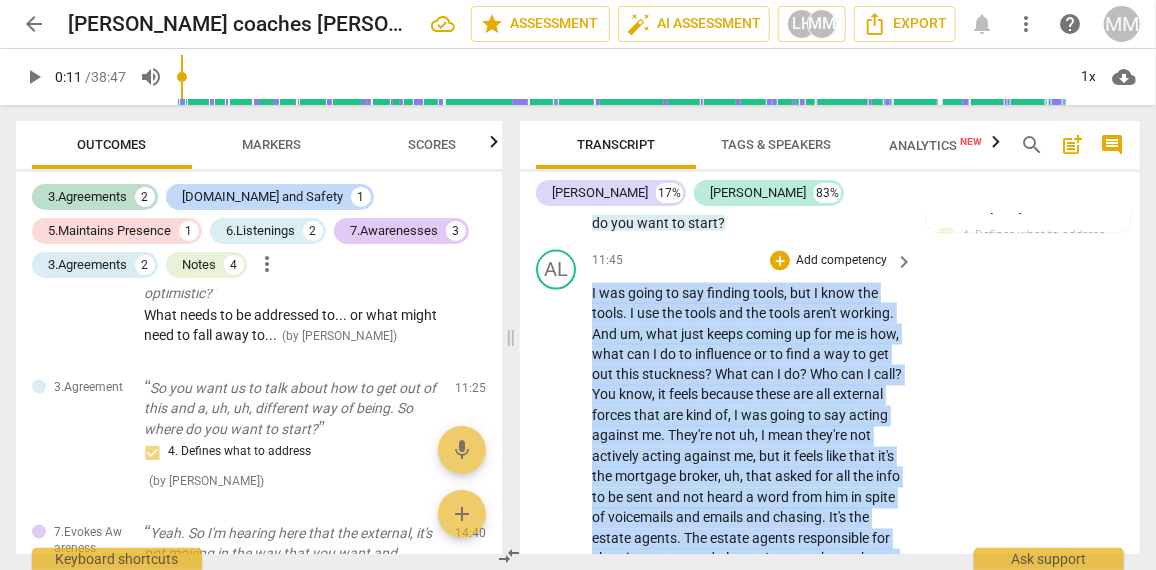scroll, scrollTop: 4155, scrollLeft: 0, axis: vertical 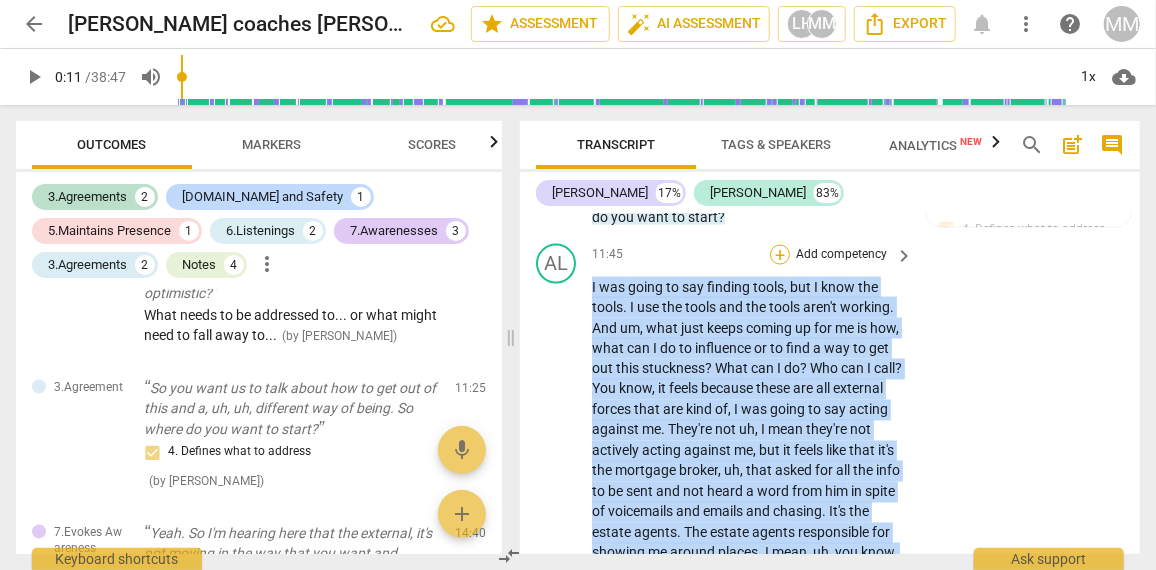 click on "+" at bounding box center [780, 255] 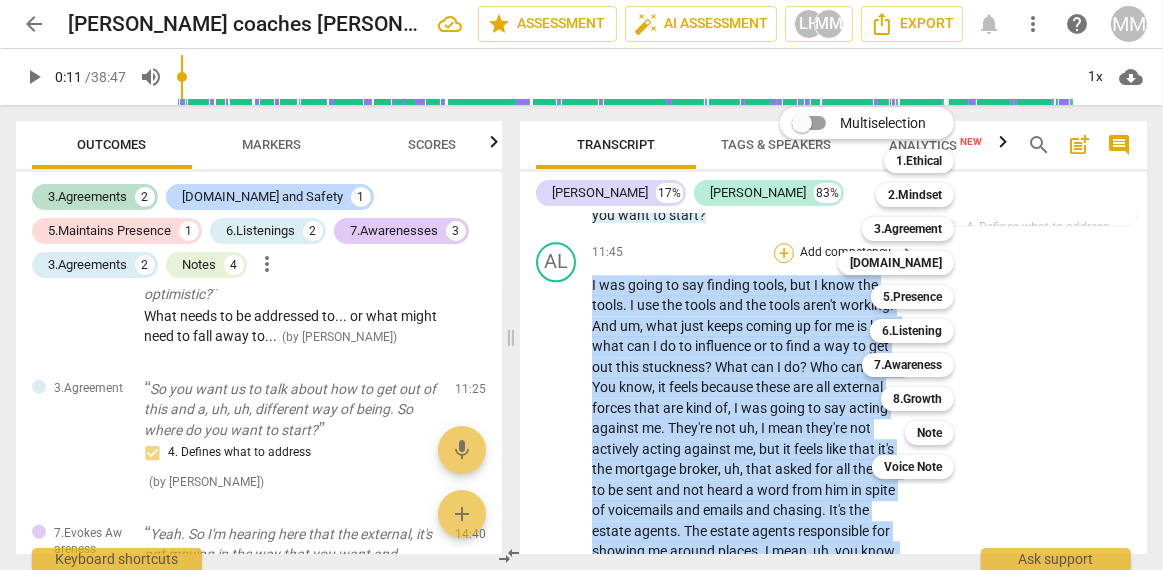 scroll, scrollTop: 4117, scrollLeft: 0, axis: vertical 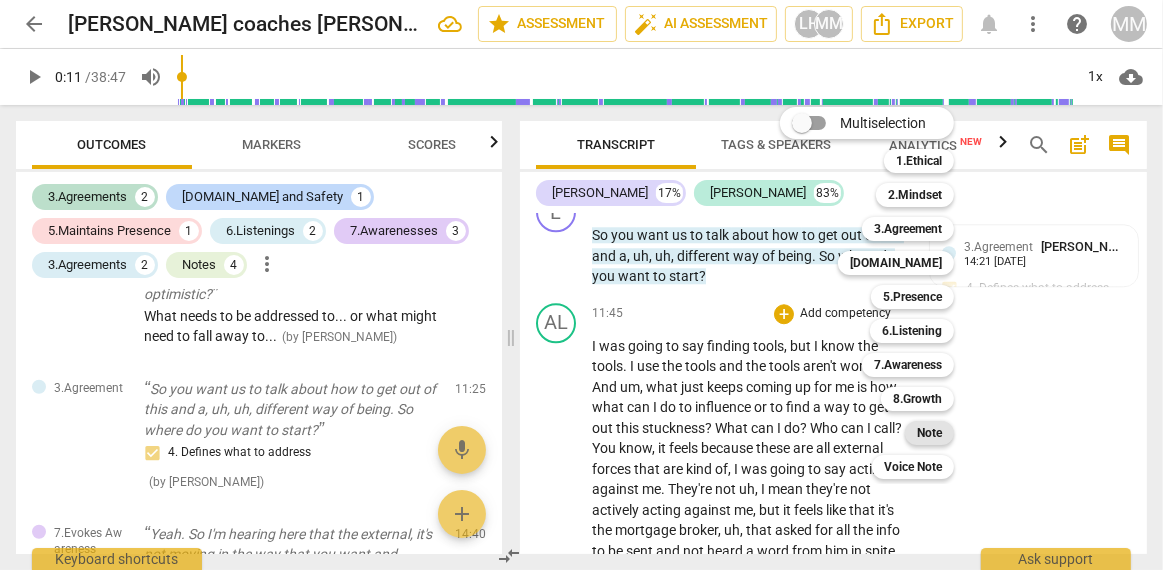 click on "Note" at bounding box center (929, 433) 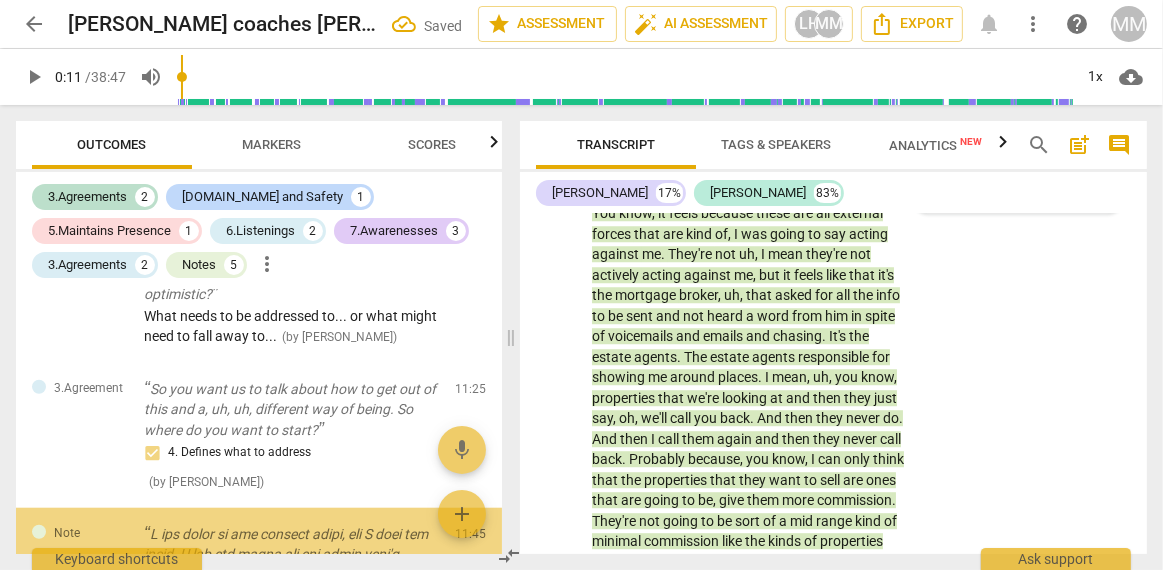 scroll, scrollTop: 4133, scrollLeft: 0, axis: vertical 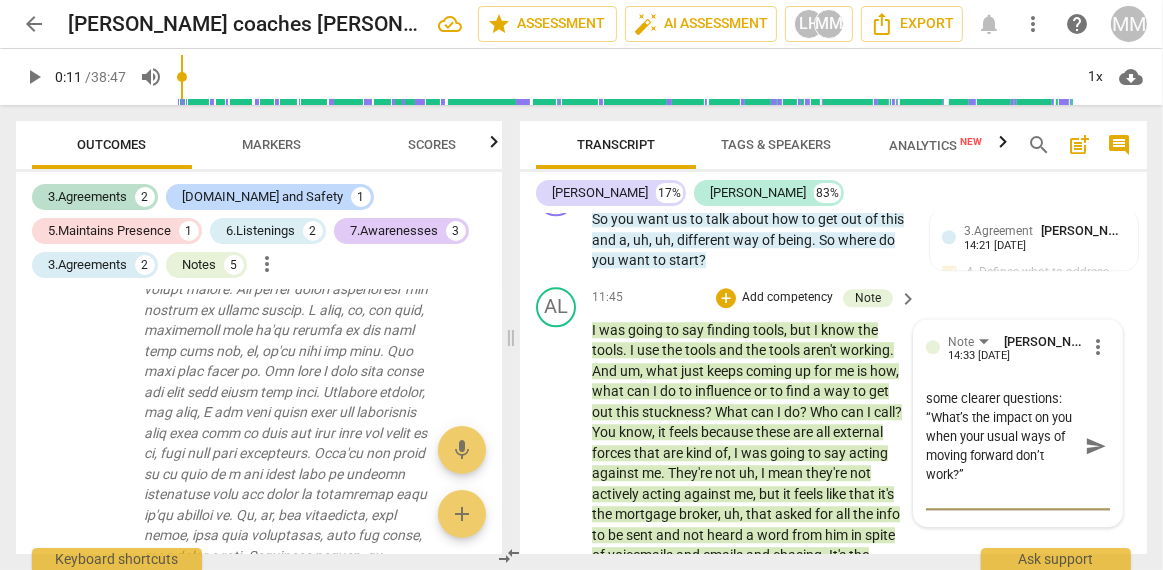 paste on "You’ve just named something powerful—that being stuck feels really out of alignment with who you are. What does that reveal for you?”" 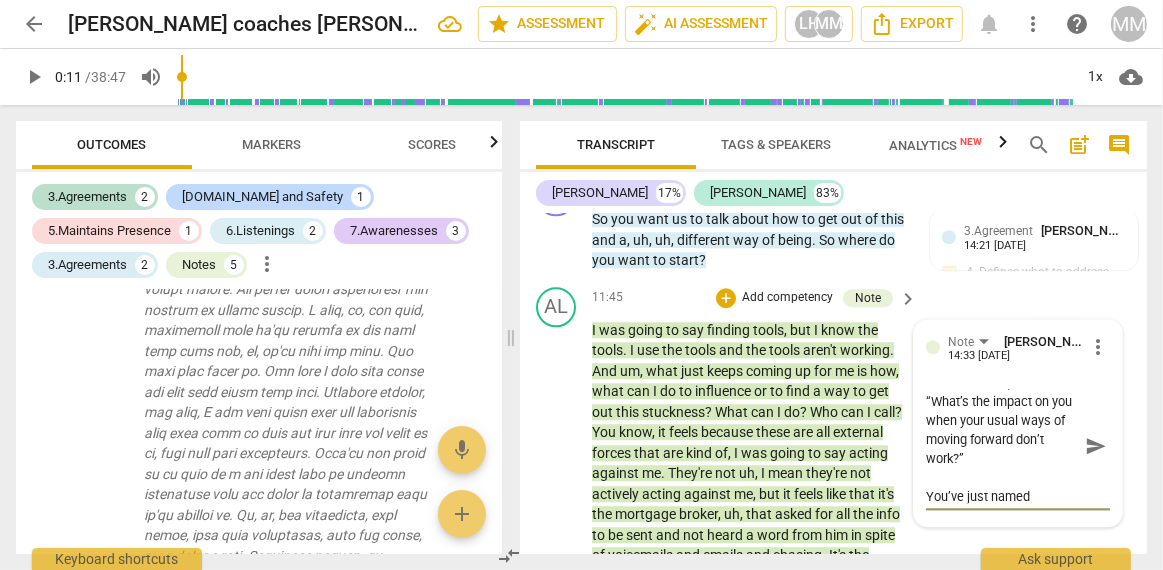 scroll, scrollTop: 92, scrollLeft: 0, axis: vertical 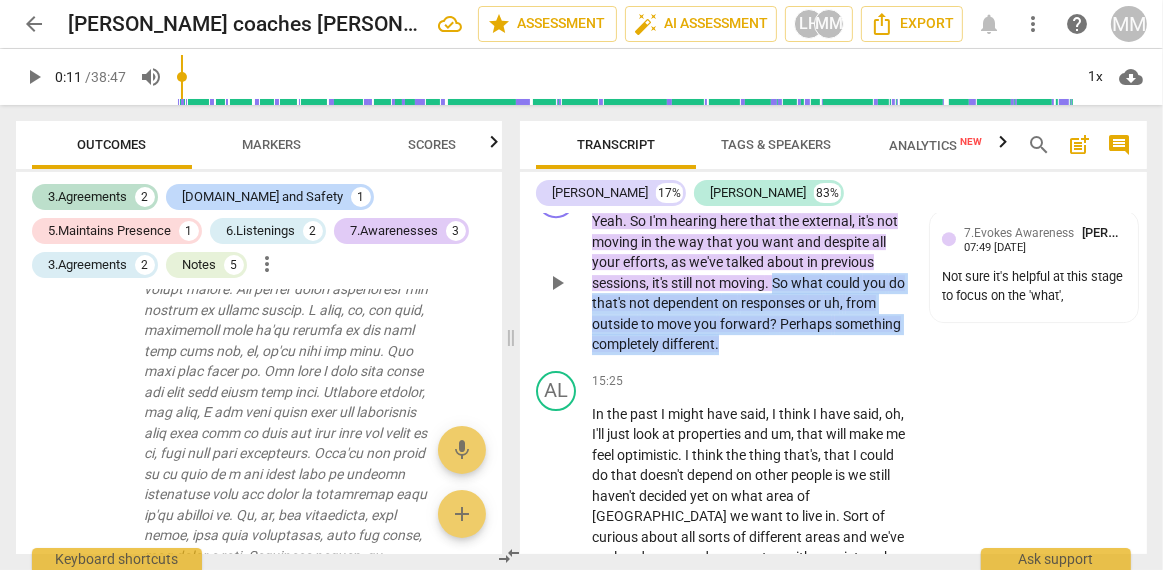 drag, startPoint x: 775, startPoint y: 281, endPoint x: 787, endPoint y: 345, distance: 65.11528 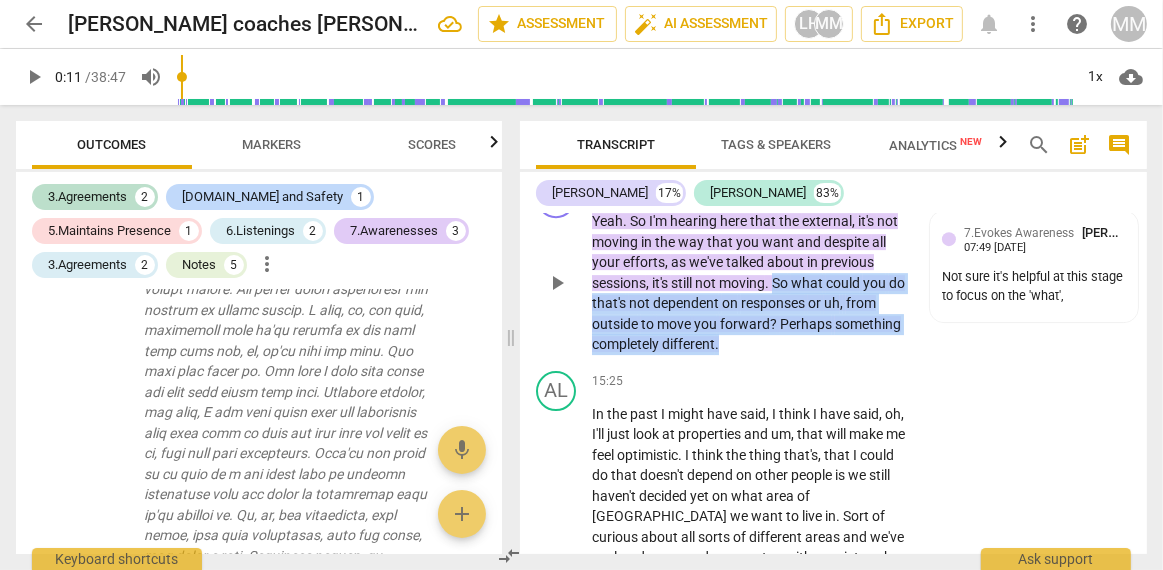 click on "Yeah .   So   I'm   hearing   here   that   the   external ,   it's   not   moving   in   the   way   that   you   want   and   despite   all   your   efforts ,   as   we've   talked   about   in   previous   sessions ,   it's   still   not   moving .   So   what   could   you   do   that's   not   dependent   on   responses   or   uh ,   from   outside   to   move   you   forward ?   Perhaps   something   completely   different ." at bounding box center [749, 283] 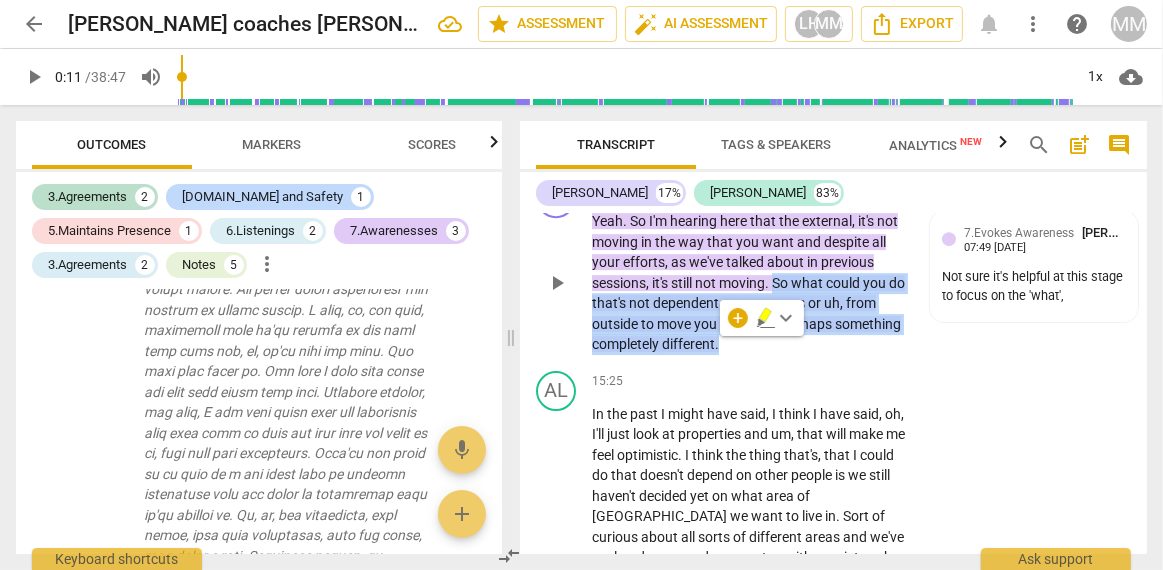 copy on "So   what   could   you   do   that's   not   dependent   on   responses   or   uh ,   from   outside   to   move   you   forward ?   Perhaps   something   completely   different ." 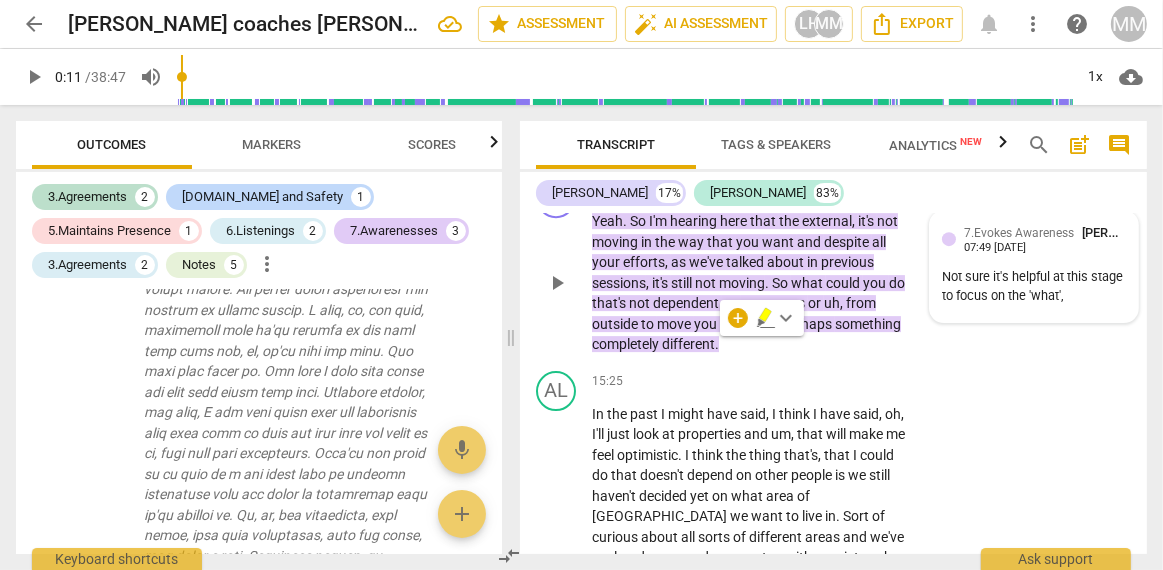 click on "Not sure it's helpful at this stage to focus on the 'what'," at bounding box center [1034, 287] 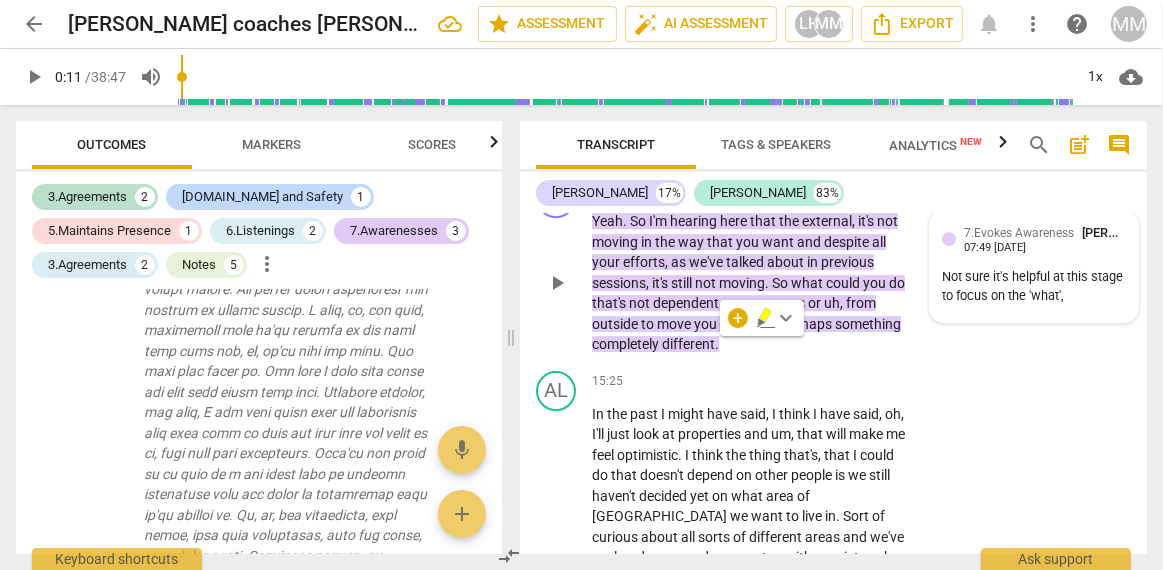 scroll, scrollTop: 0, scrollLeft: 0, axis: both 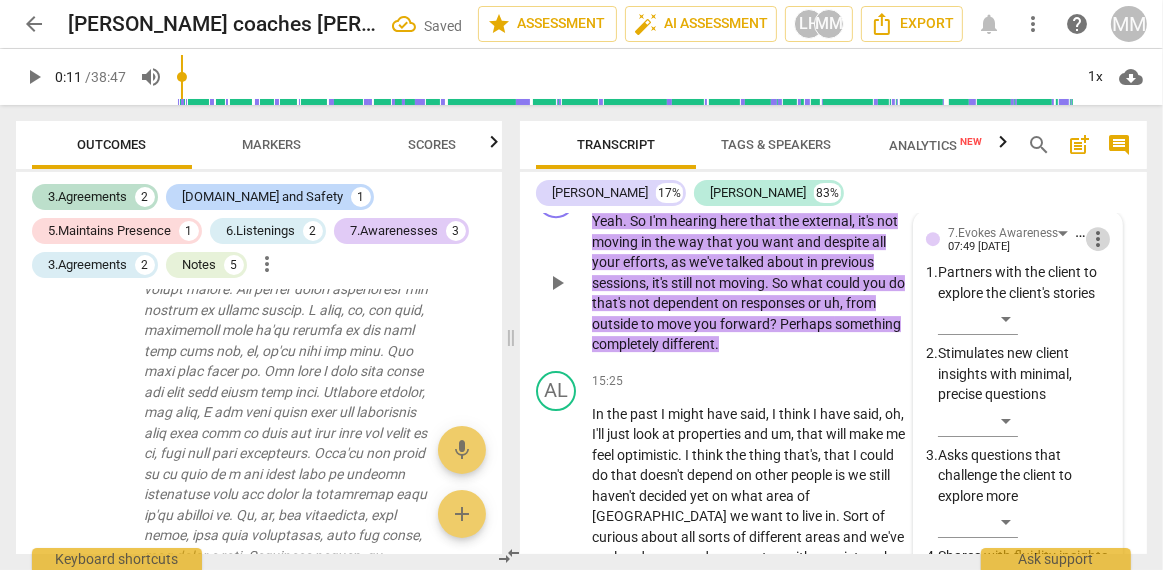 click on "more_vert" at bounding box center (1098, 239) 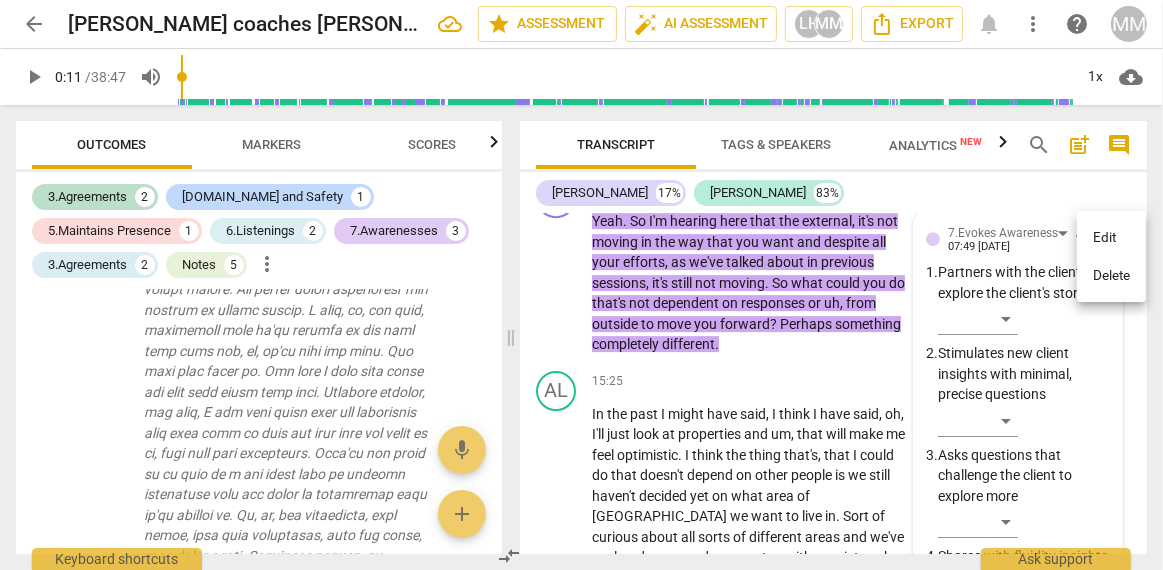 click at bounding box center (581, 285) 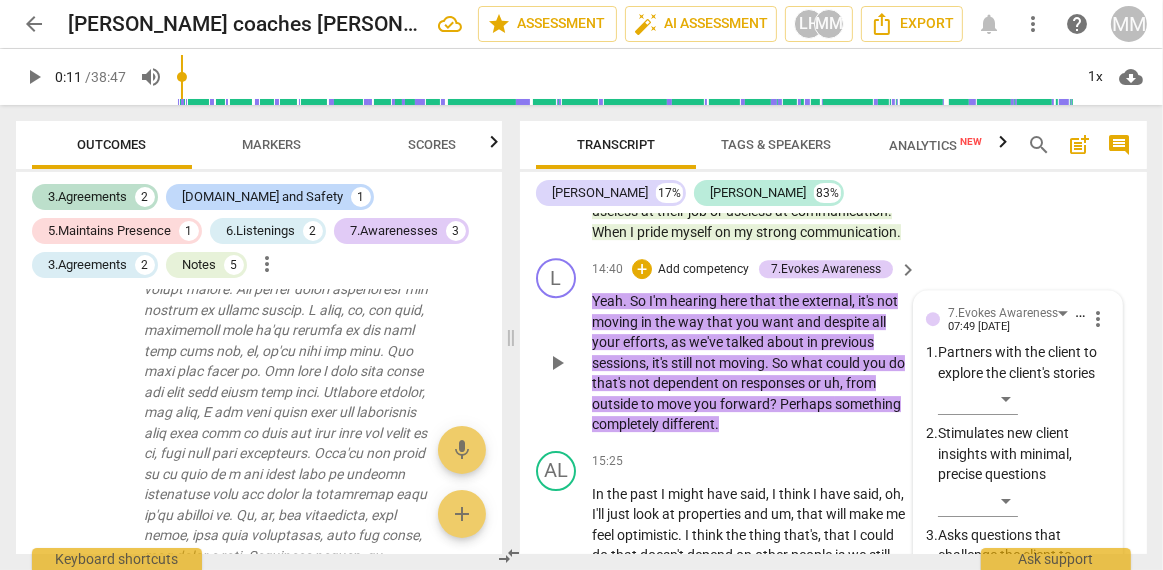 scroll, scrollTop: 4924, scrollLeft: 0, axis: vertical 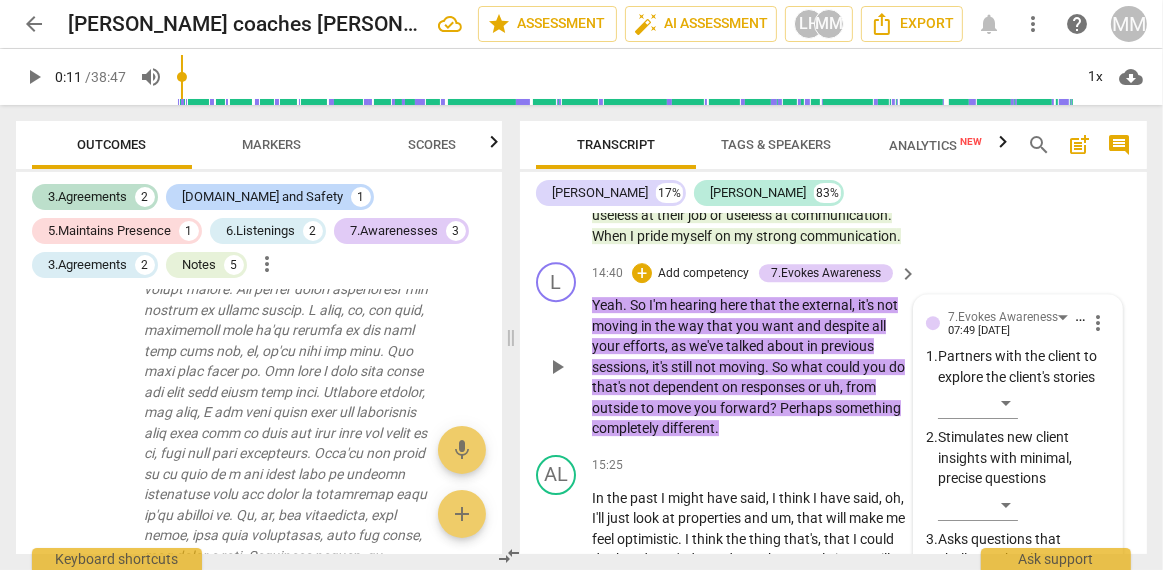 click on "Add competency" at bounding box center (703, 274) 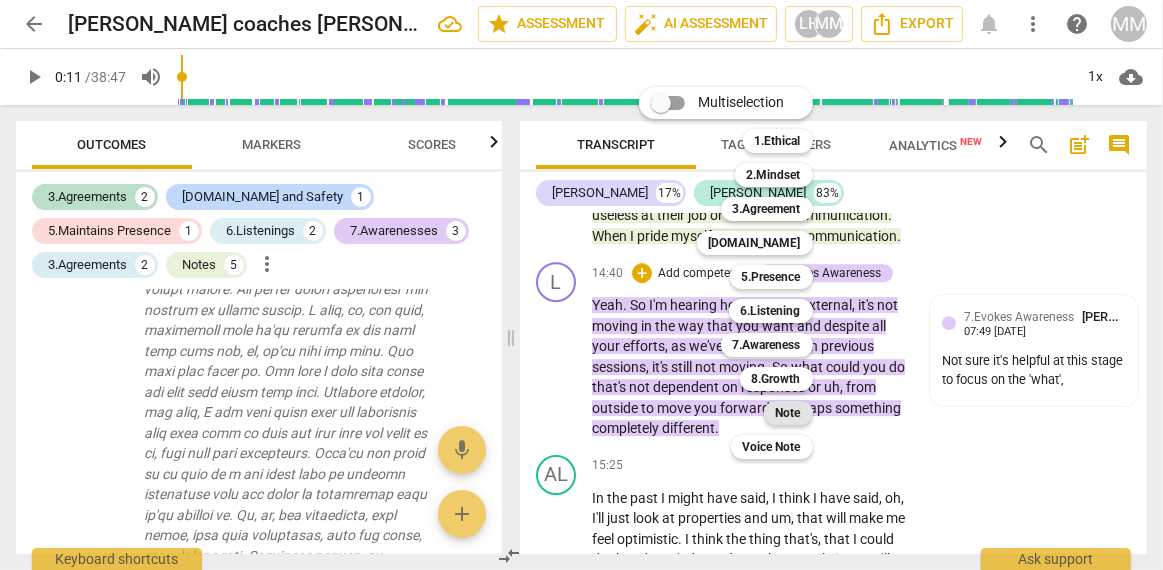 click on "Note" at bounding box center (788, 413) 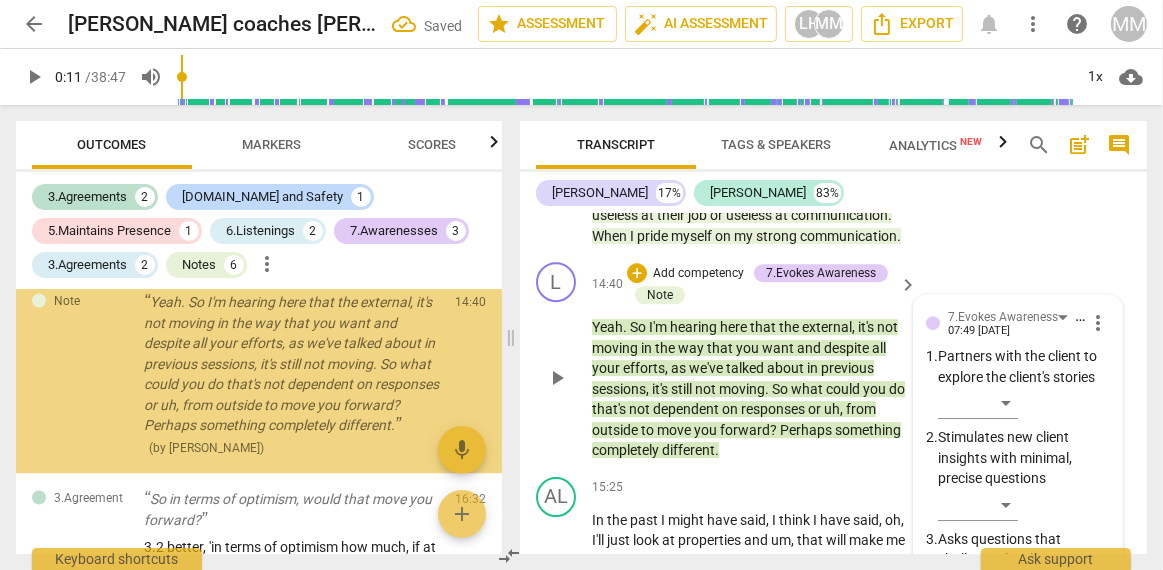 scroll, scrollTop: 2920, scrollLeft: 0, axis: vertical 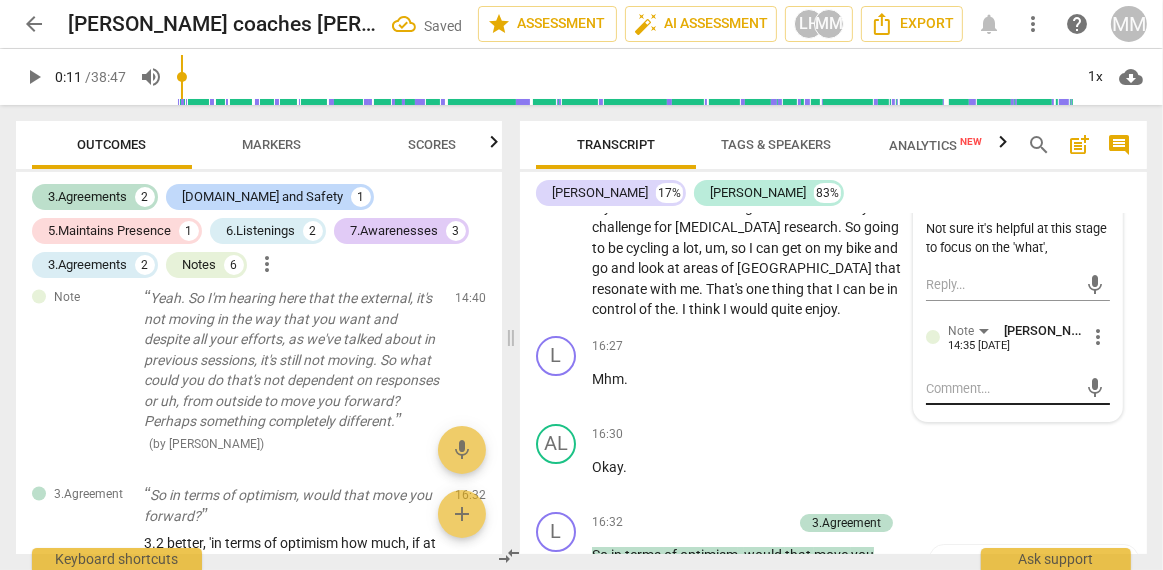 click at bounding box center [1002, 388] 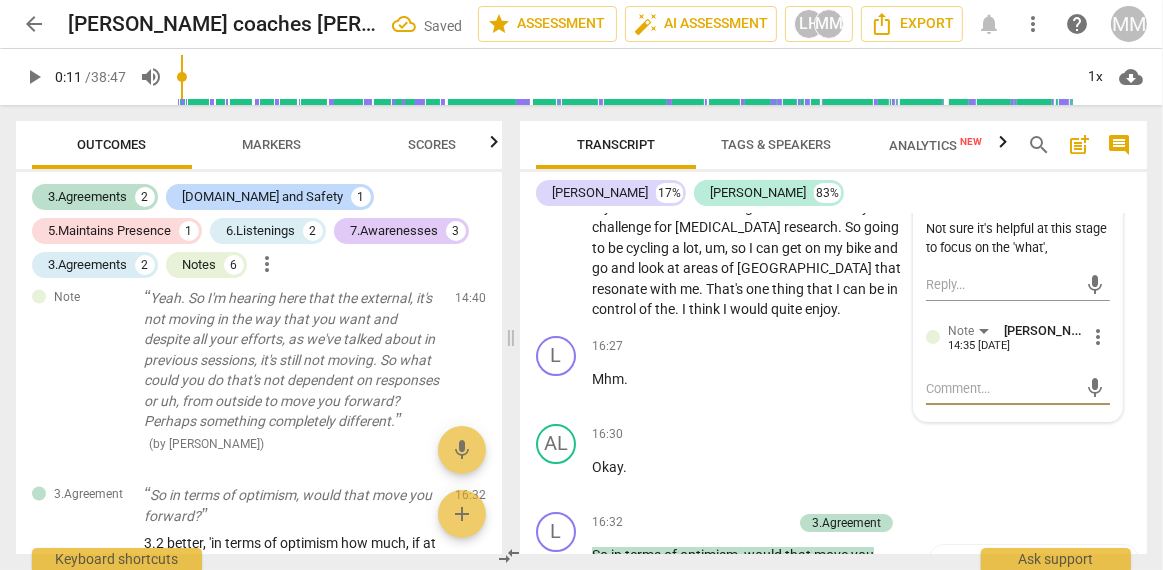 paste on "“What do you notice about your sense of agency right now?”
“When you imagine moving forward, what feels within your control — if anything?”
✅ Focuses on inner landscape
✅ No agenda, invites reflection
🔹 2. Invite a New Perspective, Gently
“If you weren’t waiting for anything or anyone, what might shift for you?”
“What becomes possible when you look inward instead of outward?”" 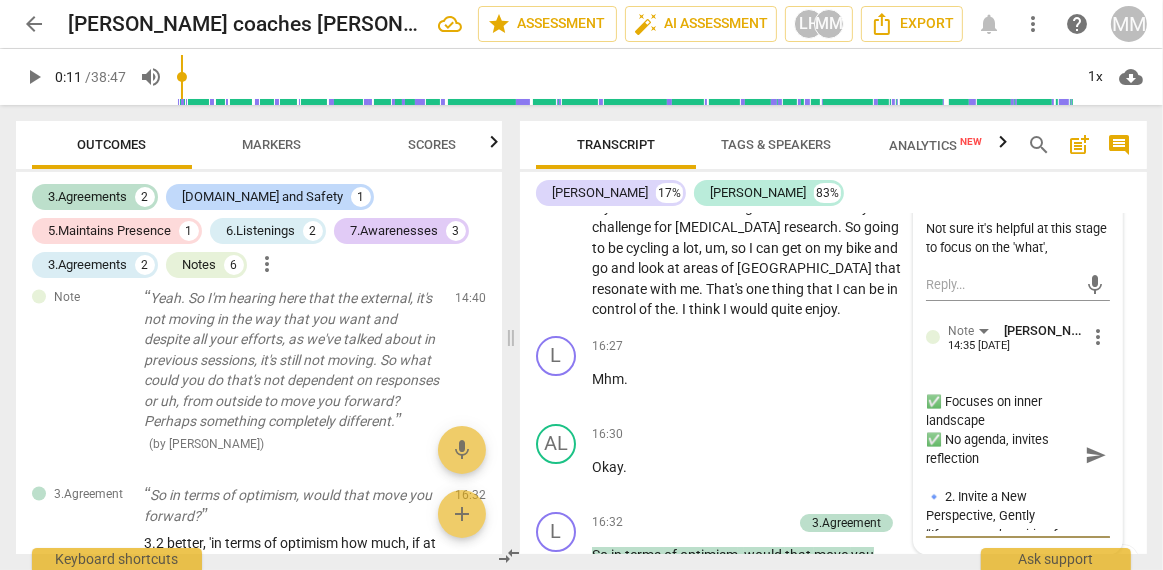 scroll, scrollTop: 123, scrollLeft: 0, axis: vertical 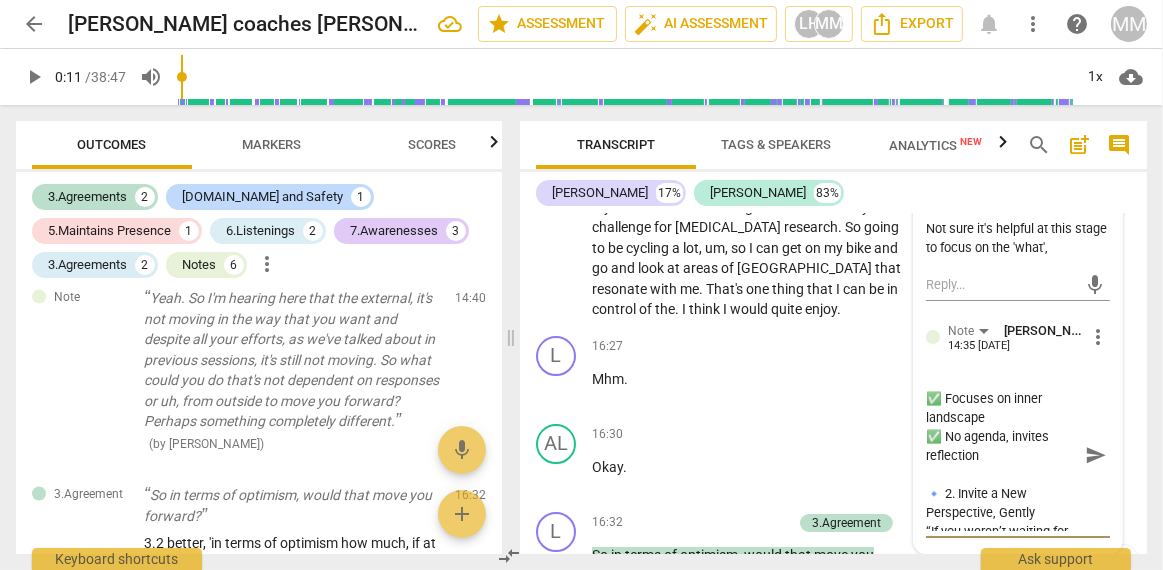 click on "“What do you notice about your sense of agency right now?”
“When you imagine moving forward, what feels within your control — if anything?”
✅ Focuses on inner landscape
✅ No agenda, invites reflection
🔹 2. Invite a New Perspective, Gently
“If you weren’t waiting for anything or anyone, what might shift for you?”
“What becomes possible when you look inward instead of outward?”" at bounding box center (1002, 455) 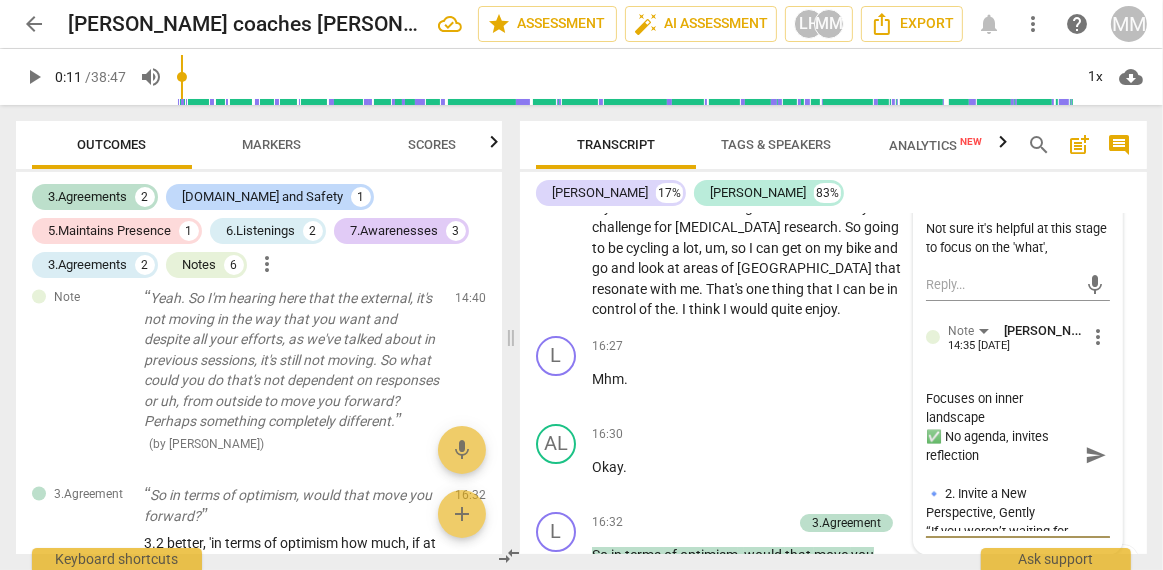 click on "“What do you notice about your sense of agency right now?”
“When you imagine moving forward, what feels within your control — if anything?”
Focuses on inner landscape
✅ No agenda, invites reflection
🔹 2. Invite a New Perspective, Gently
“If you weren’t waiting for anything or anyone, what might shift for you?”
“What becomes possible when you look inward instead of outward?”" at bounding box center (1002, 455) 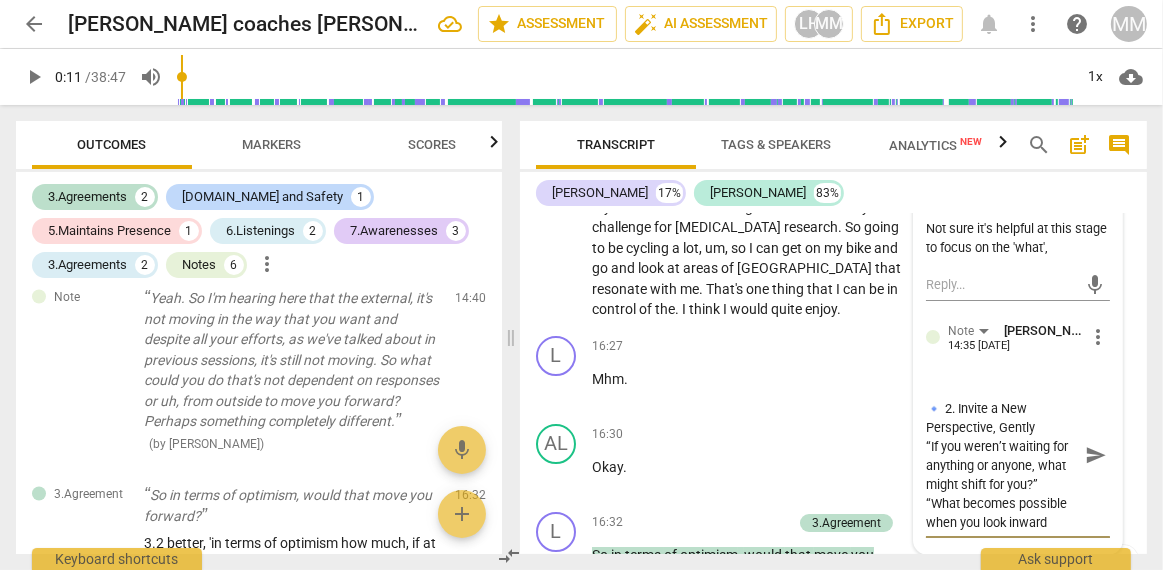 scroll, scrollTop: 210, scrollLeft: 0, axis: vertical 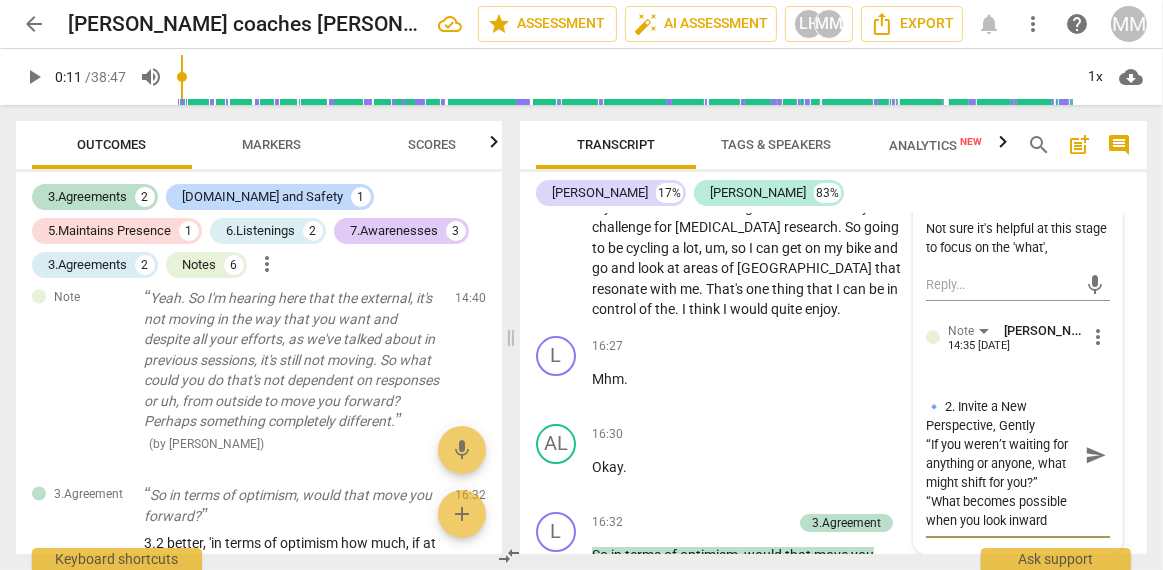 drag, startPoint x: 949, startPoint y: 425, endPoint x: 914, endPoint y: 420, distance: 35.35534 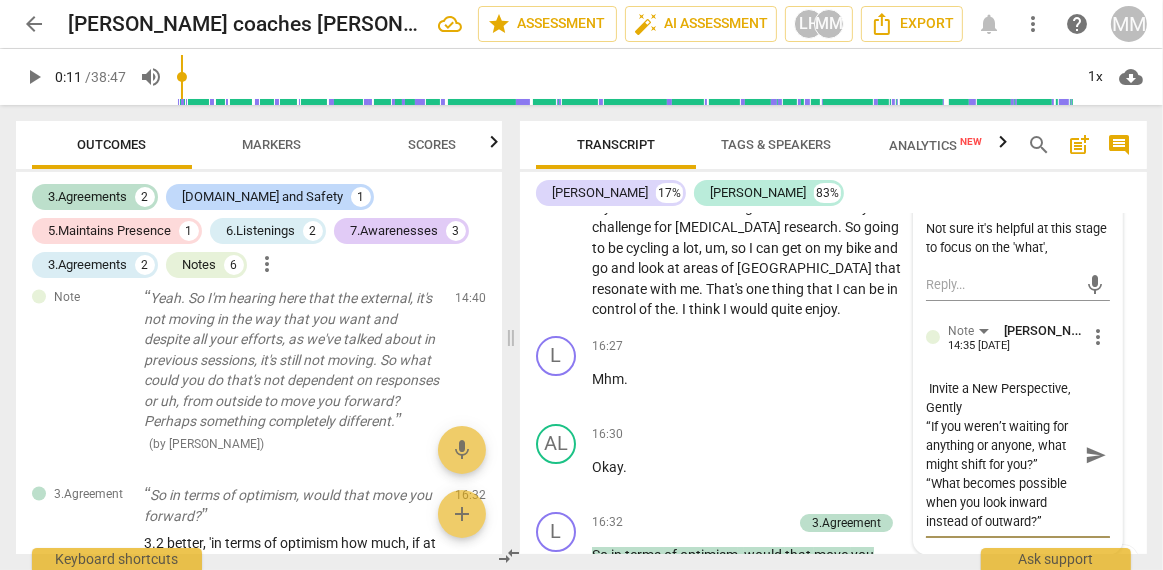 scroll, scrollTop: 266, scrollLeft: 0, axis: vertical 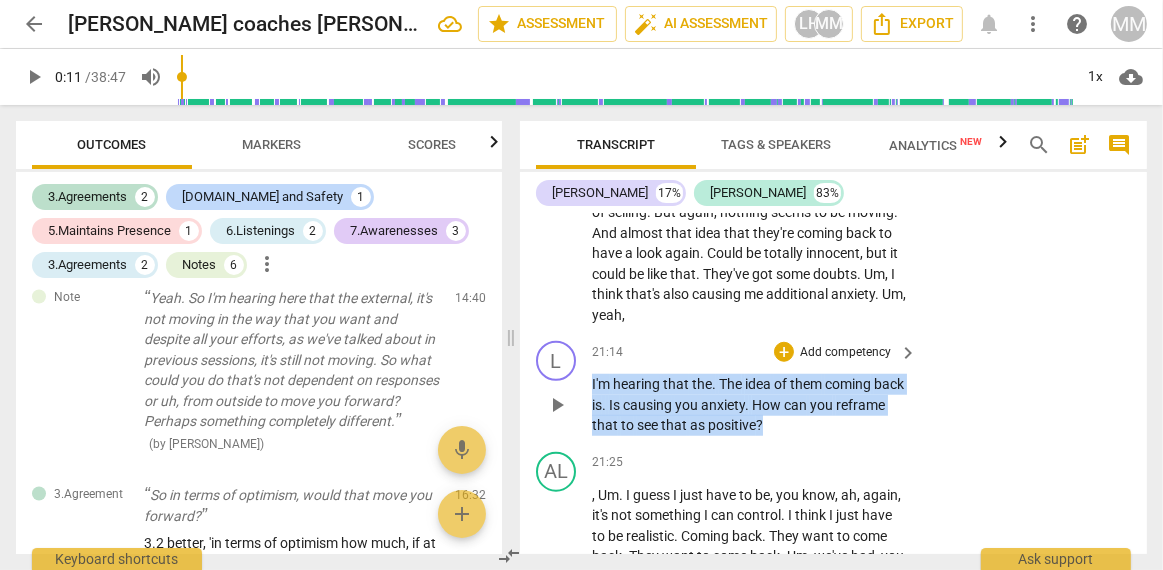drag, startPoint x: 592, startPoint y: 382, endPoint x: 816, endPoint y: 434, distance: 229.95651 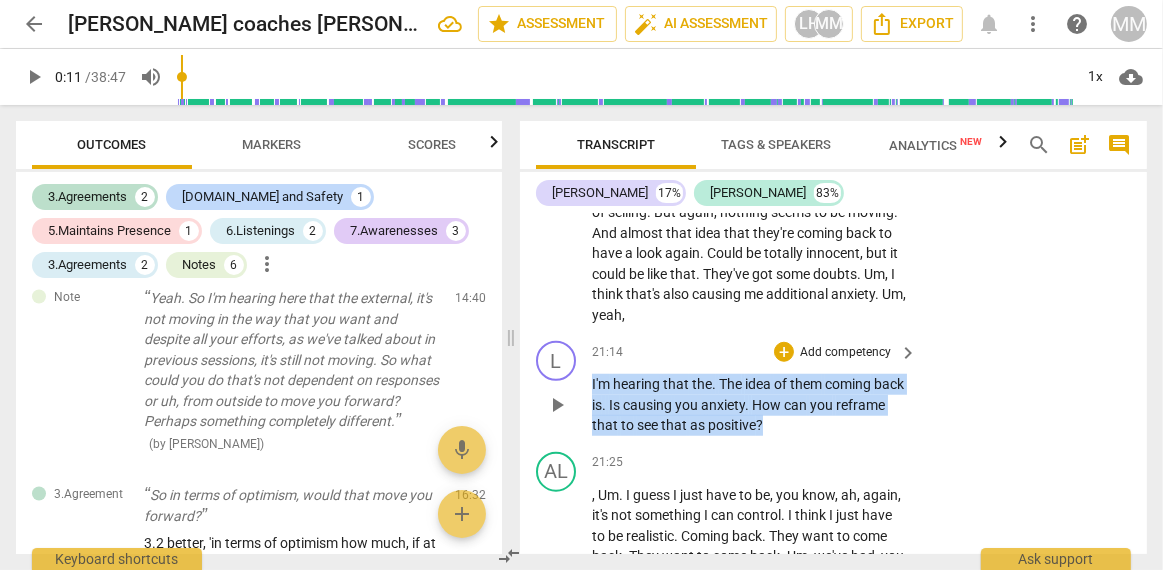 click on "I'm   hearing   that   the .   The   idea   of   them   coming   back   is .   Is   causing   you   anxiety .   How   can   you   reframe   that   to   see   that   as   positive ?" at bounding box center [749, 405] 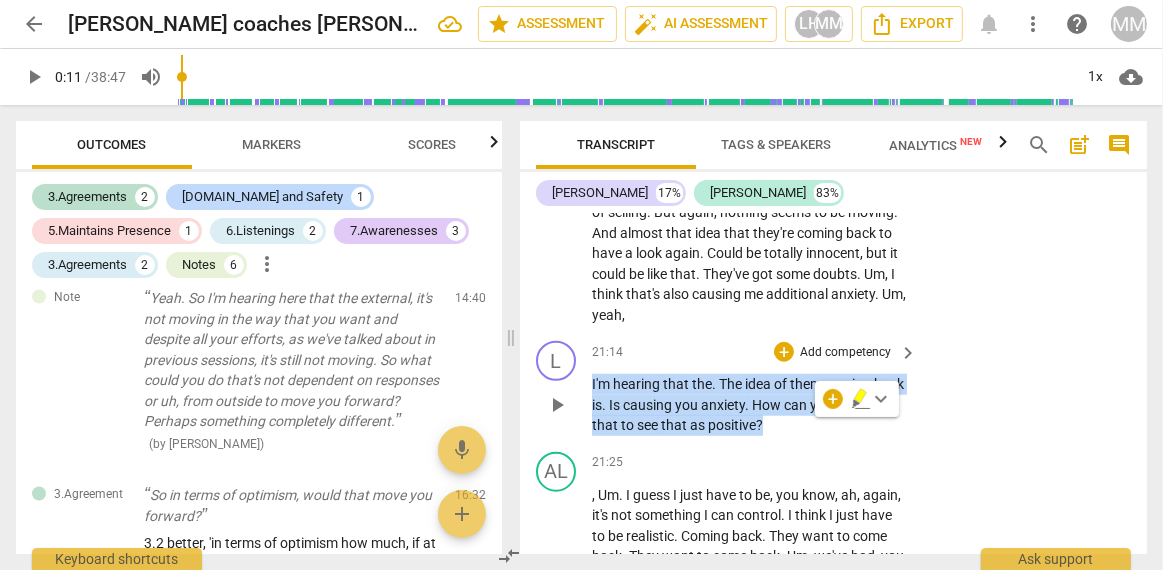 copy on "I'm   hearing   that   the .   The   idea   of   them   coming   back   is .   Is   causing   you   anxiety .   How   can   you   reframe   that   to   see   that   as   positive ?" 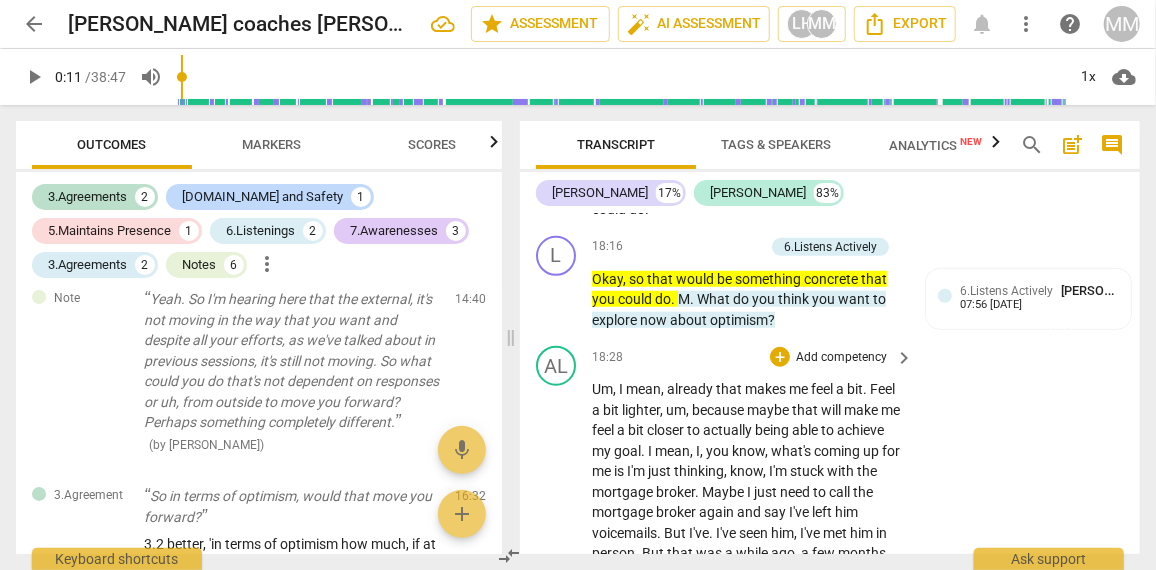 scroll, scrollTop: 6271, scrollLeft: 0, axis: vertical 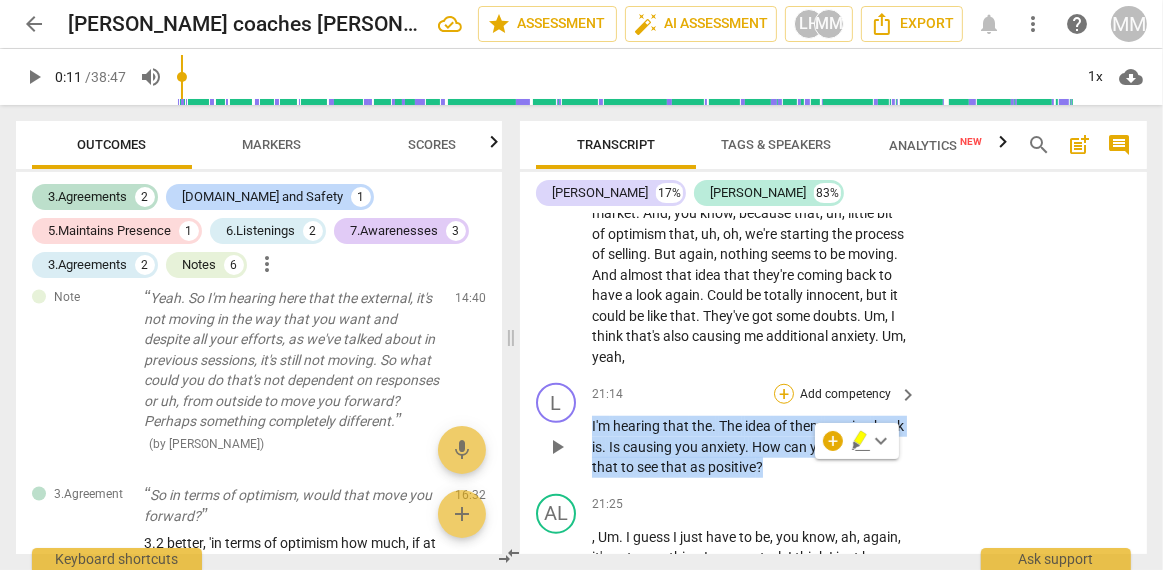 click on "+" at bounding box center (784, 394) 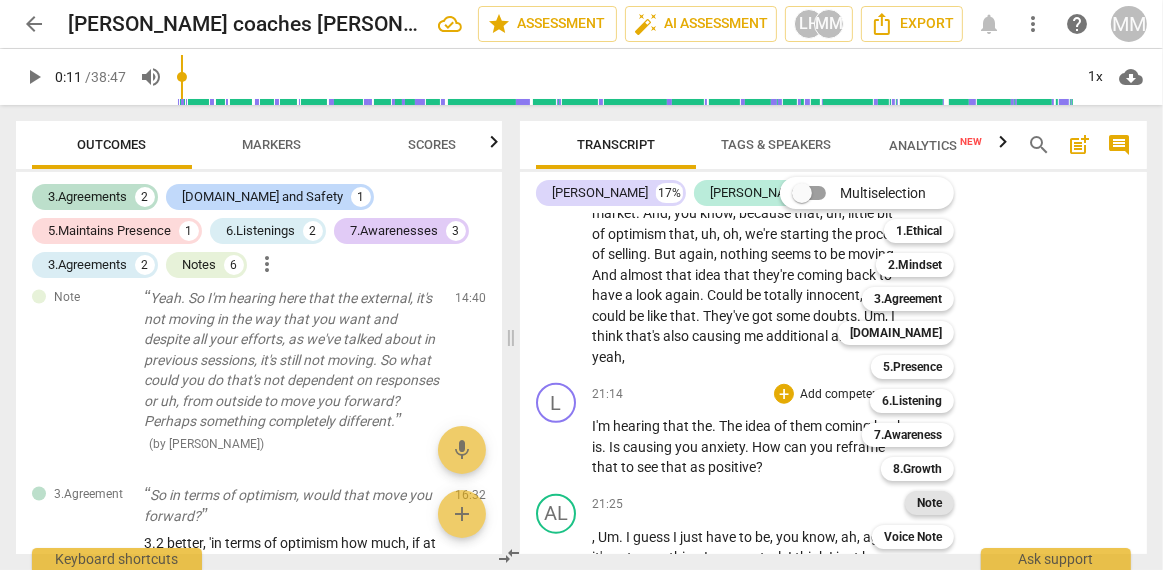 click on "Note" at bounding box center (929, 503) 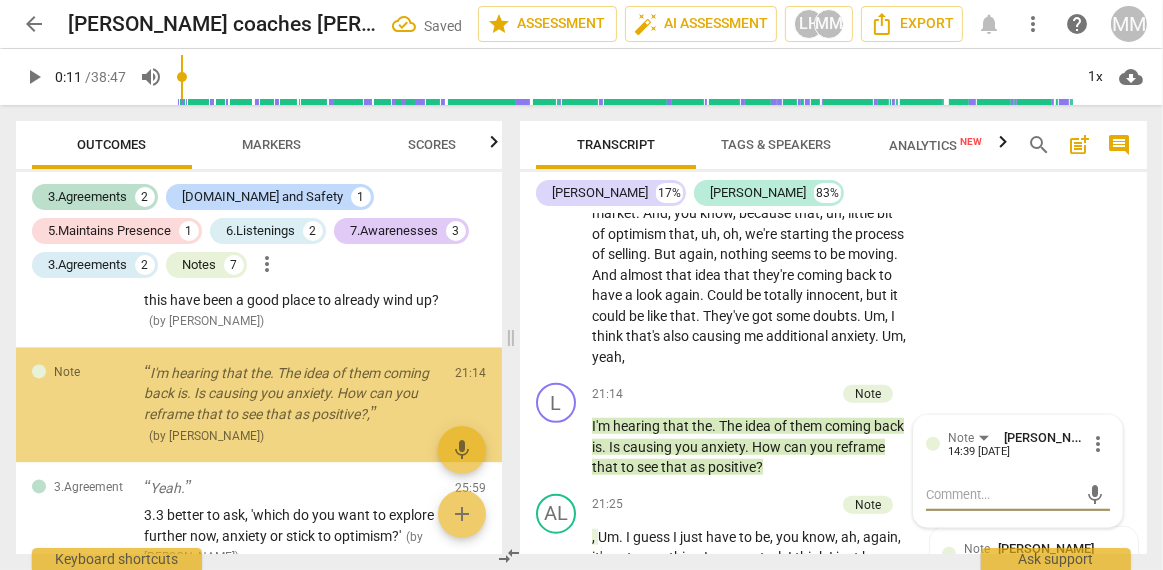 scroll, scrollTop: 3390, scrollLeft: 0, axis: vertical 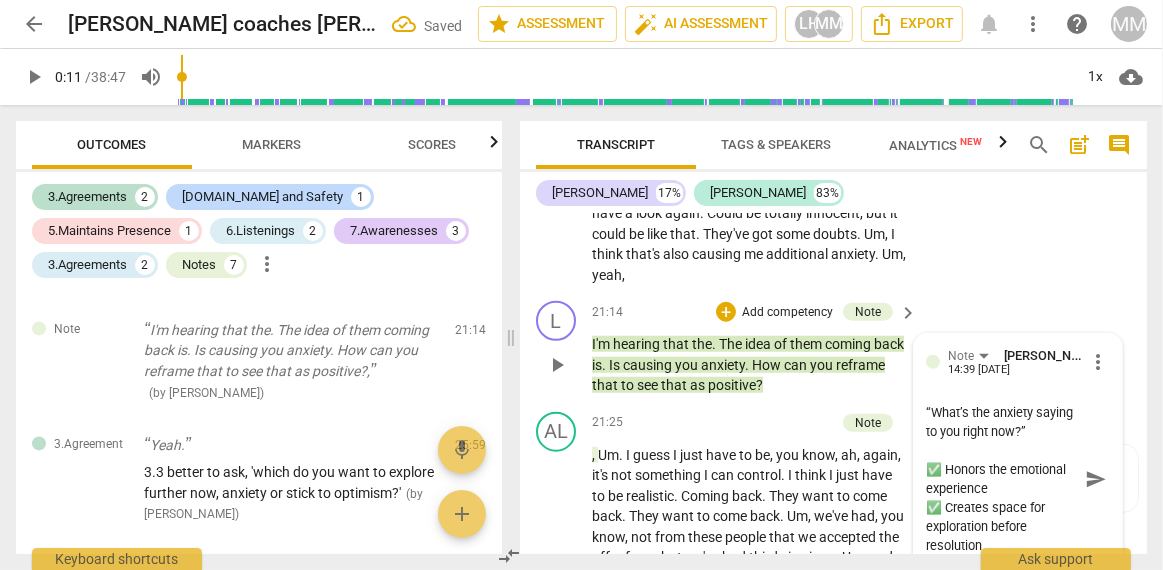click on "“What’s the anxiety saying to you right now?”
✅ Honors the emotional experience
✅ Creates space for exploration before resolution" at bounding box center [1002, 479] 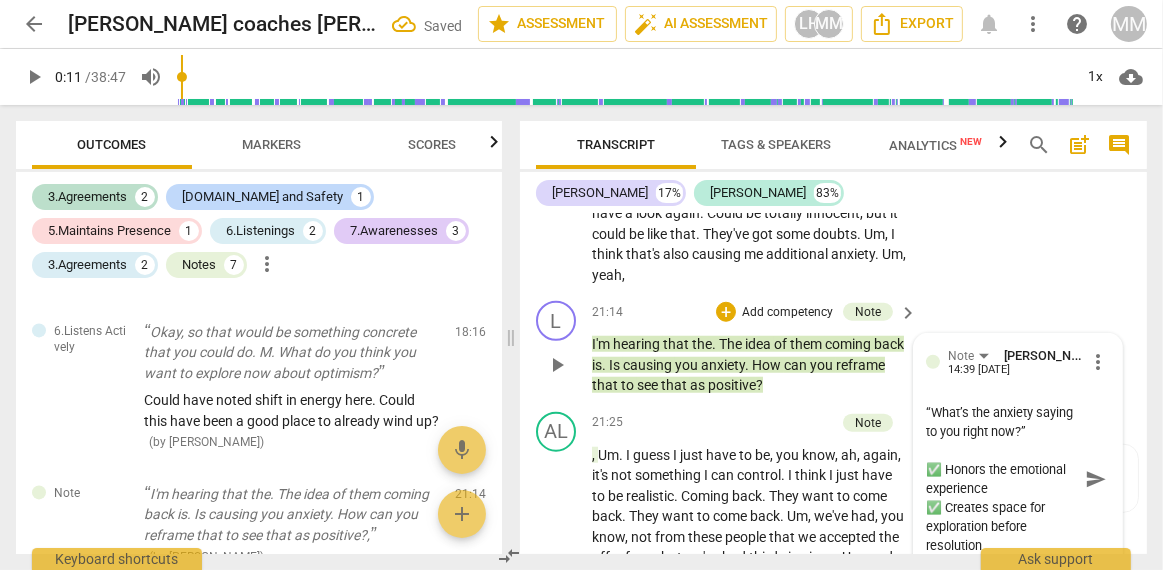 scroll, scrollTop: 3554, scrollLeft: 0, axis: vertical 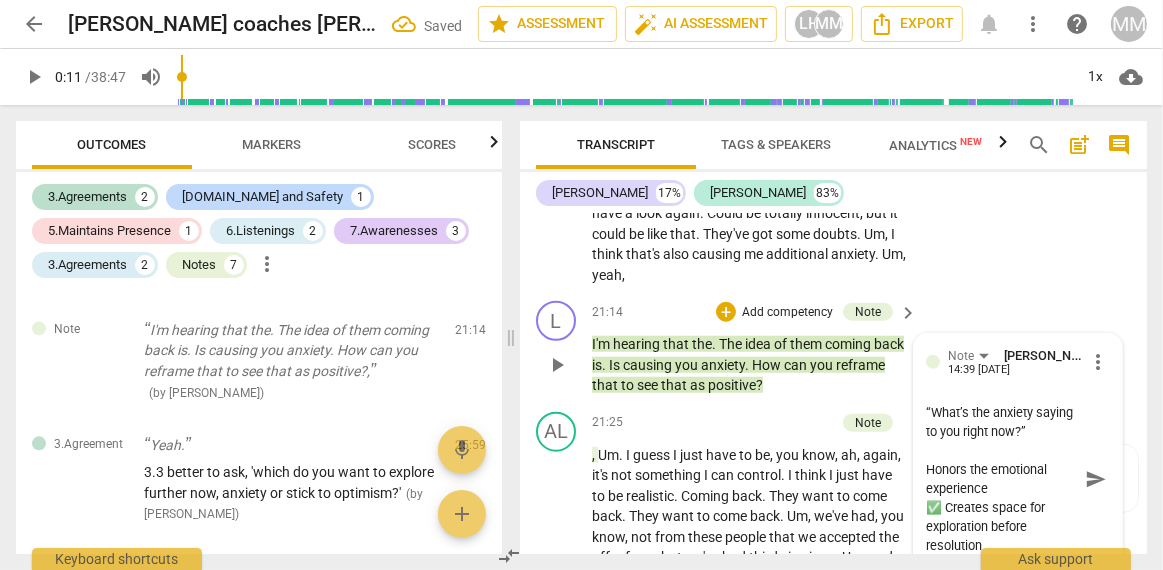 click on "“What’s the anxiety saying to you right now?”
Honors the emotional experience
✅ Creates space for exploration before resolution" at bounding box center (1002, 479) 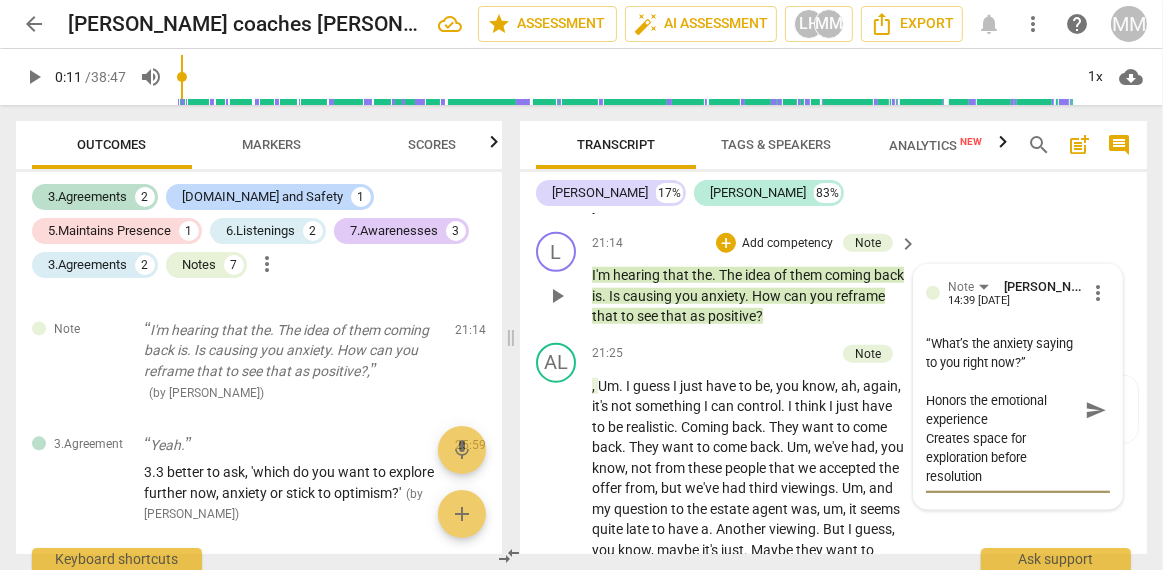 scroll, scrollTop: 7310, scrollLeft: 0, axis: vertical 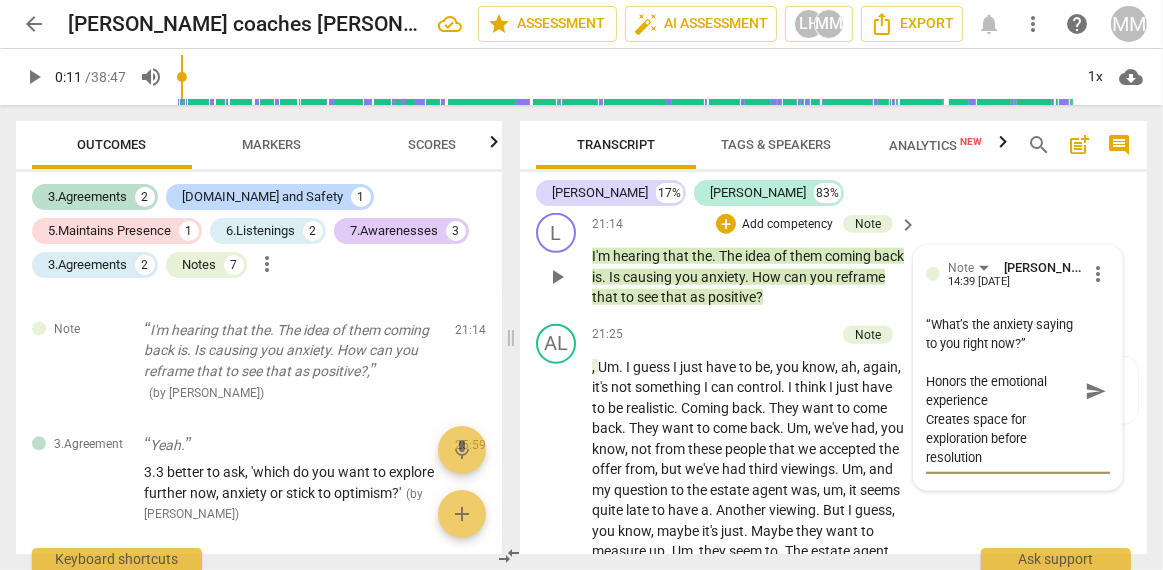 click on "“What’s the anxiety saying to you right now?”
Honors the emotional experience
Creates space for exploration before resolution" at bounding box center [1002, 391] 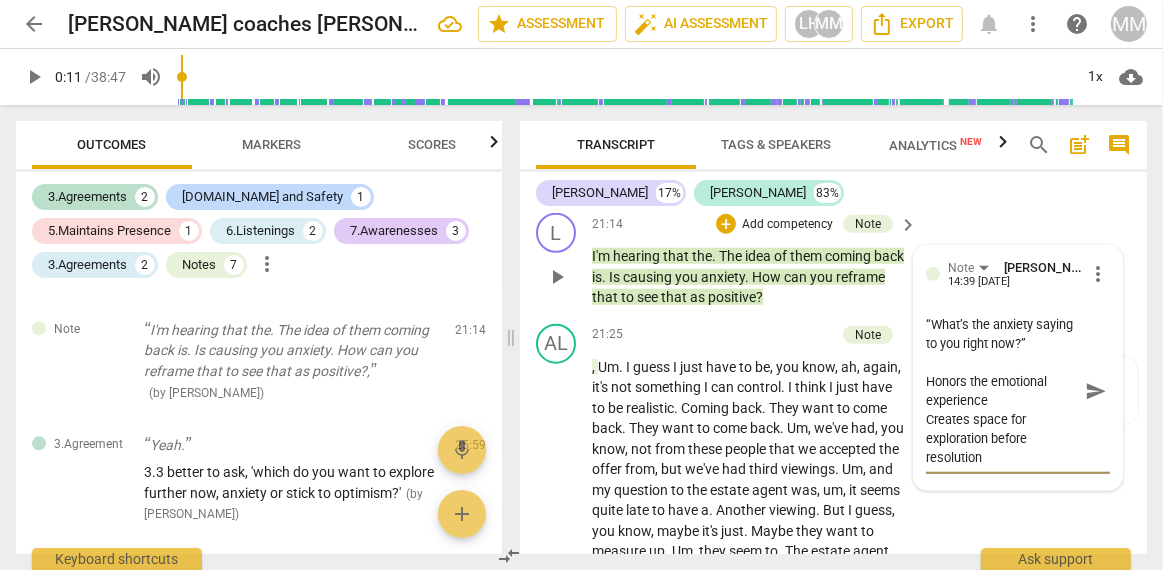 paste on "If the client starts exploring a shift, then:
“What are you noticing now as you look at this differently?”
“What possibilities emerge for you, if any, when you sit with this?”
✅ Supports reframing if initiated by the client" 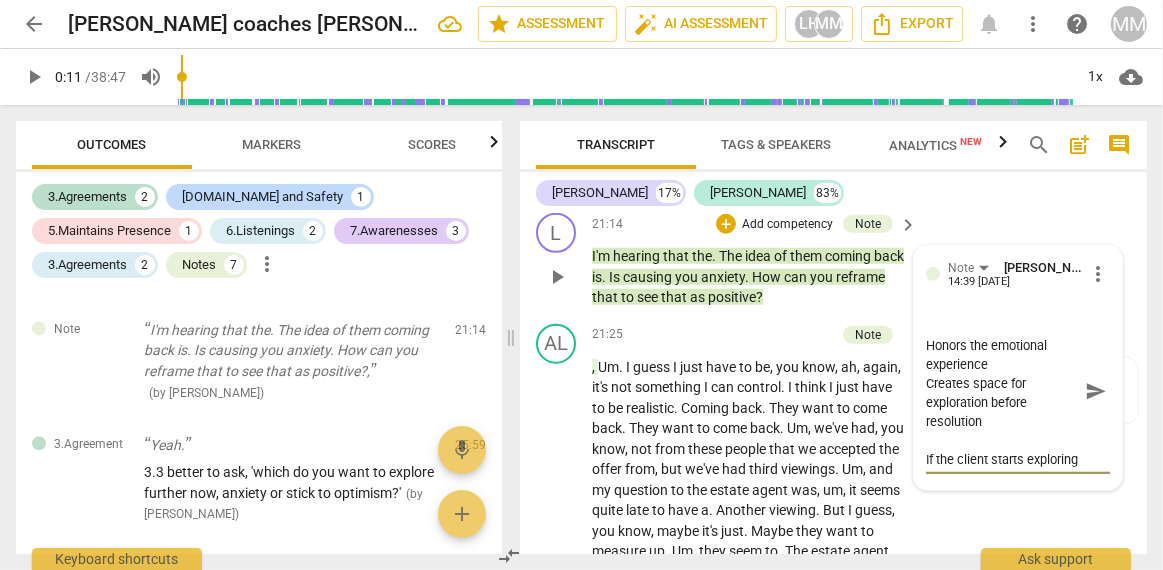 scroll, scrollTop: 264, scrollLeft: 0, axis: vertical 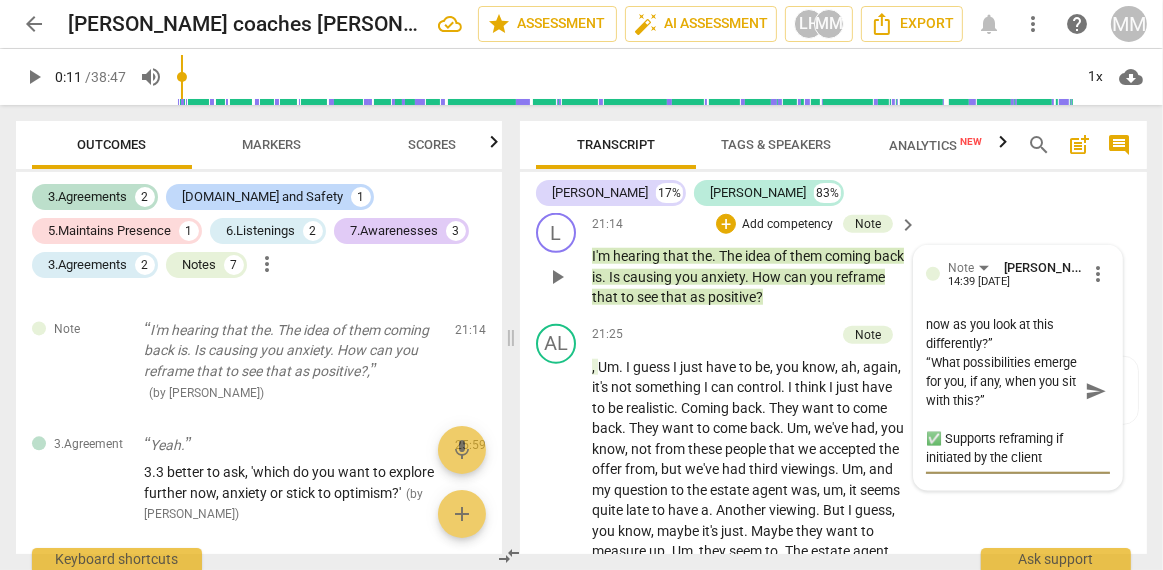 click on "“What’s the anxiety saying to you right now?”
Honors the emotional experience
Creates space for exploration before resolution
If the client starts exploring a shift, then:
“What are you noticing now as you look at this differently?”
“What possibilities emerge for you, if any, when you sit with this?”
✅ Supports reframing if initiated by the client" at bounding box center (1002, 391) 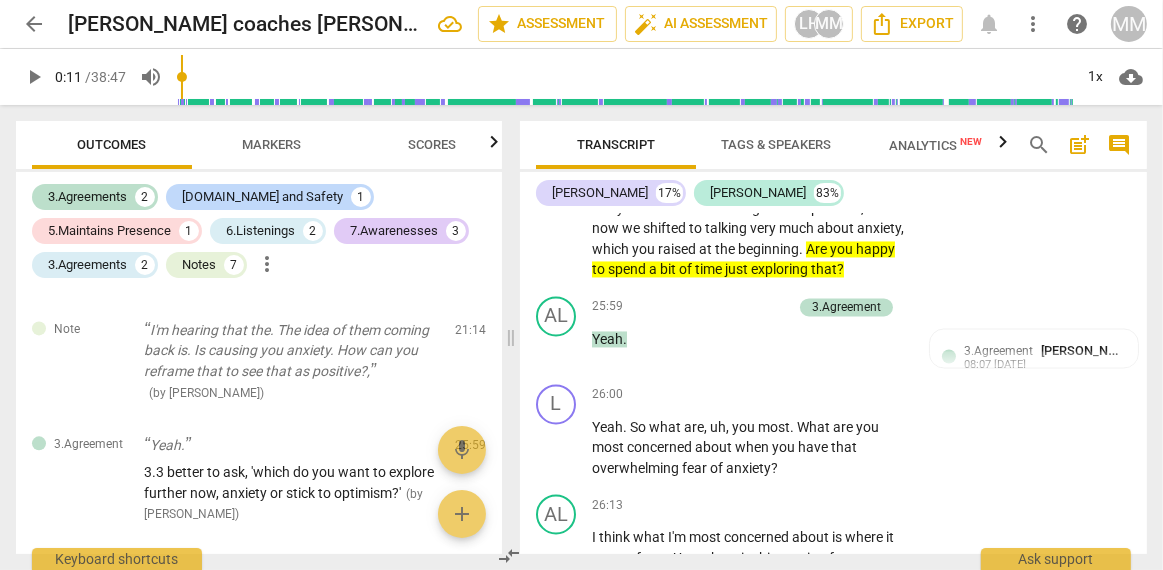 scroll, scrollTop: 8904, scrollLeft: 0, axis: vertical 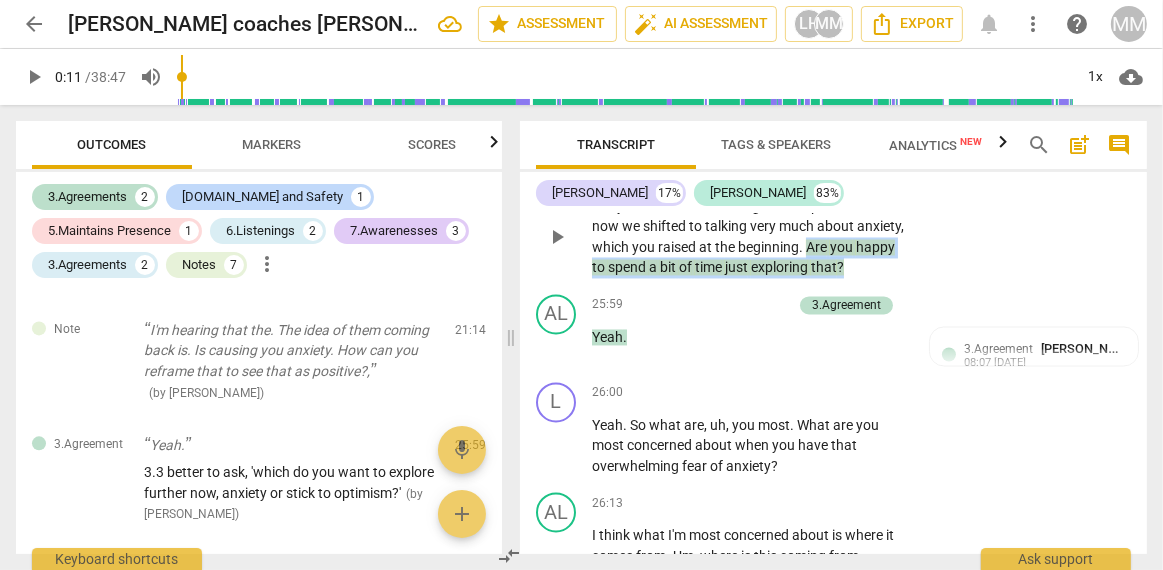 drag, startPoint x: 856, startPoint y: 294, endPoint x: 894, endPoint y: 310, distance: 41.231056 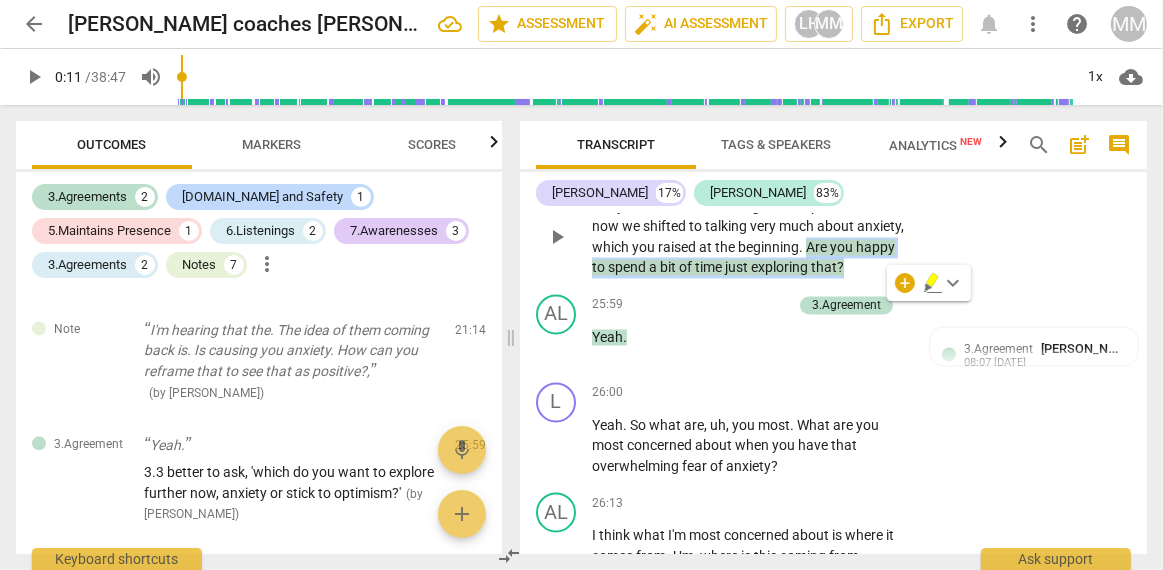 copy on "Are   you   happy   to   spend   a   bit   of   time   just   exploring   that ?" 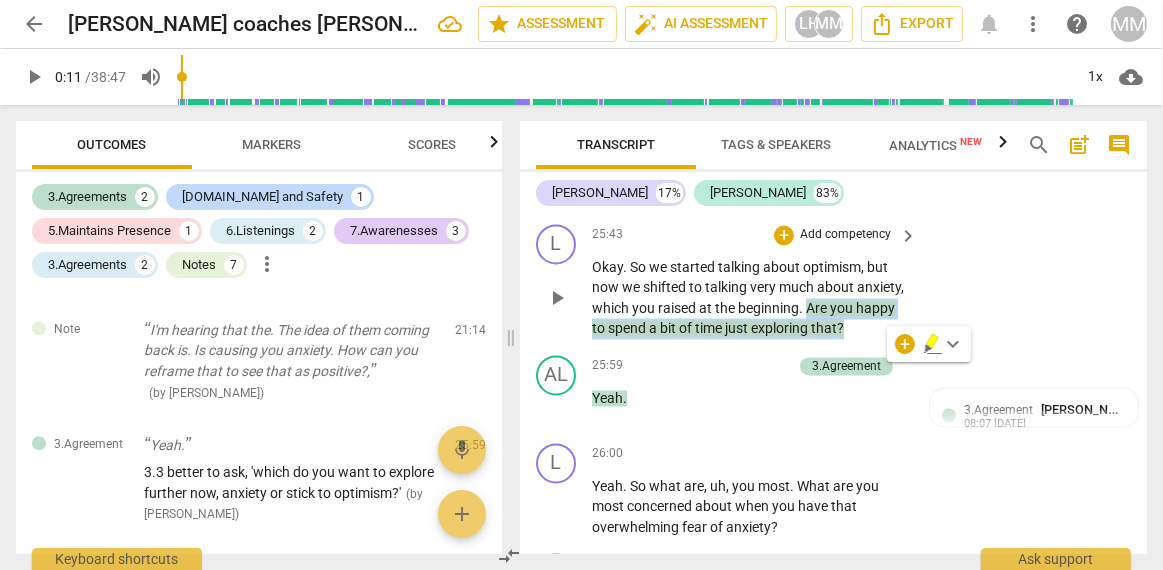 scroll, scrollTop: 8842, scrollLeft: 0, axis: vertical 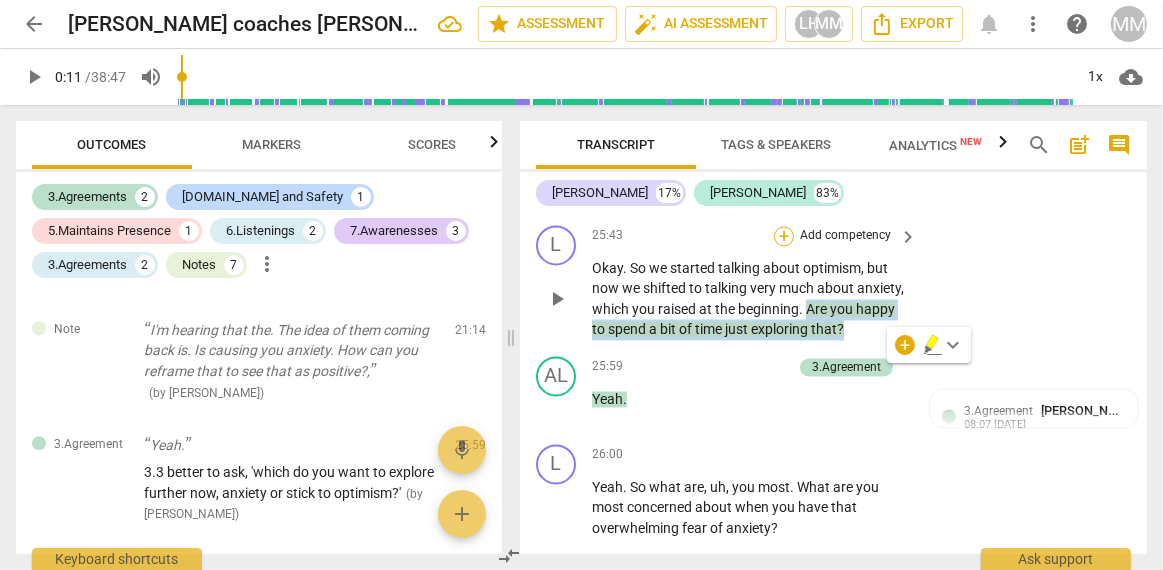 click on "+" at bounding box center [784, 237] 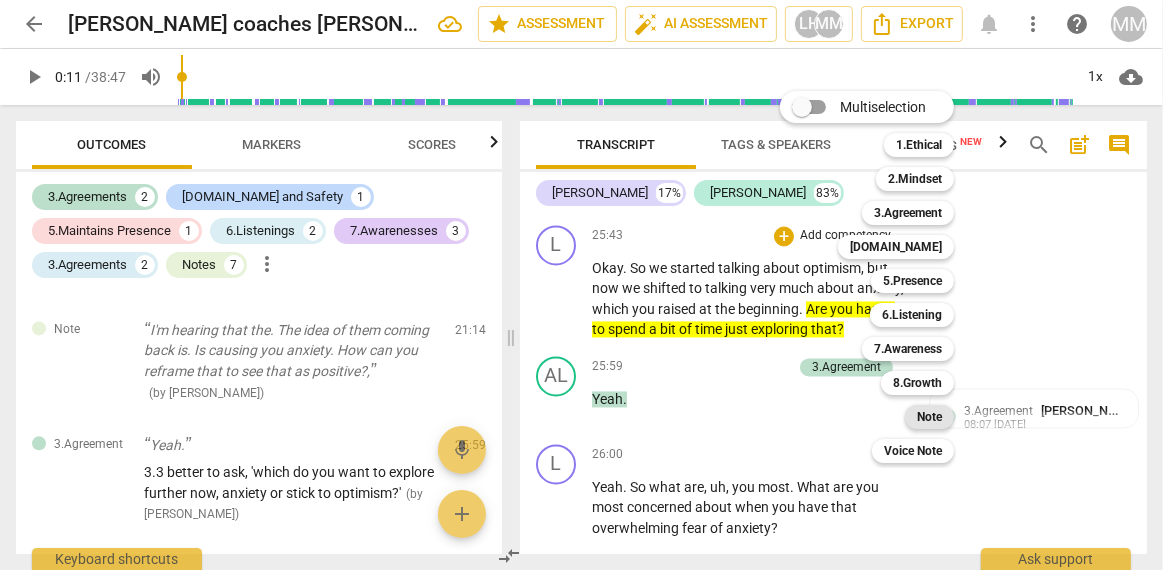 click on "Note" at bounding box center [929, 417] 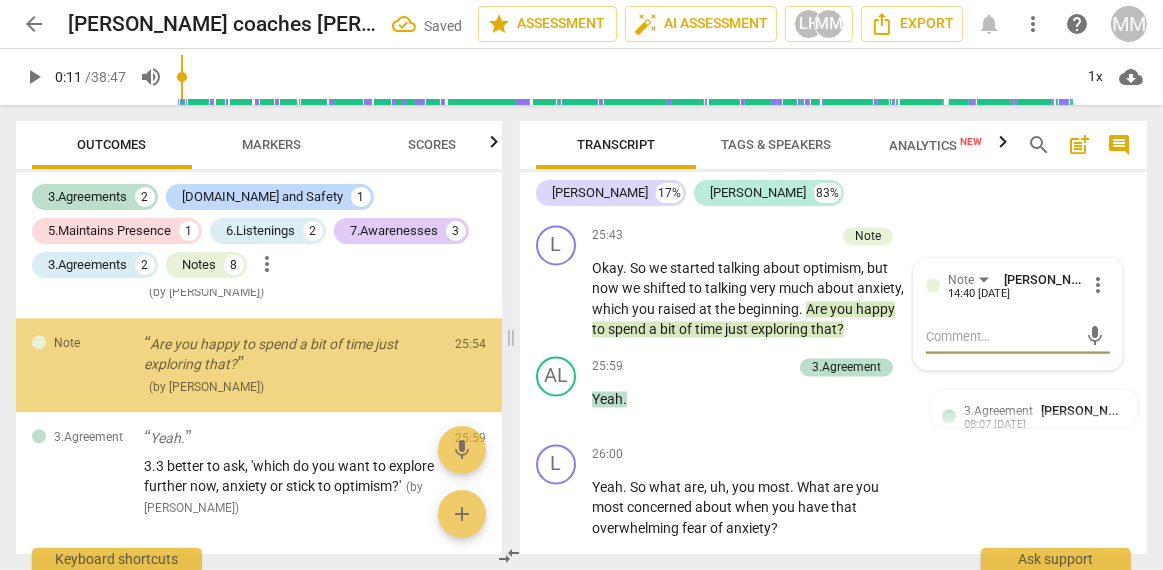 scroll, scrollTop: 3659, scrollLeft: 0, axis: vertical 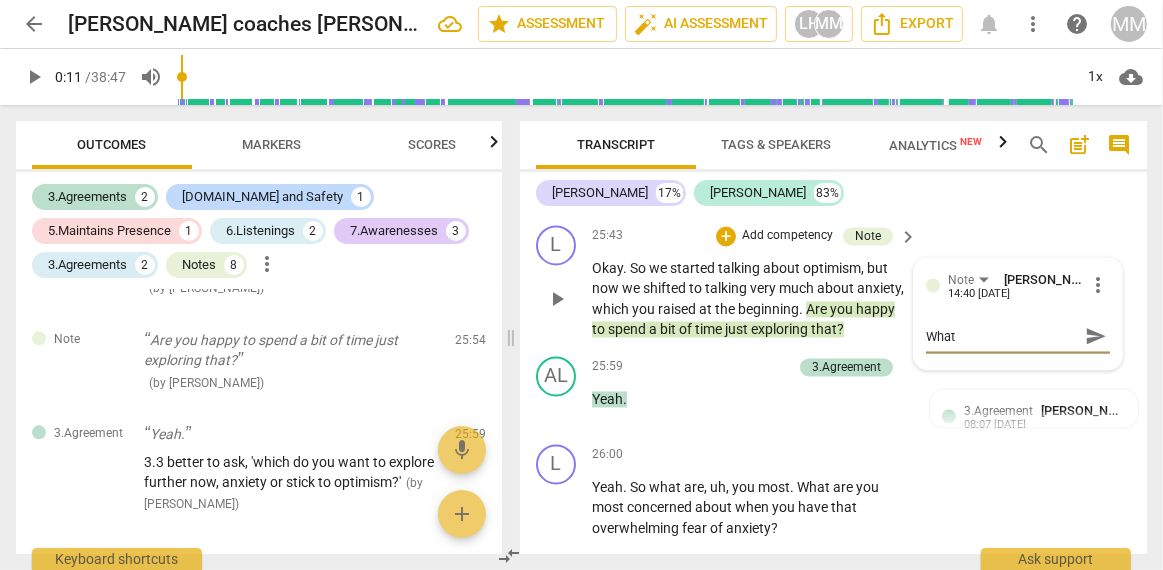 paste on "“Would it serve you to explore that together for a bit?”
✅ Puts the client in charge
✅ Suggests mutual engagement" 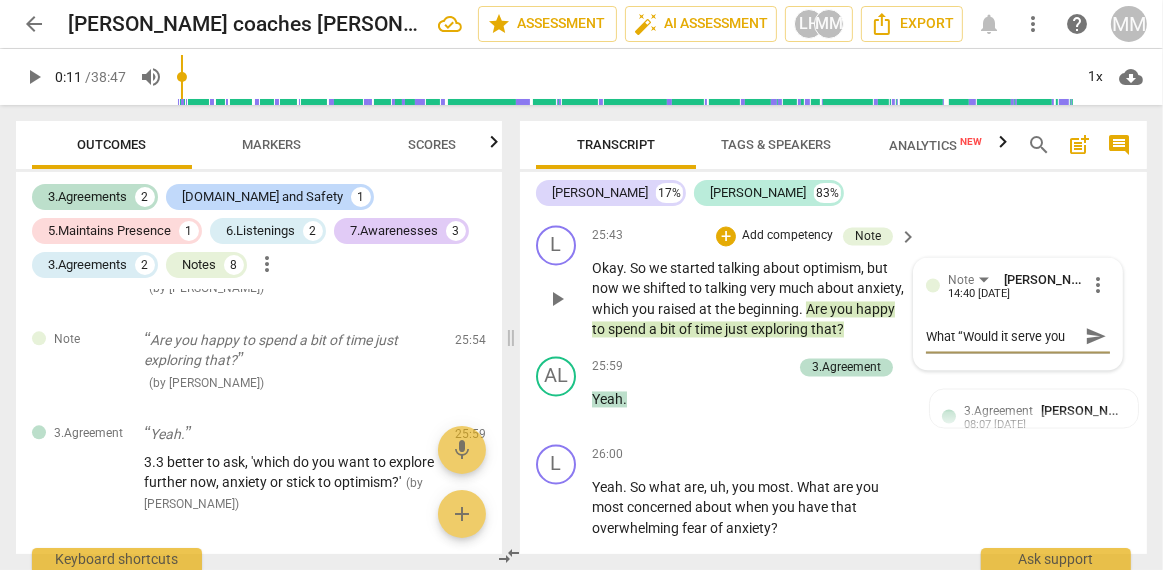 scroll, scrollTop: 36, scrollLeft: 0, axis: vertical 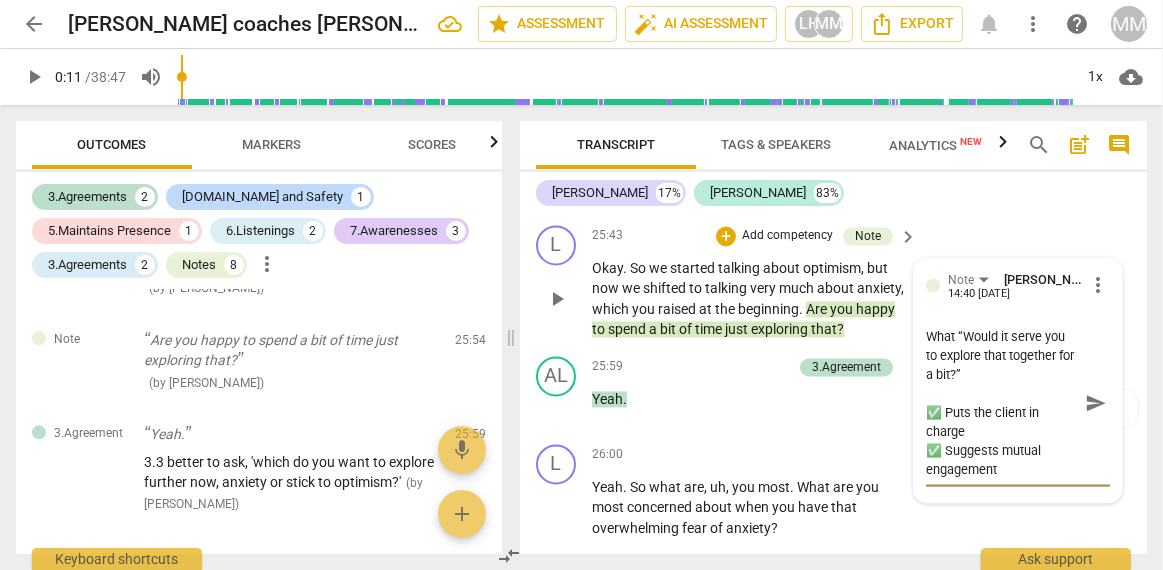 click on "What “Would it serve you to explore that together for a bit?”
✅ Puts the client in charge
✅ Suggests mutual engagement" at bounding box center (1002, 404) 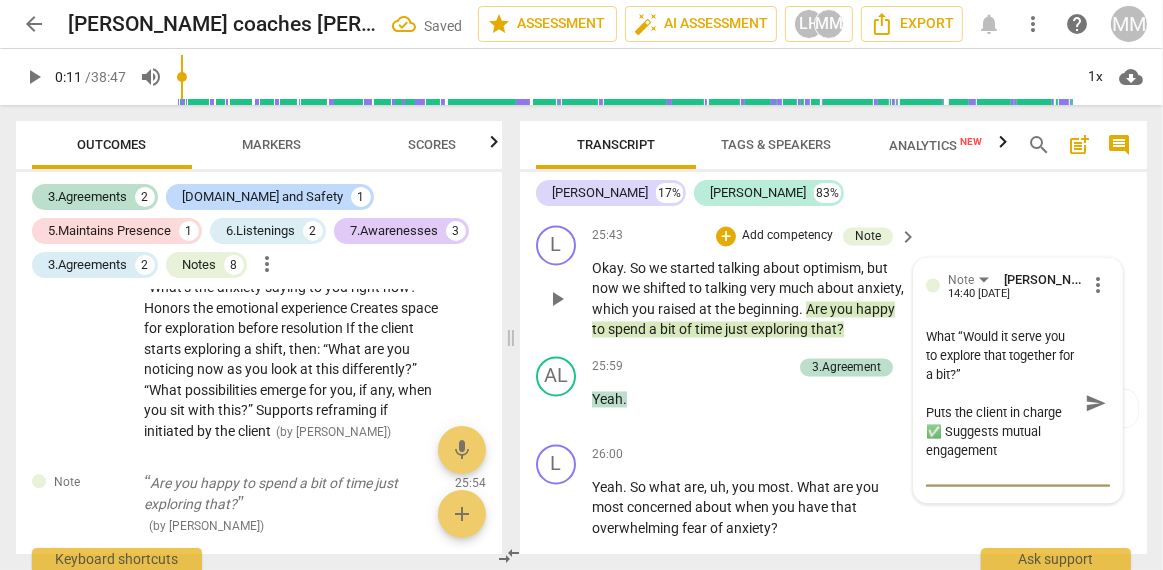 scroll, scrollTop: 19, scrollLeft: 0, axis: vertical 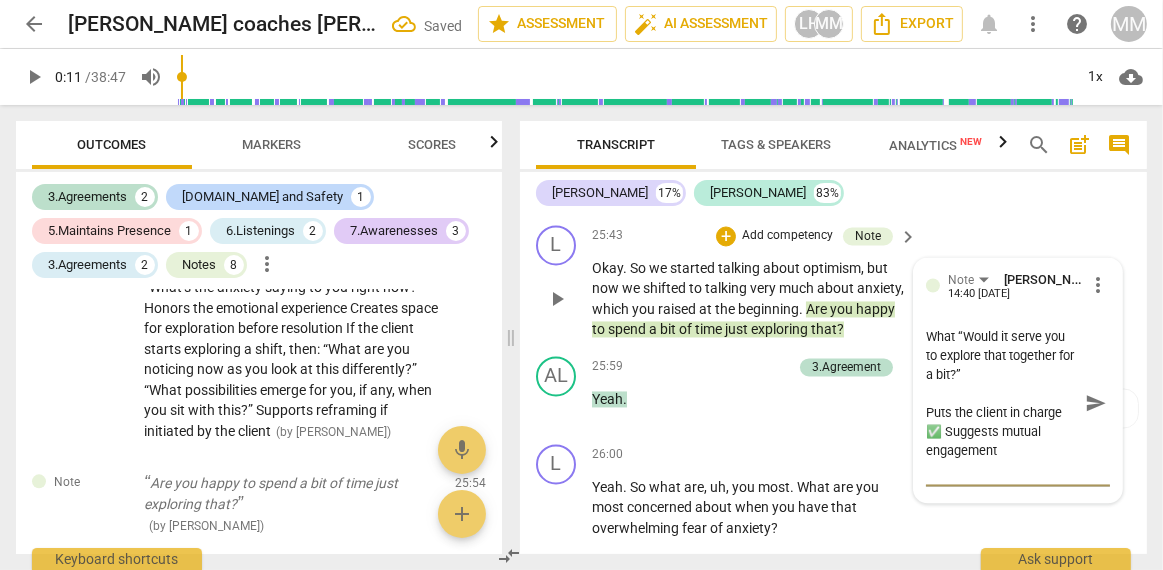 click on "What “Would it serve you to explore that together for a bit?”
Puts the client in charge
✅ Suggests mutual engagement" at bounding box center (1002, 404) 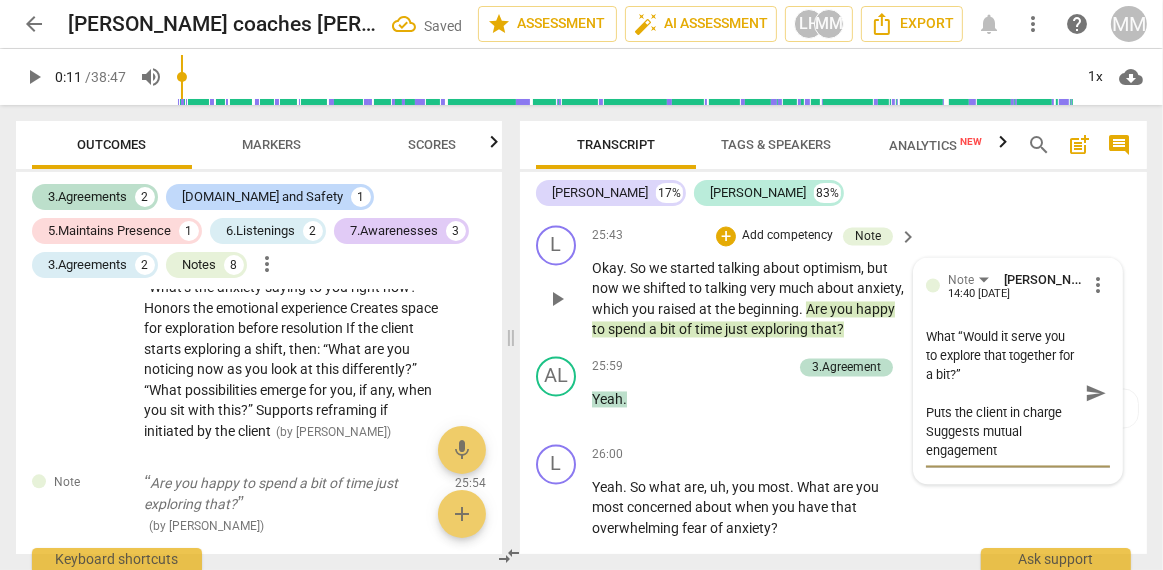 scroll, scrollTop: 0, scrollLeft: 0, axis: both 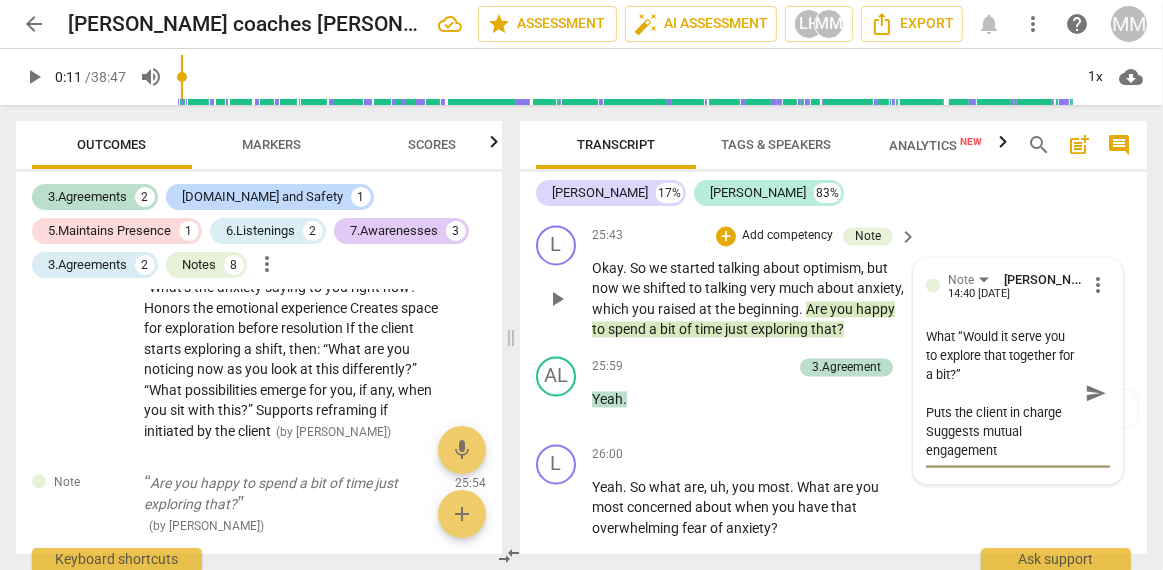 click on "What “Would it serve you to explore that together for a bit?”
Puts the client in charge
Suggests mutual engagement" at bounding box center [1002, 394] 